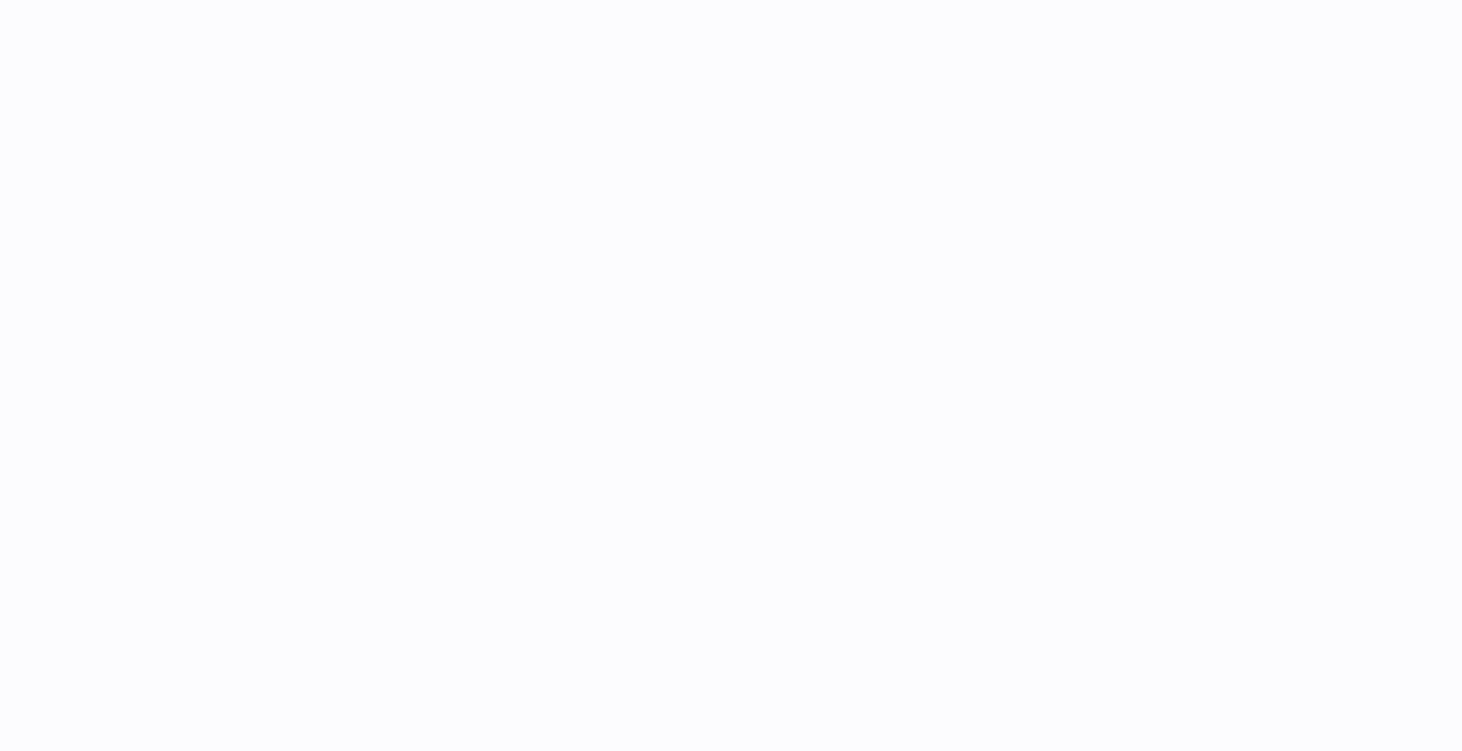 scroll, scrollTop: 0, scrollLeft: 0, axis: both 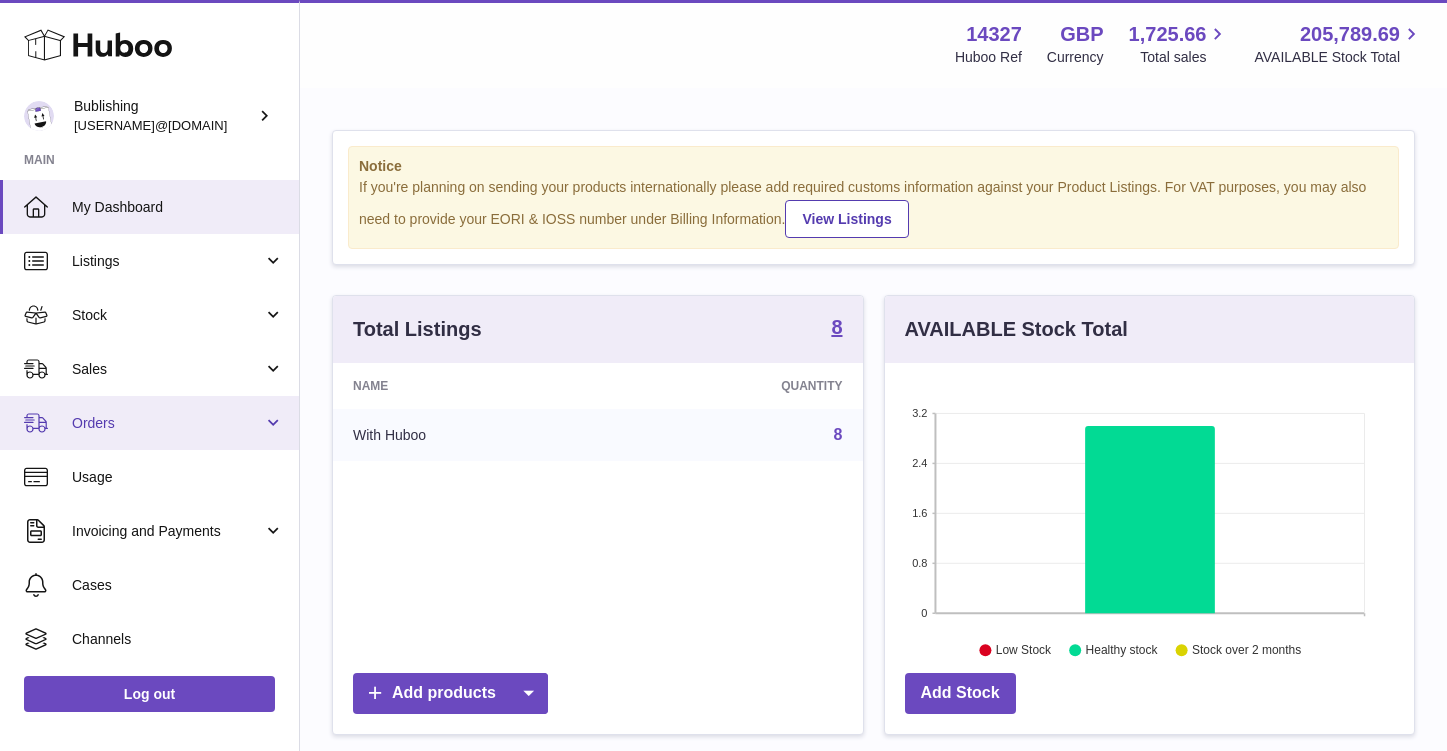 click on "Orders" at bounding box center (167, 423) 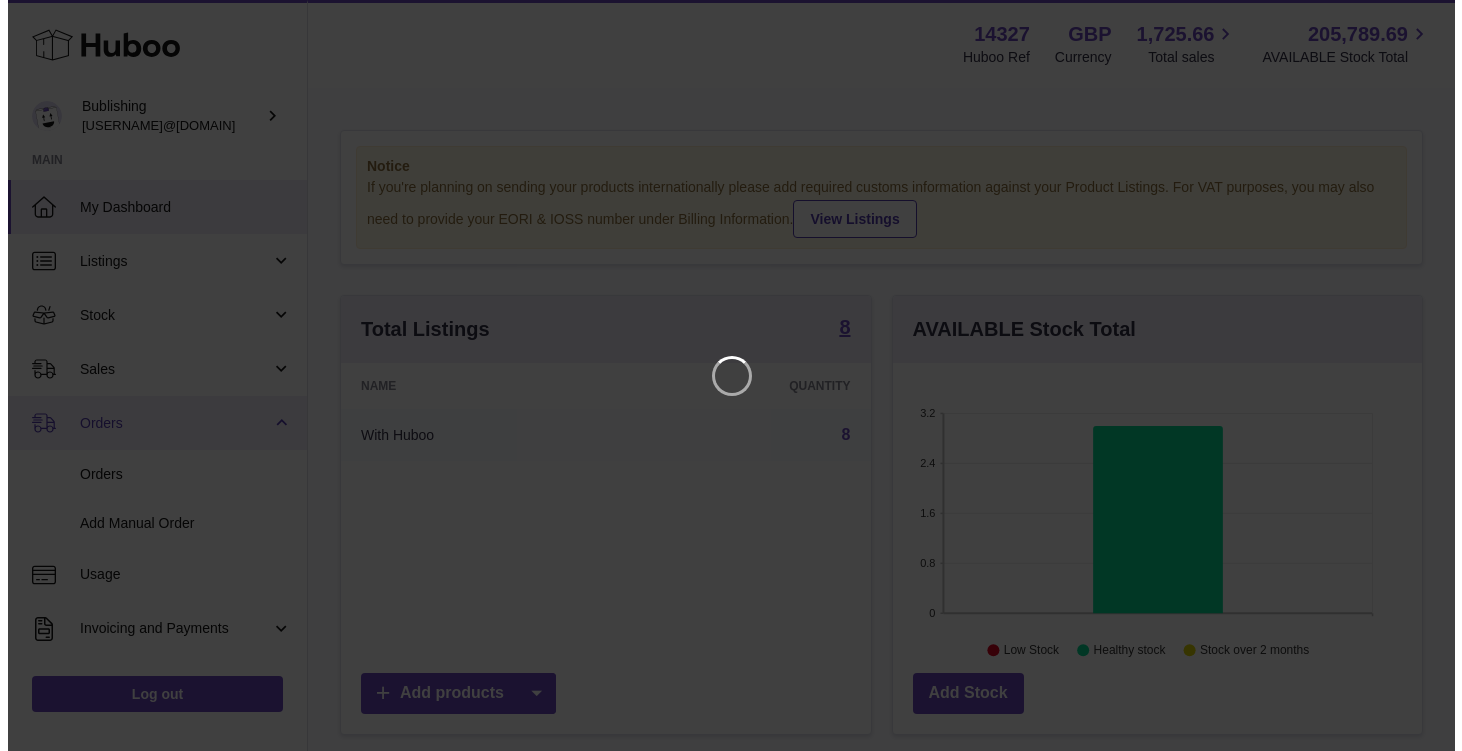 scroll, scrollTop: 999688, scrollLeft: 999463, axis: both 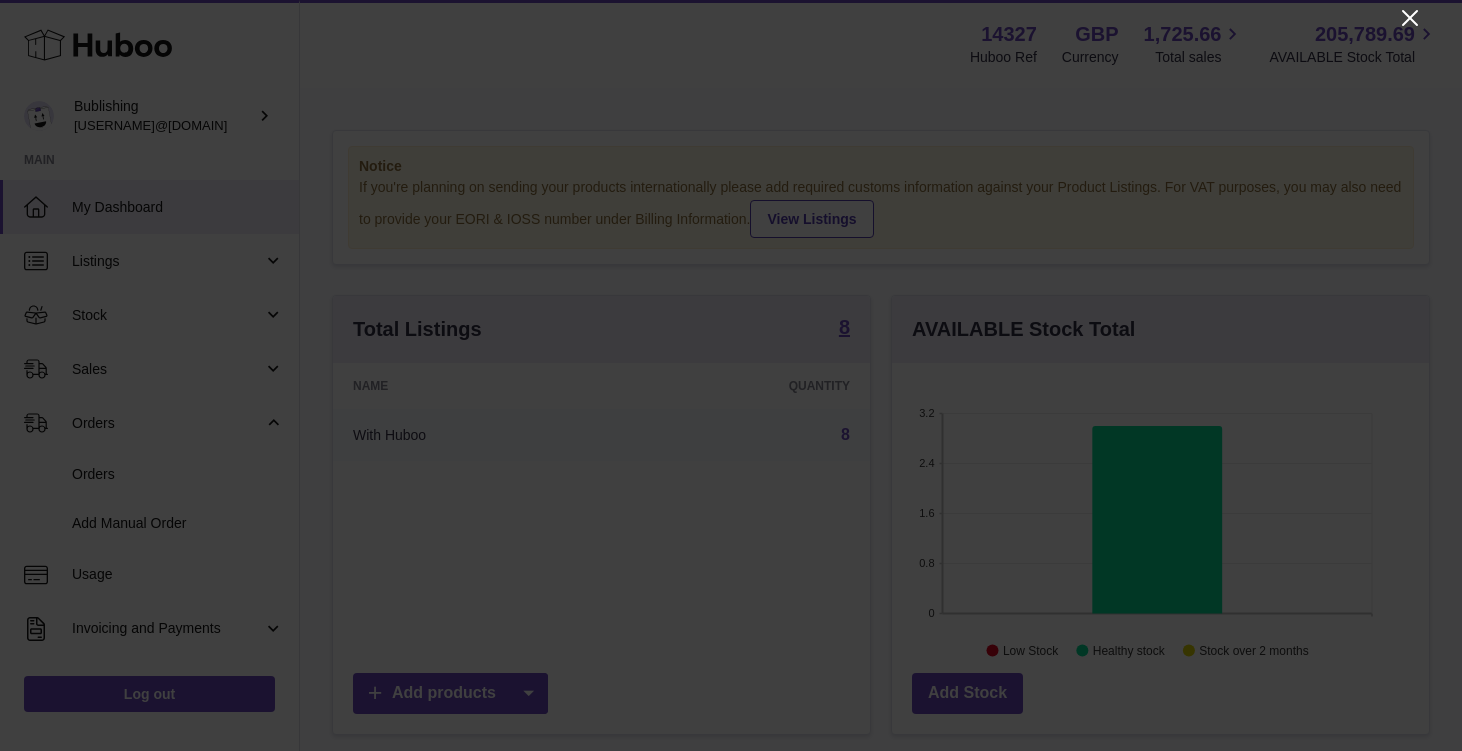 click 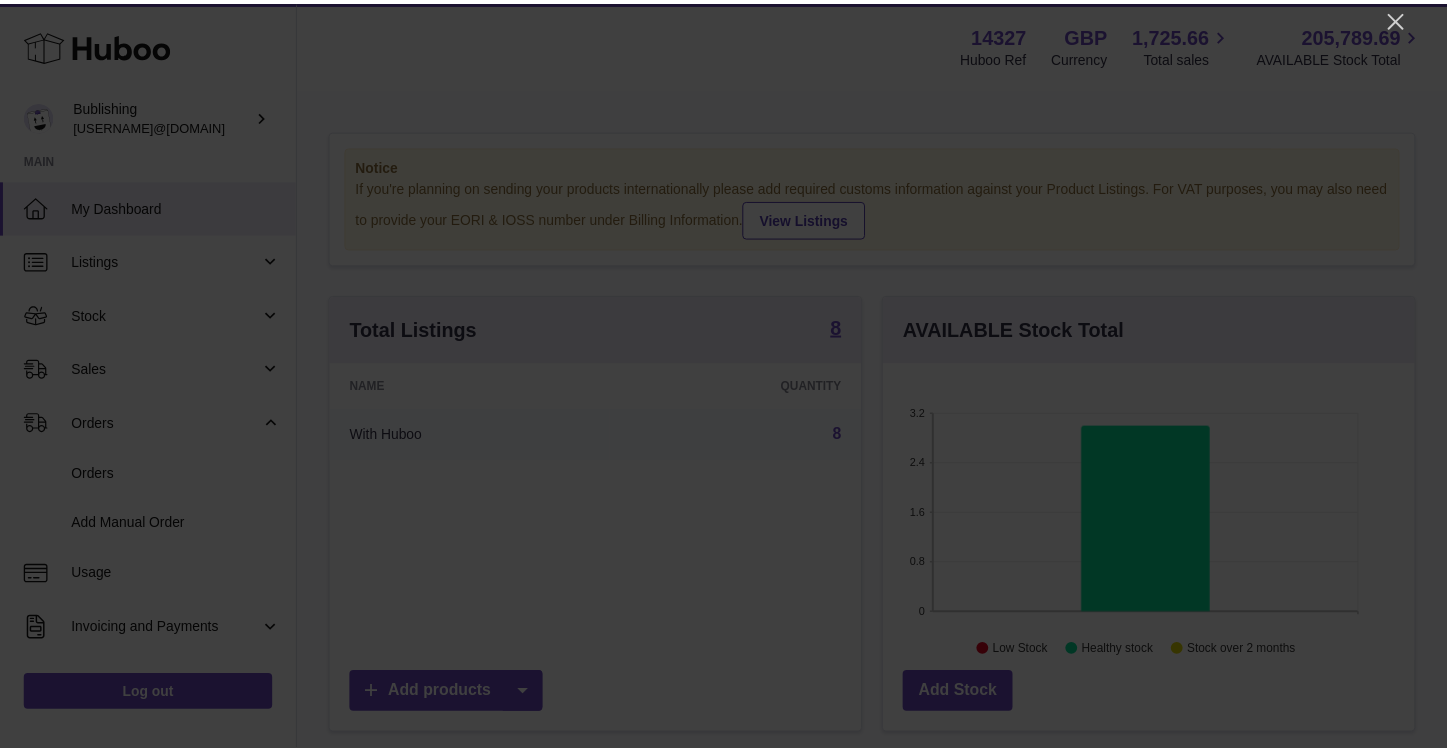 scroll, scrollTop: 312, scrollLeft: 529, axis: both 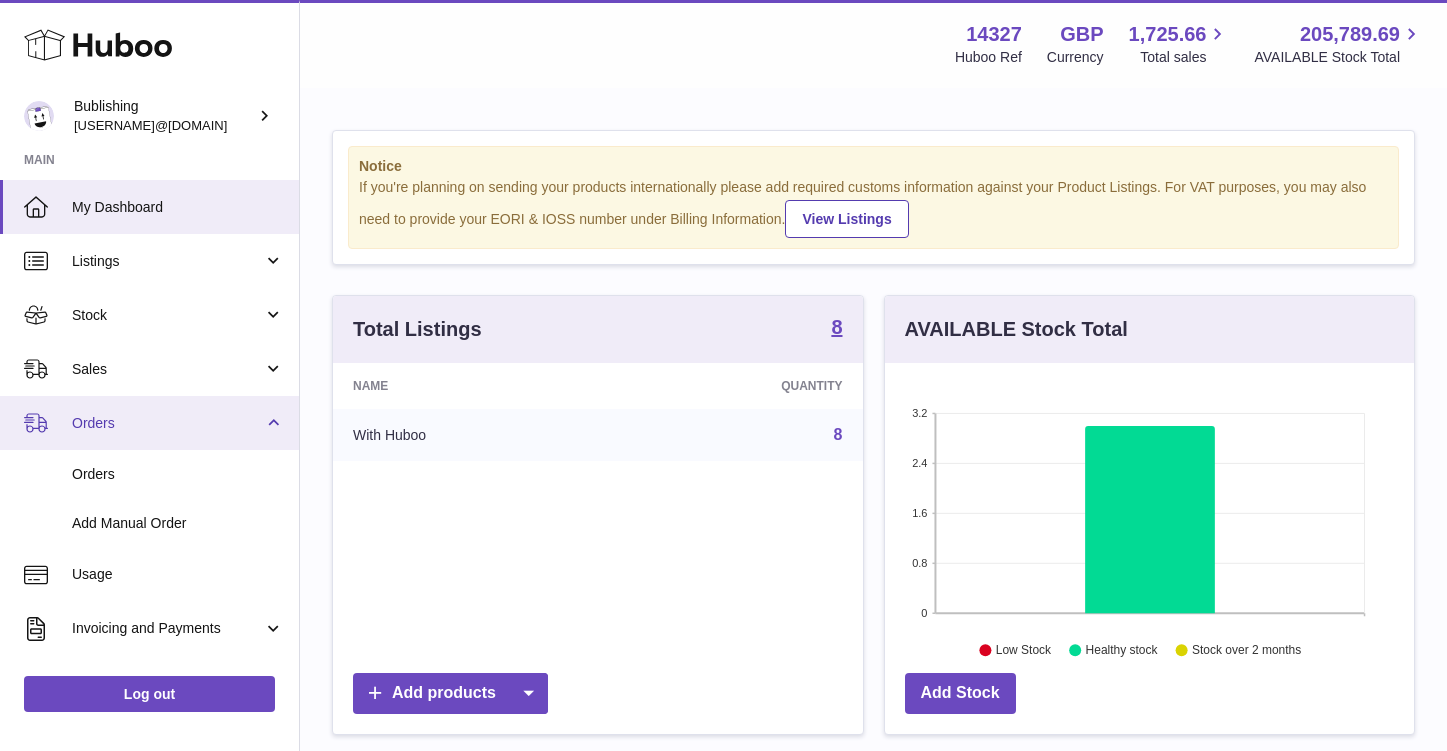 click on "Orders" at bounding box center [167, 423] 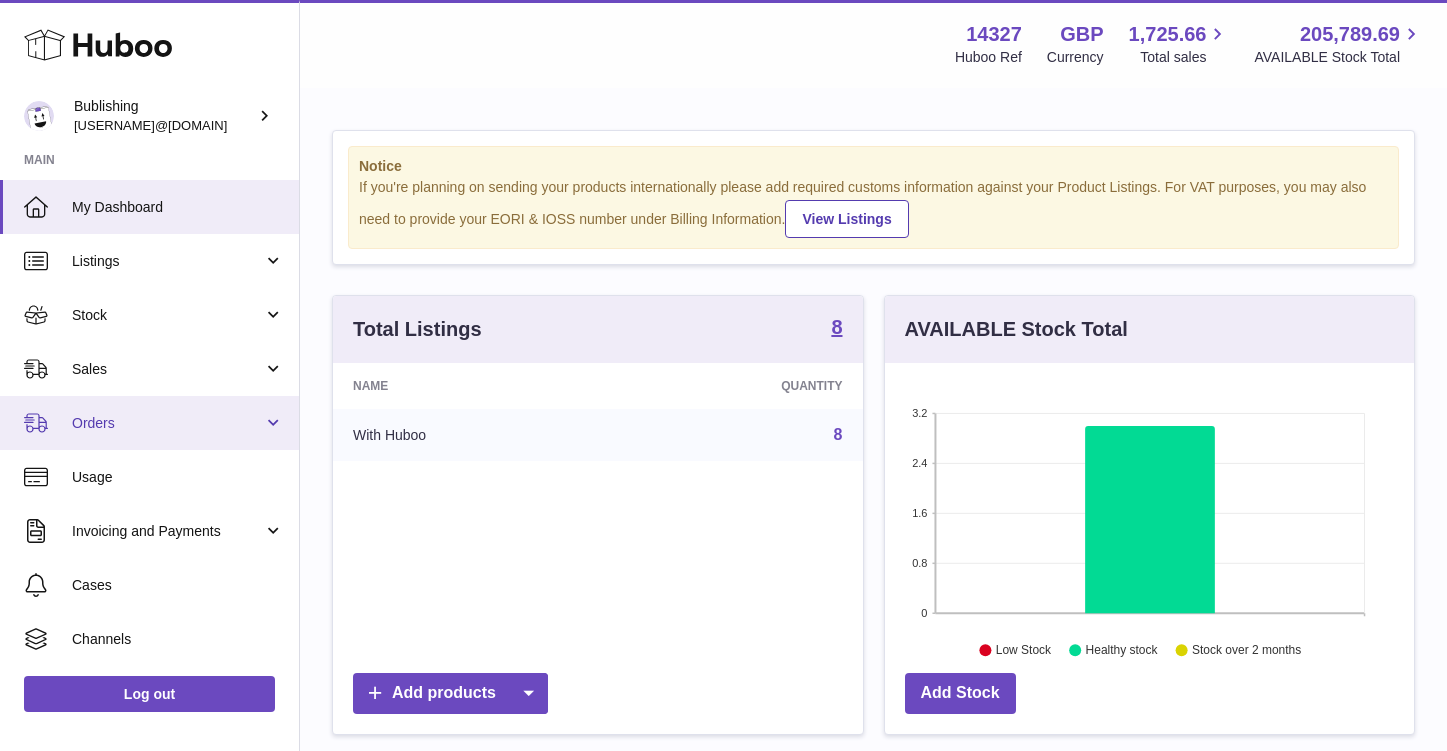 click on "Orders" at bounding box center (167, 423) 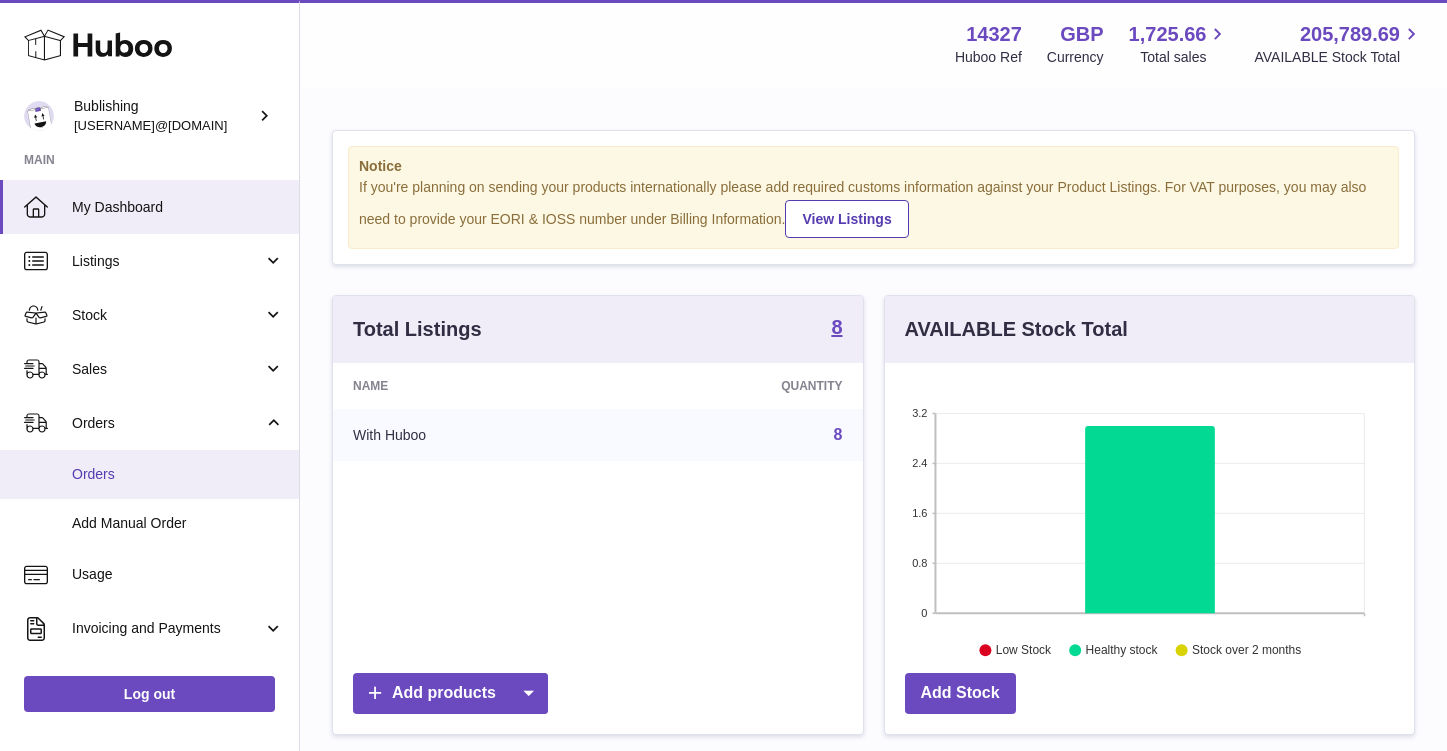 click on "Orders" at bounding box center (178, 474) 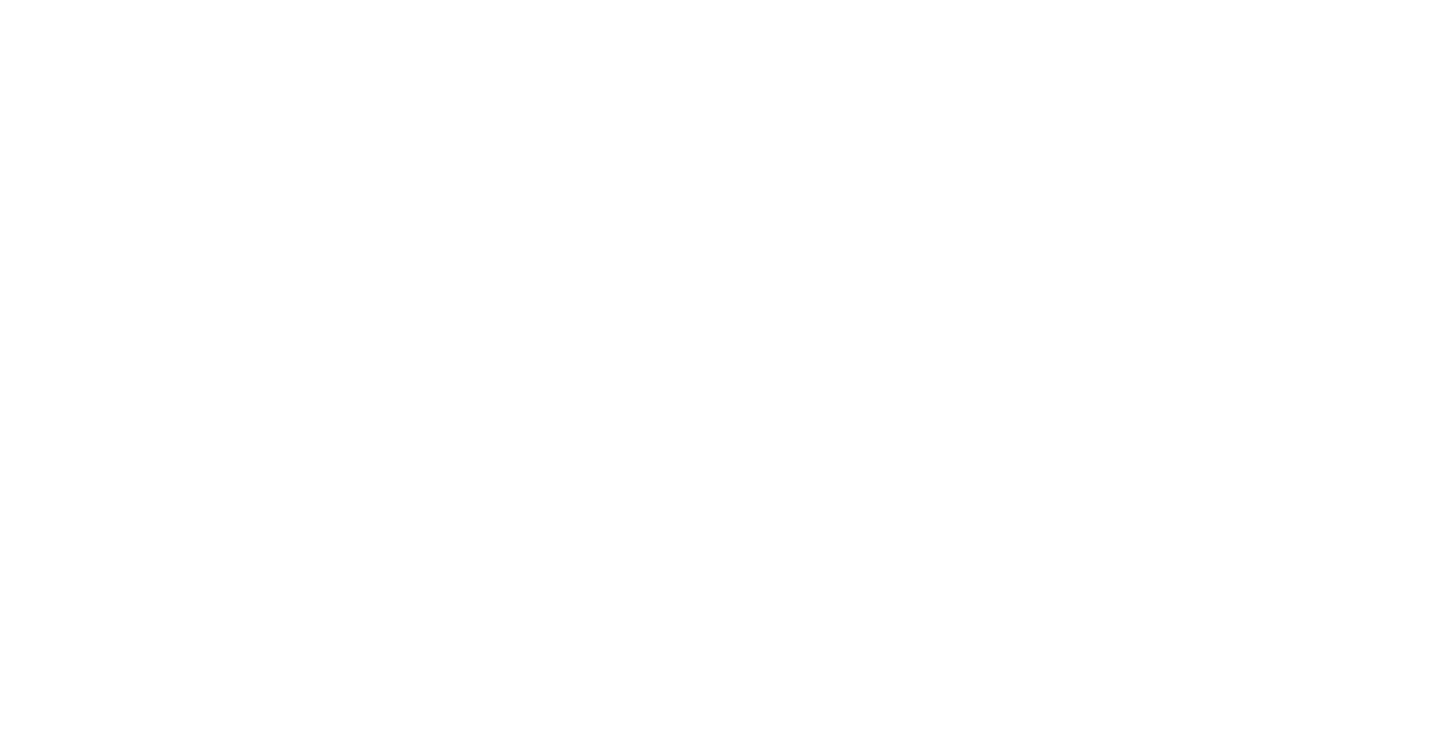 scroll, scrollTop: 0, scrollLeft: 0, axis: both 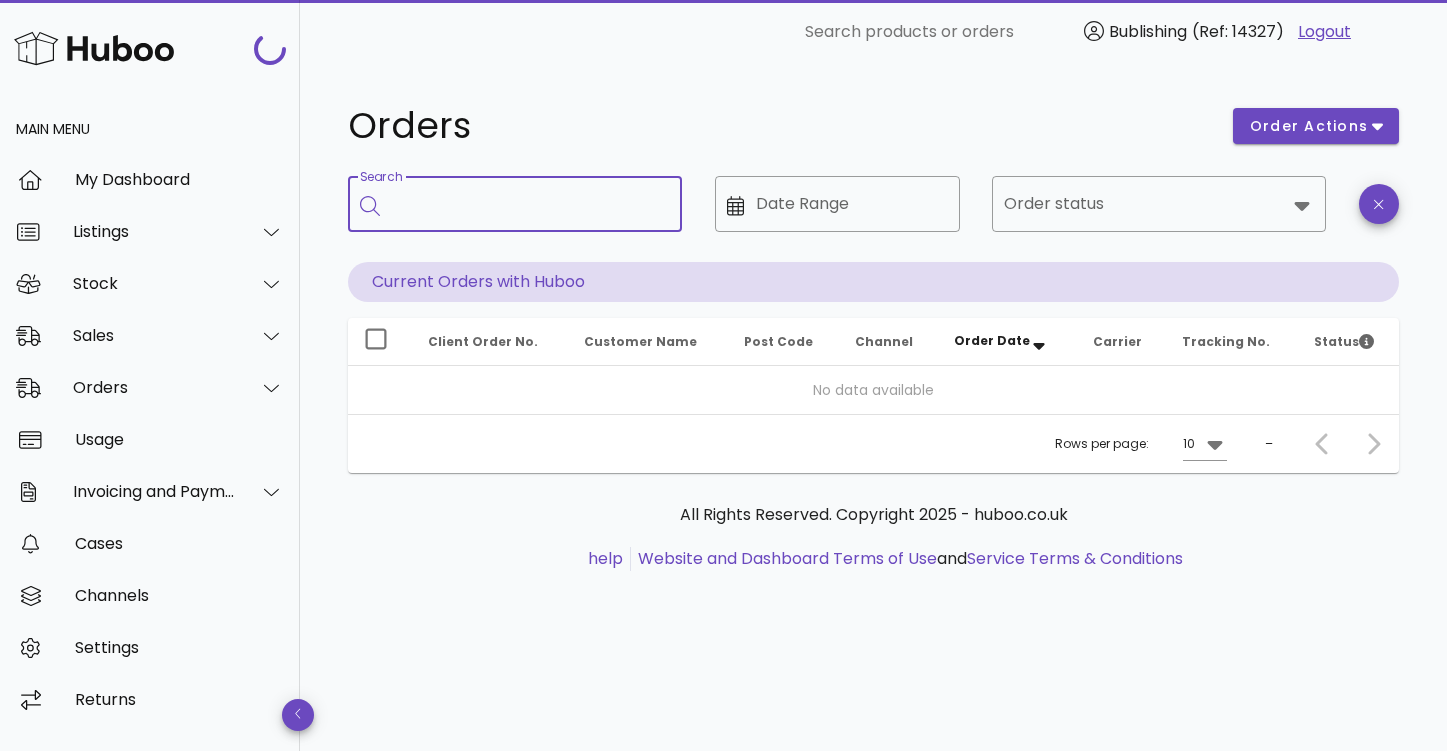 click on "Search" at bounding box center (529, 204) 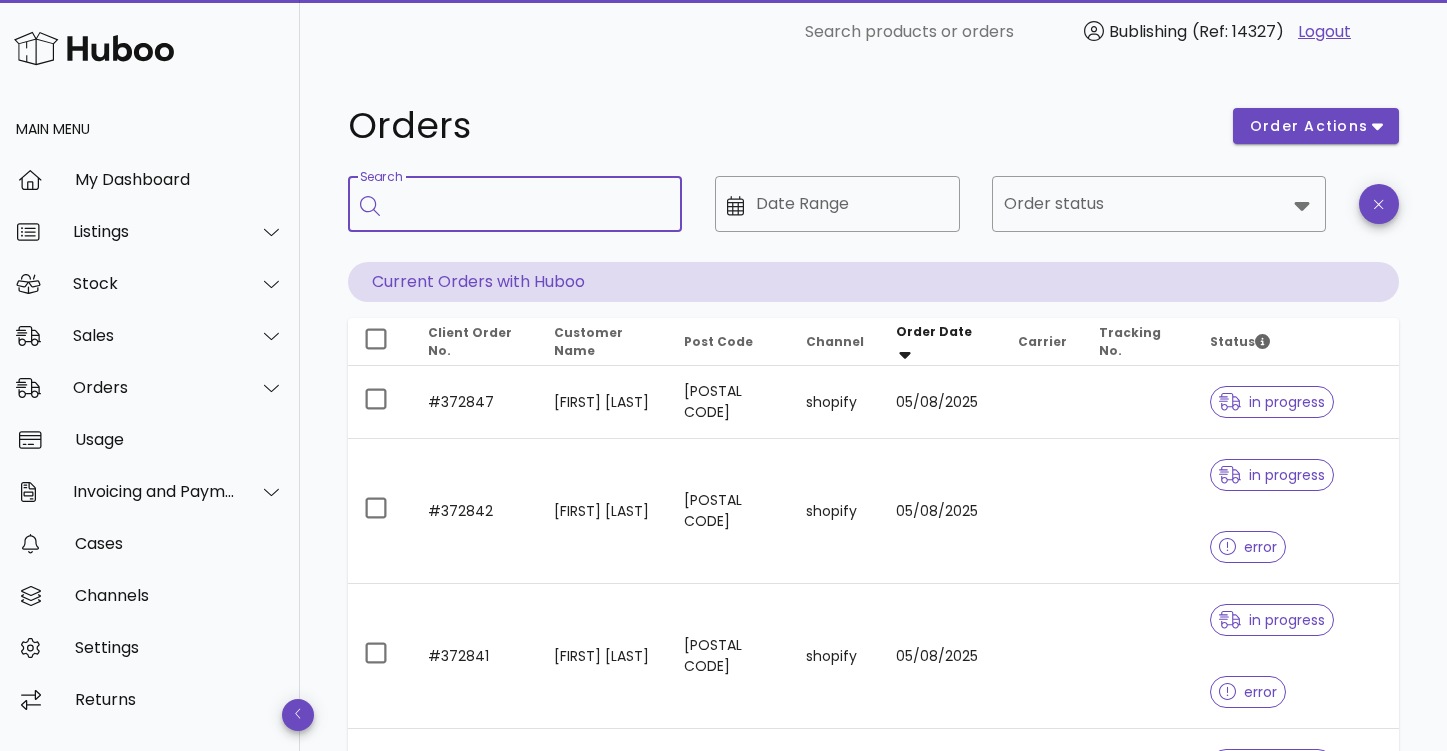 paste on "*******" 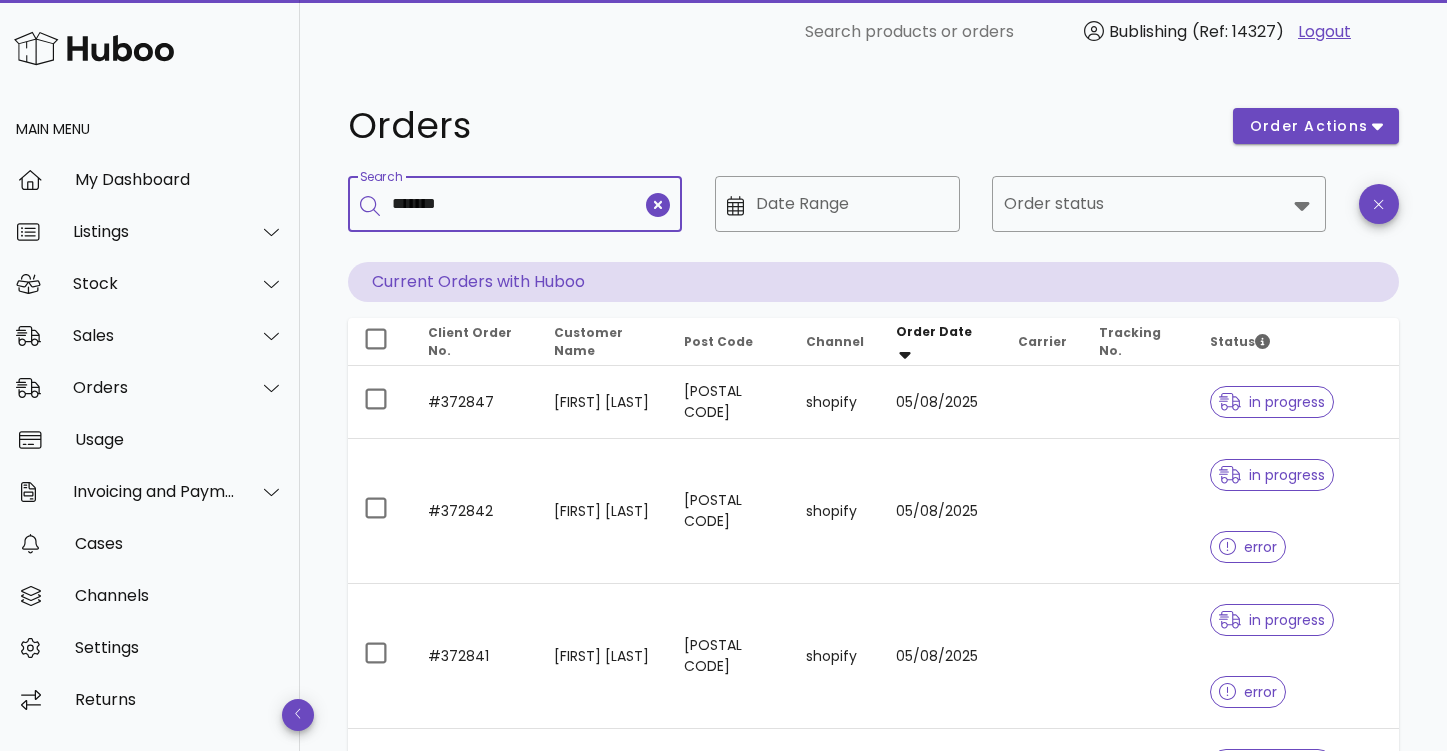 click on "*******" at bounding box center [517, 204] 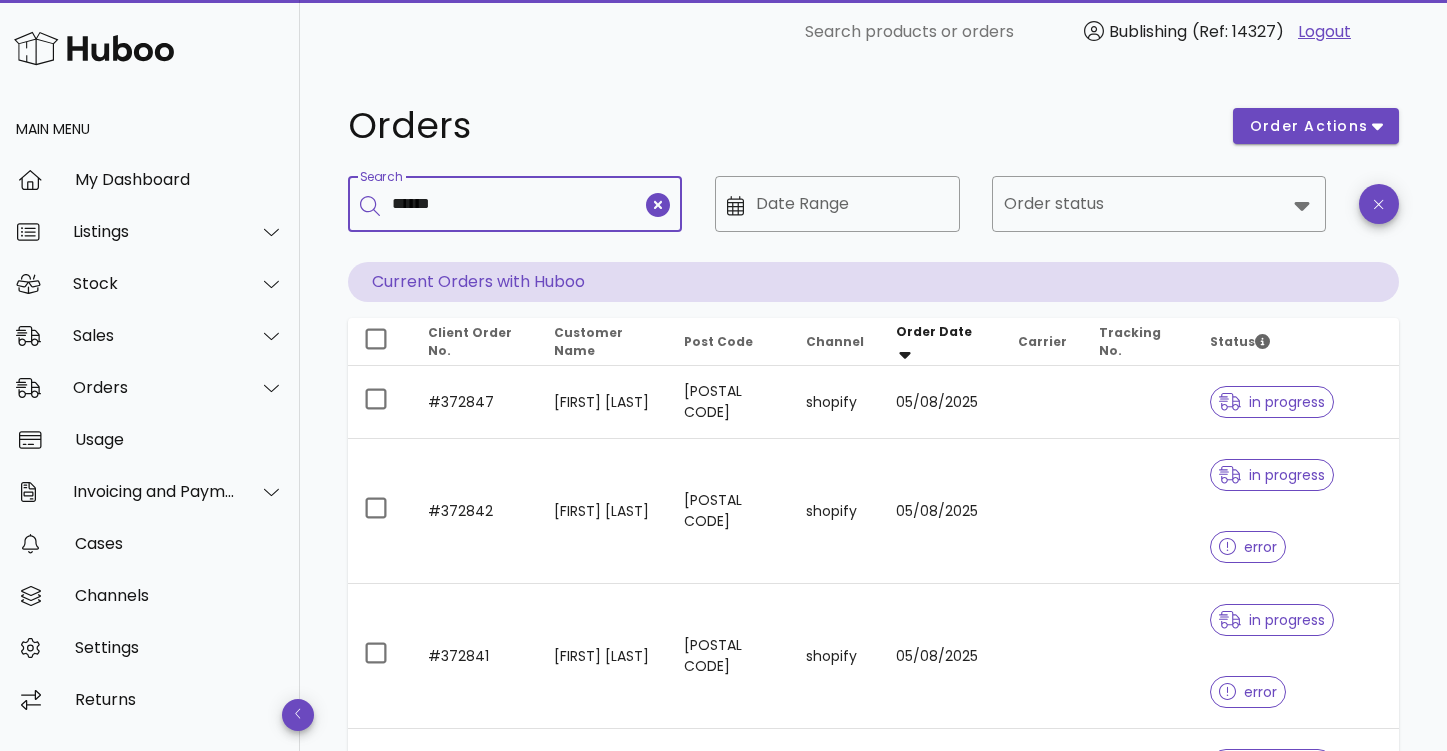 type on "******" 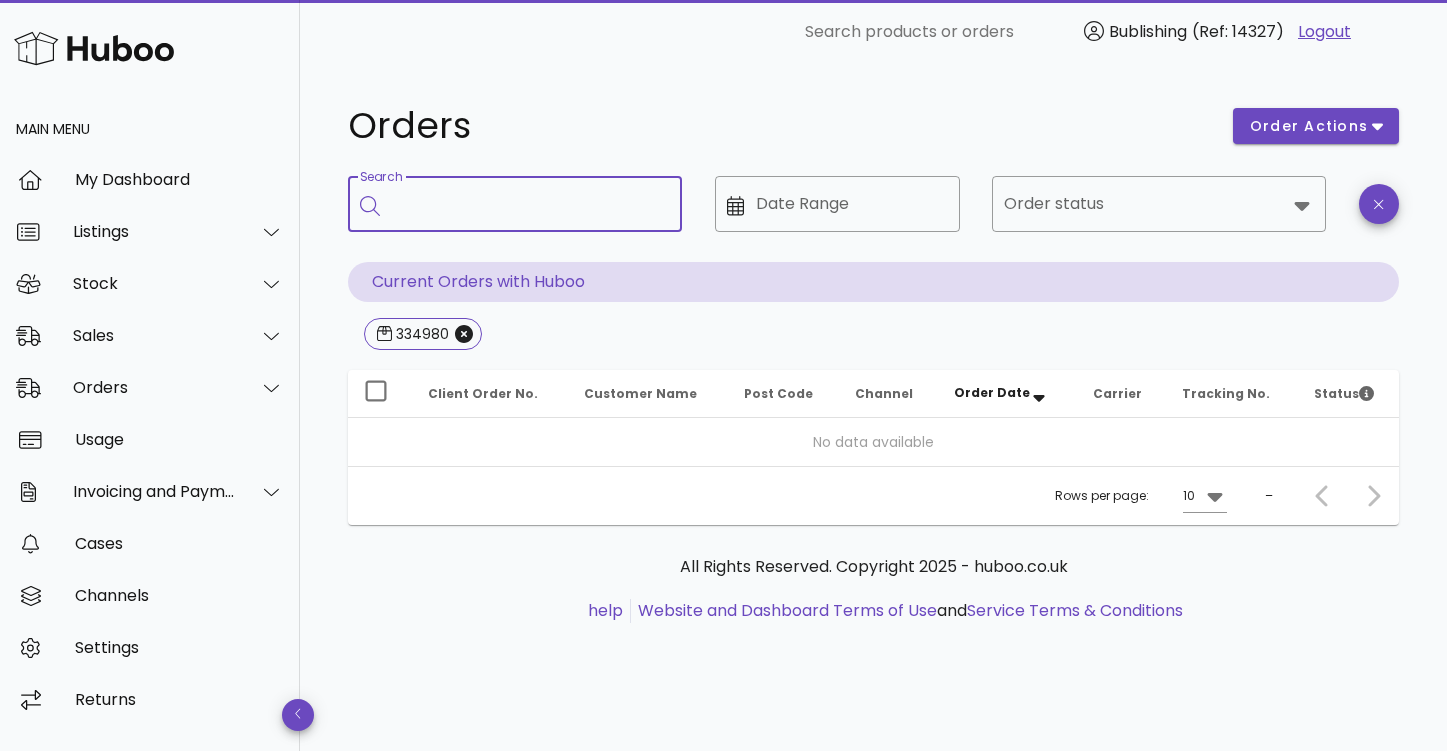 click on "Search" at bounding box center [529, 204] 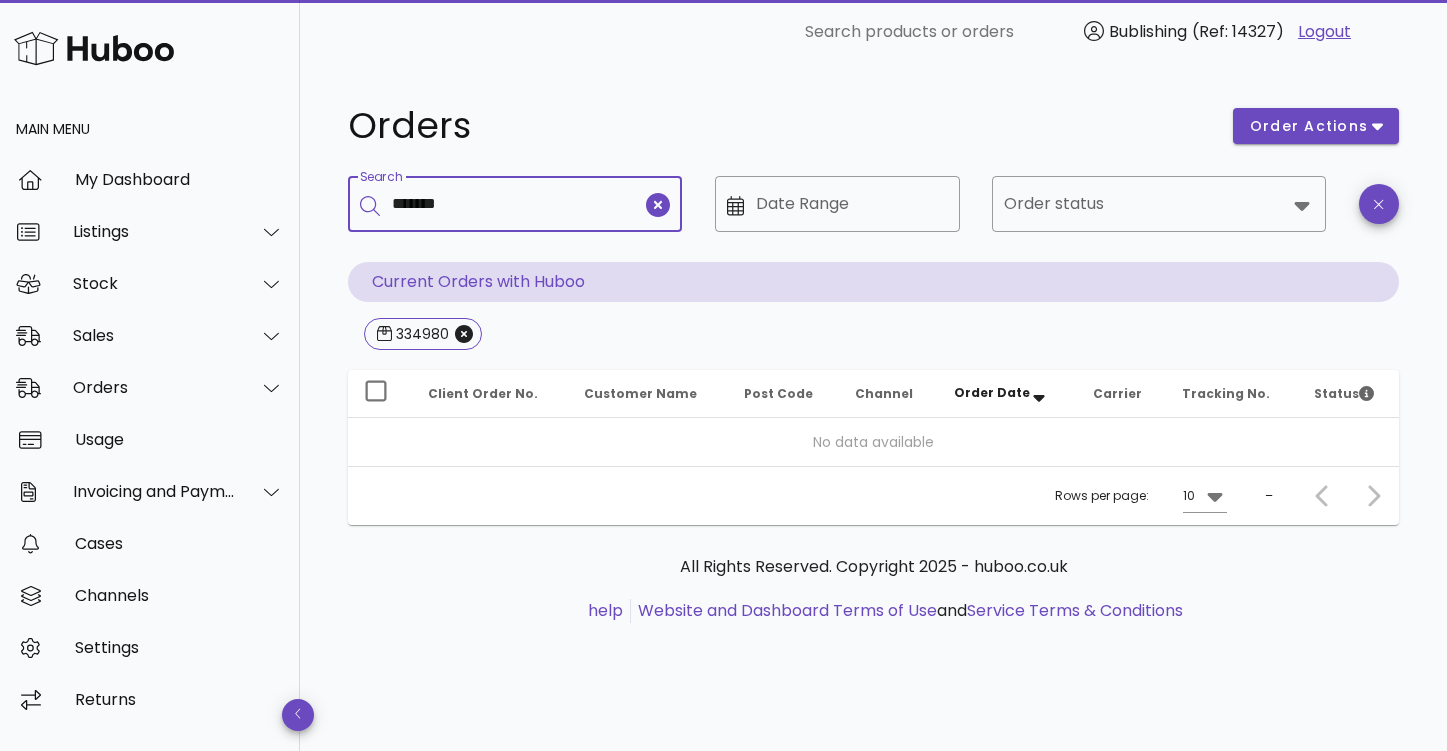 type on "*******" 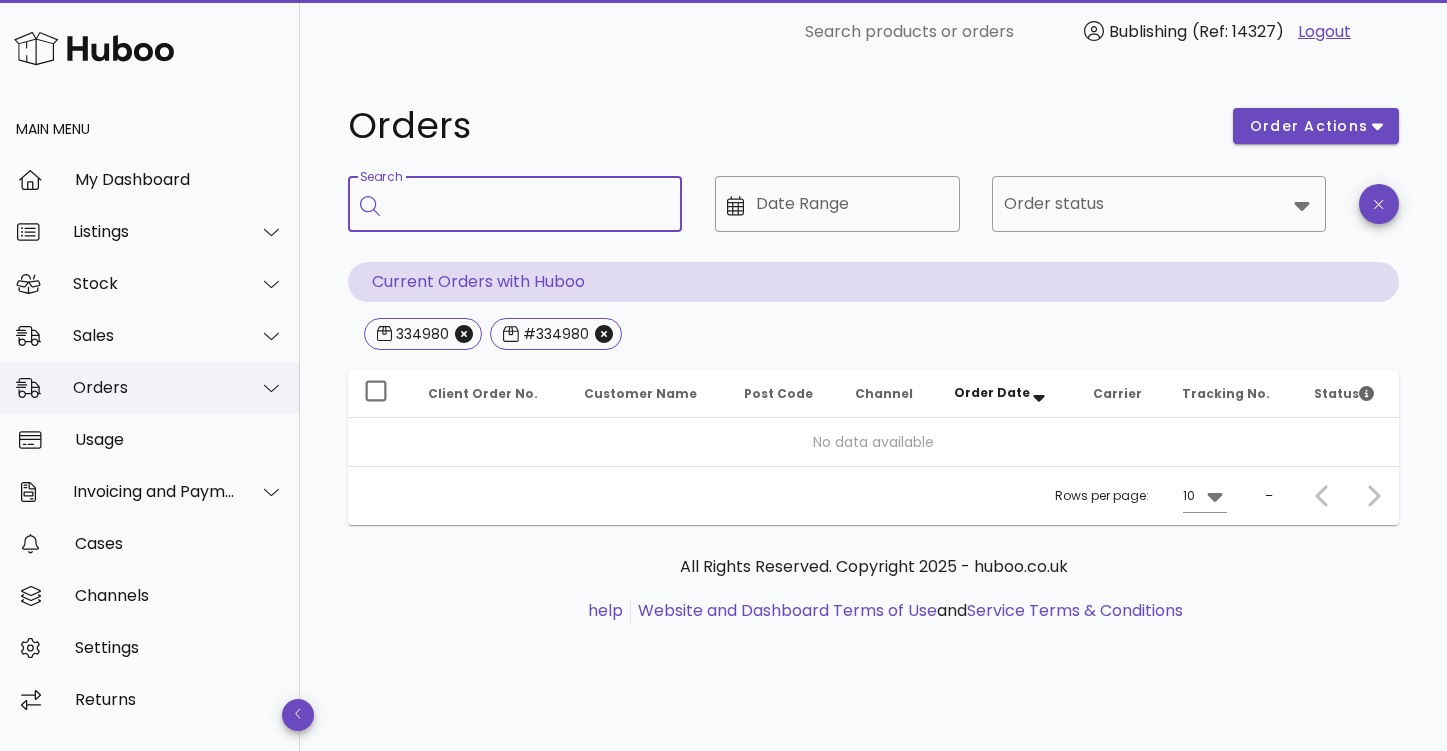 click on "Orders" at bounding box center [150, 388] 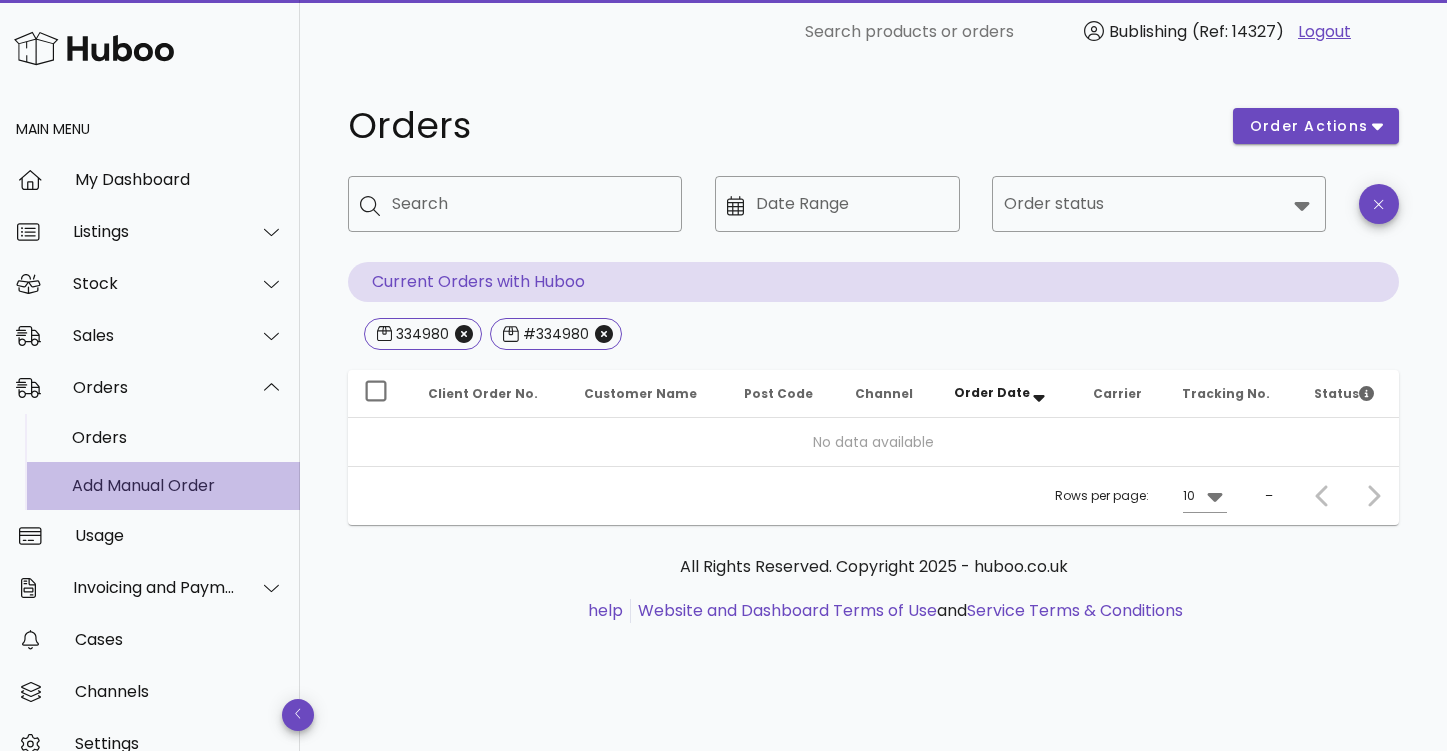 click on "Add Manual Order" at bounding box center (178, 485) 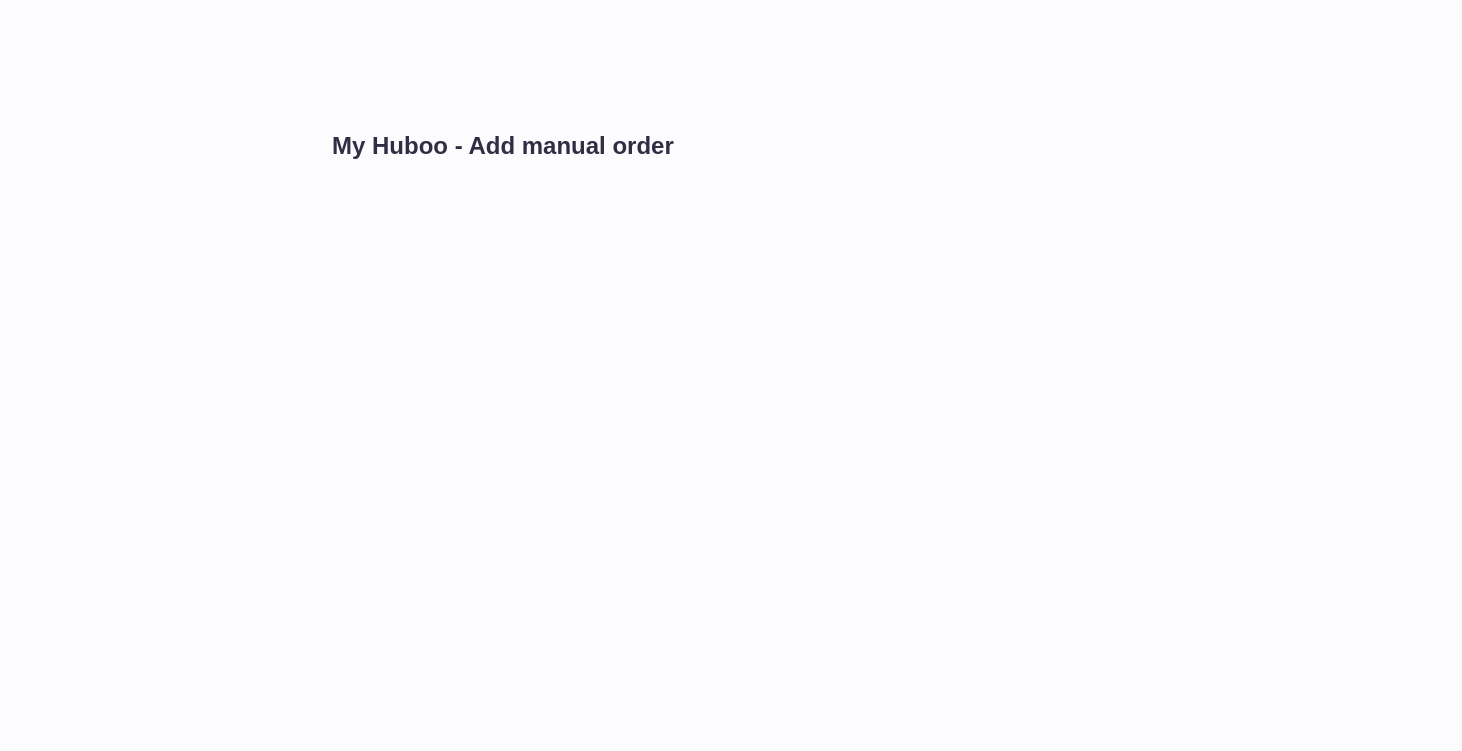 scroll, scrollTop: 0, scrollLeft: 0, axis: both 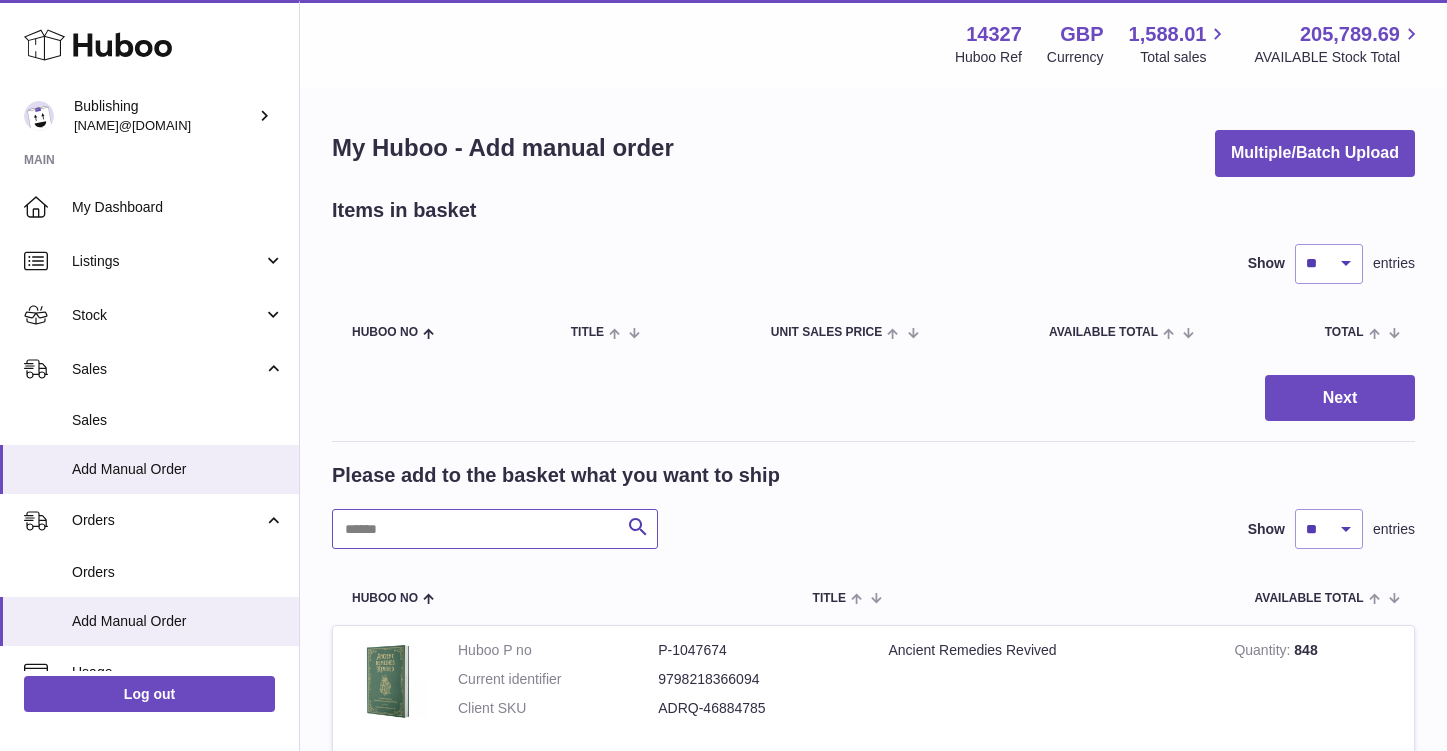 click at bounding box center (495, 529) 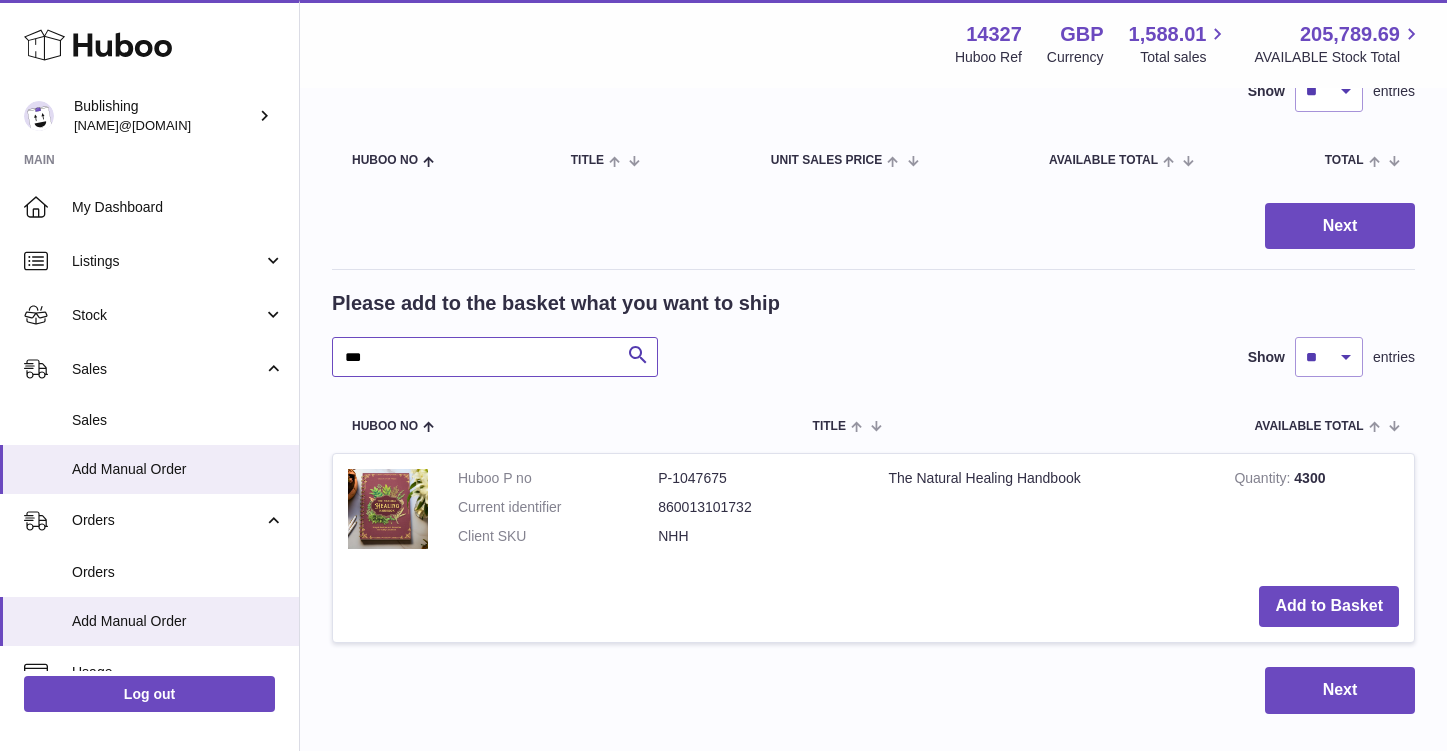 scroll, scrollTop: 173, scrollLeft: 0, axis: vertical 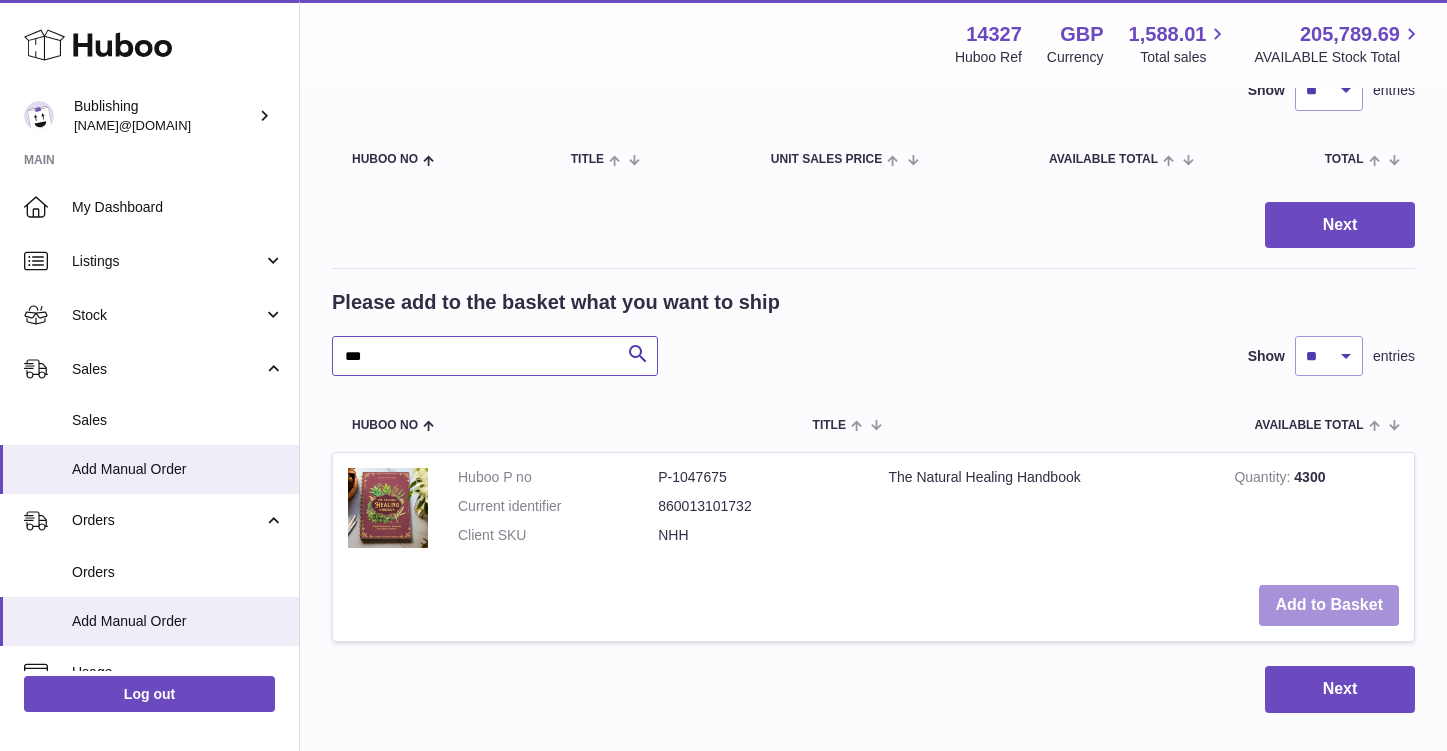 type on "***" 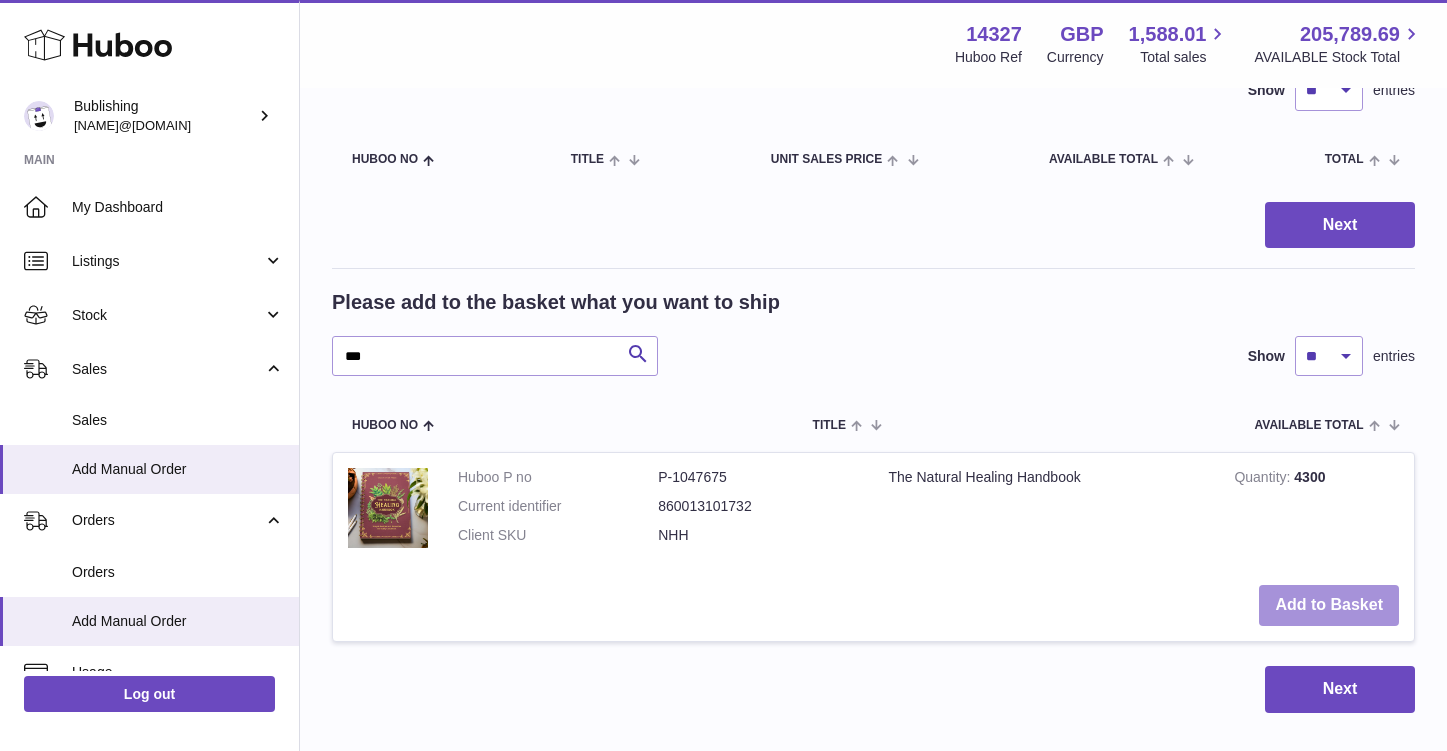 click on "Add to Basket" at bounding box center [1329, 605] 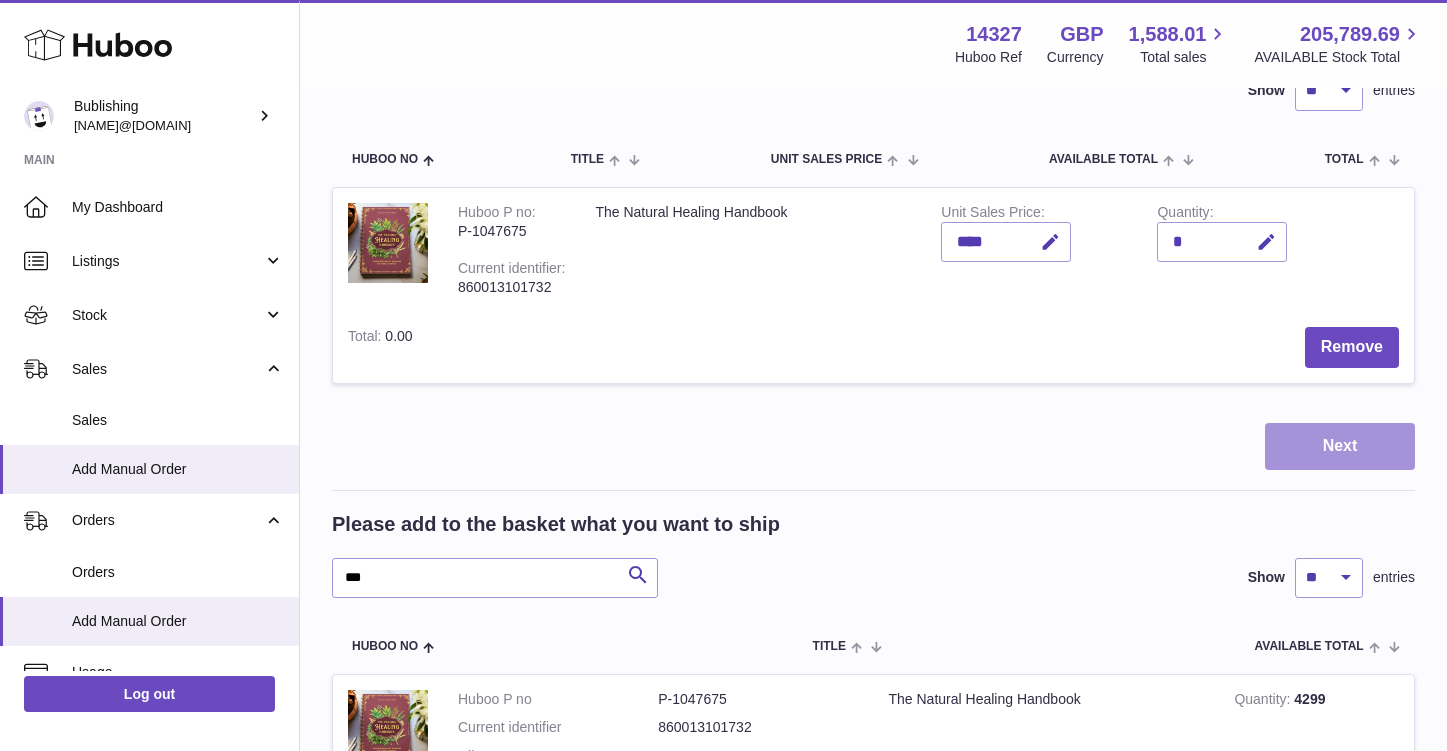 click on "Next" at bounding box center [1340, 446] 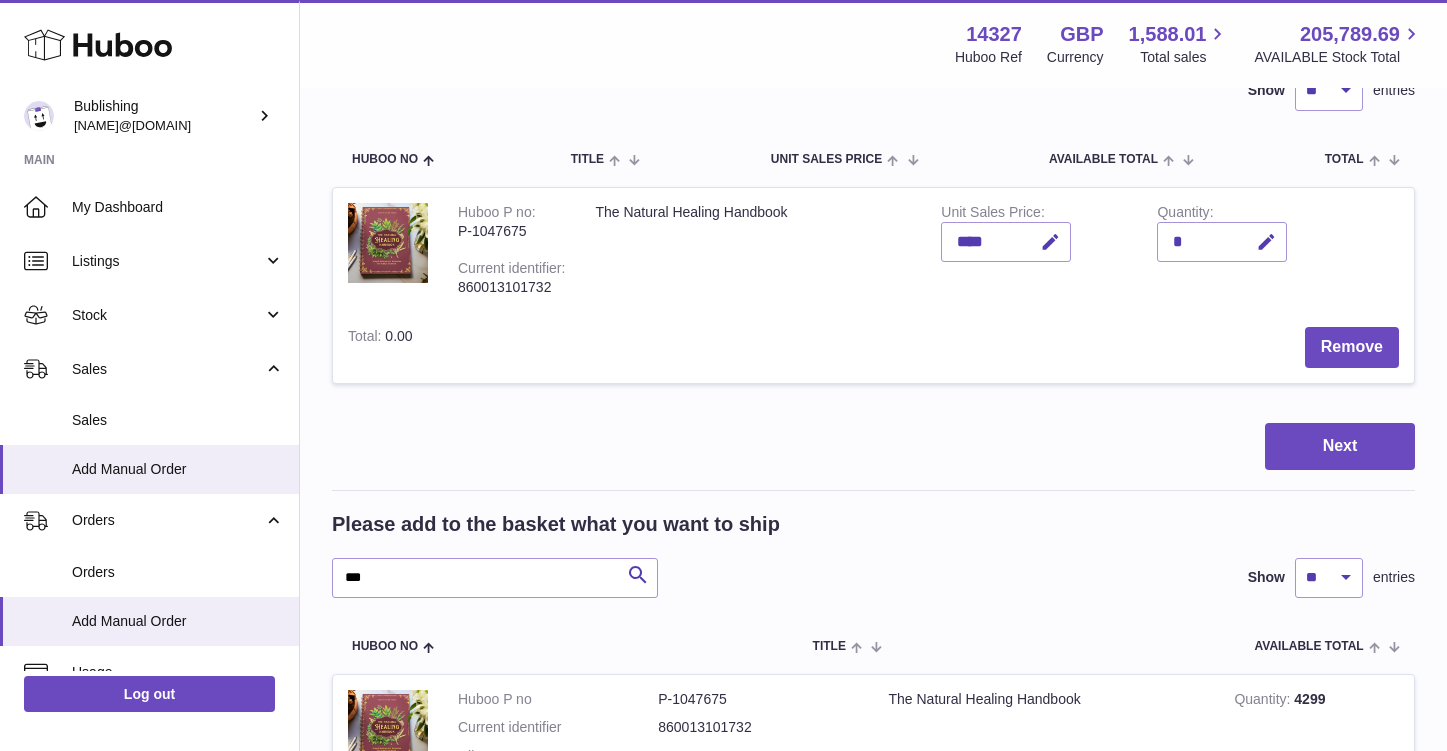 scroll, scrollTop: 0, scrollLeft: 0, axis: both 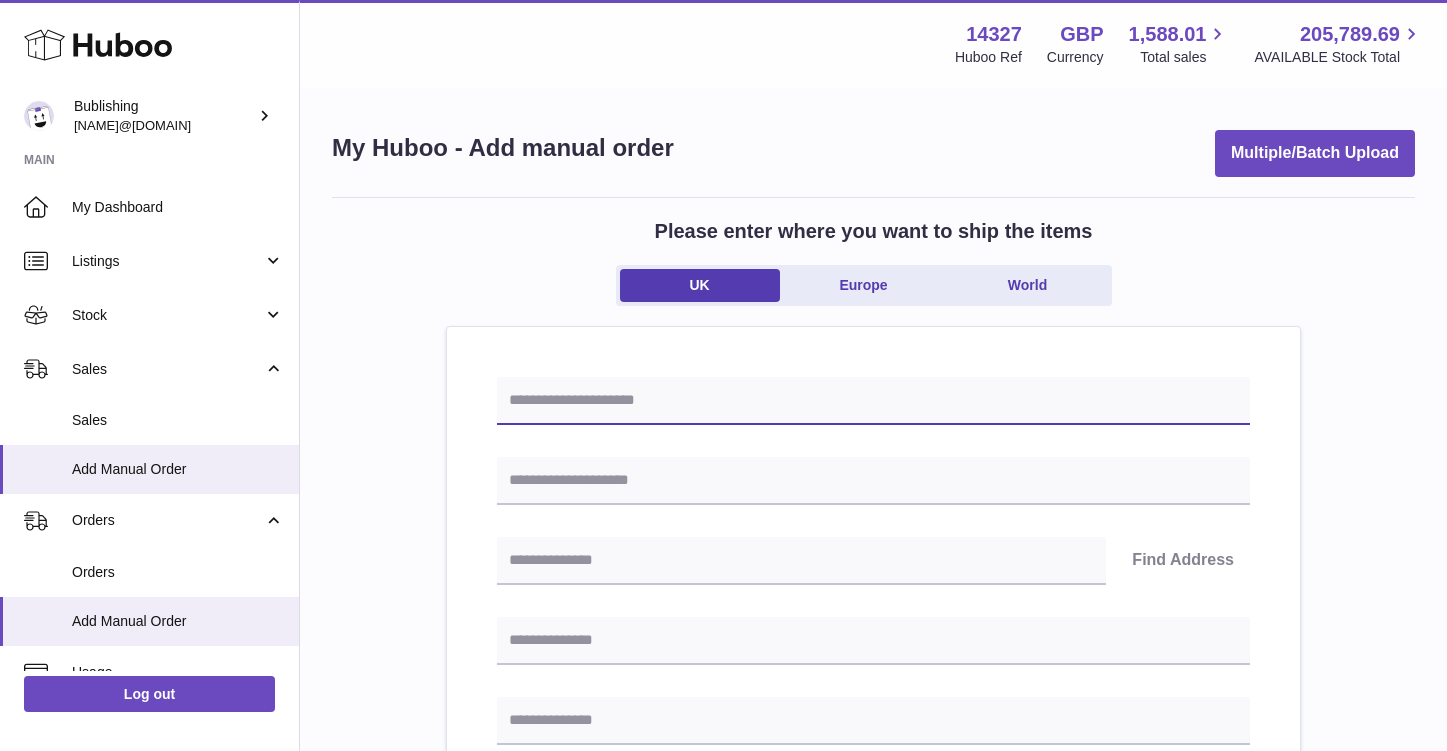 click at bounding box center [873, 401] 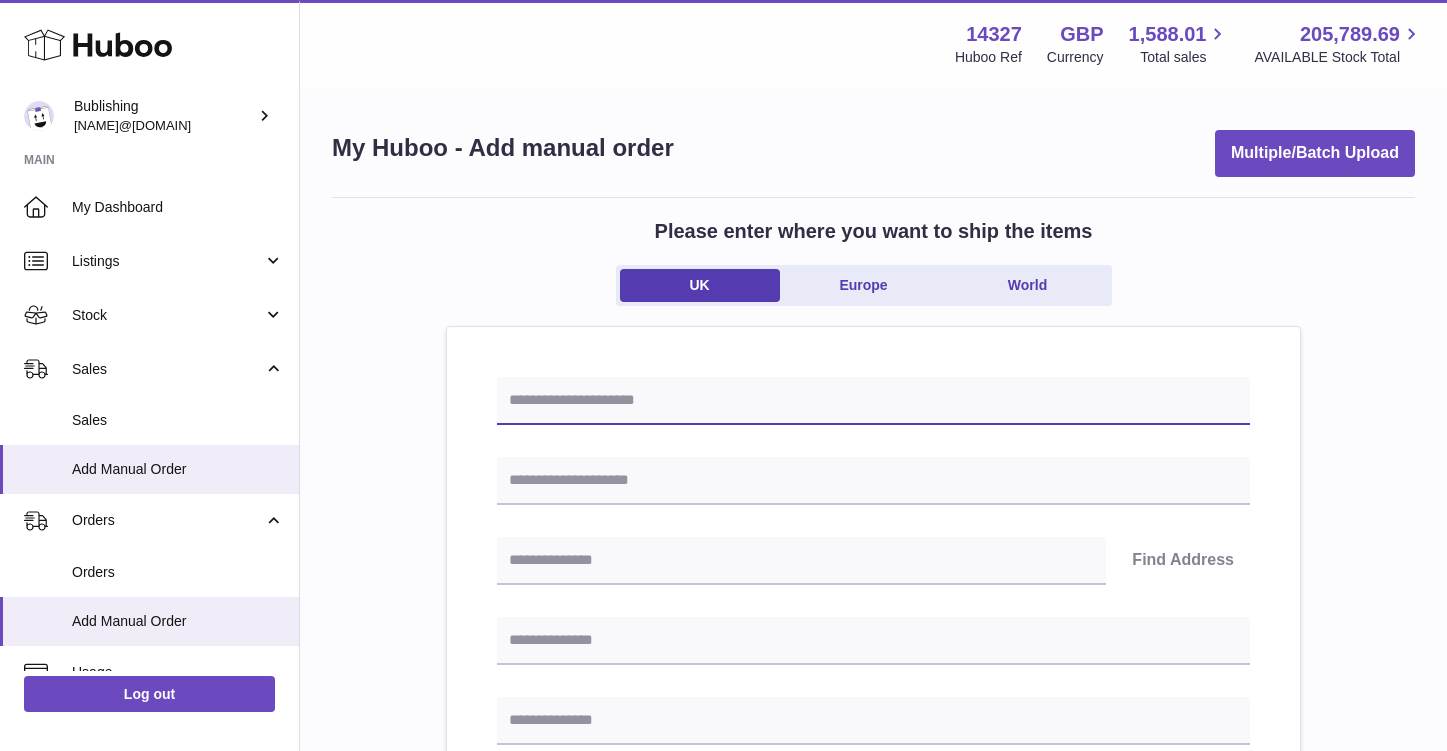 paste on "*******" 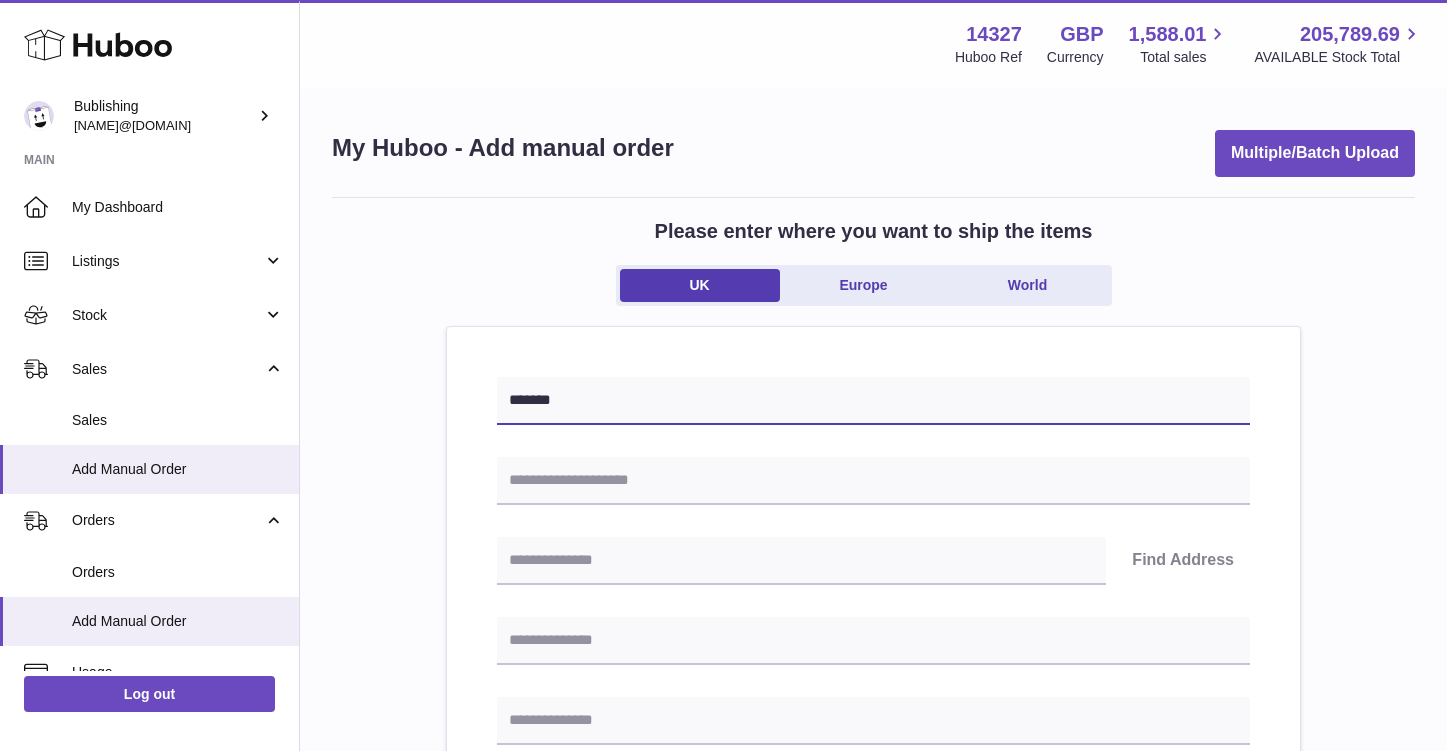 type on "*******" 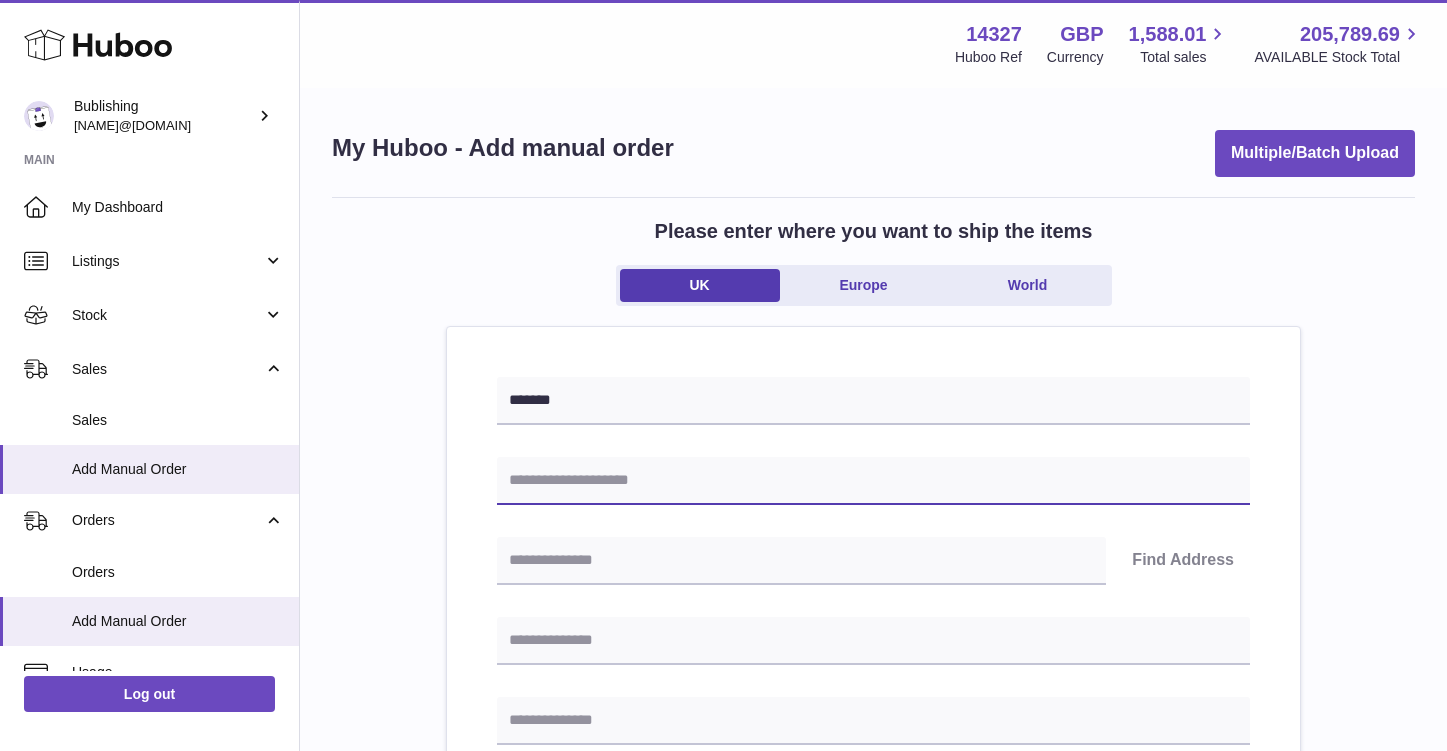 click at bounding box center (873, 481) 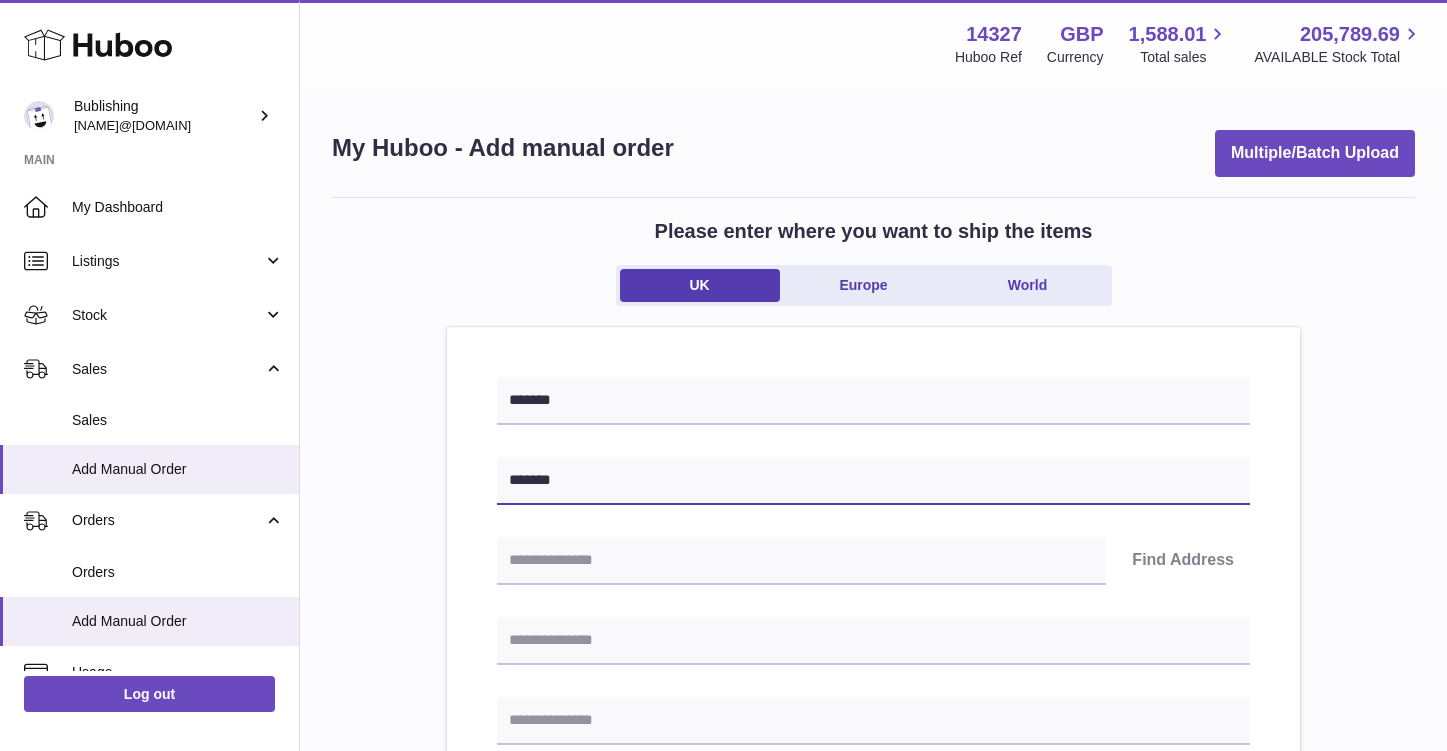 type on "*******" 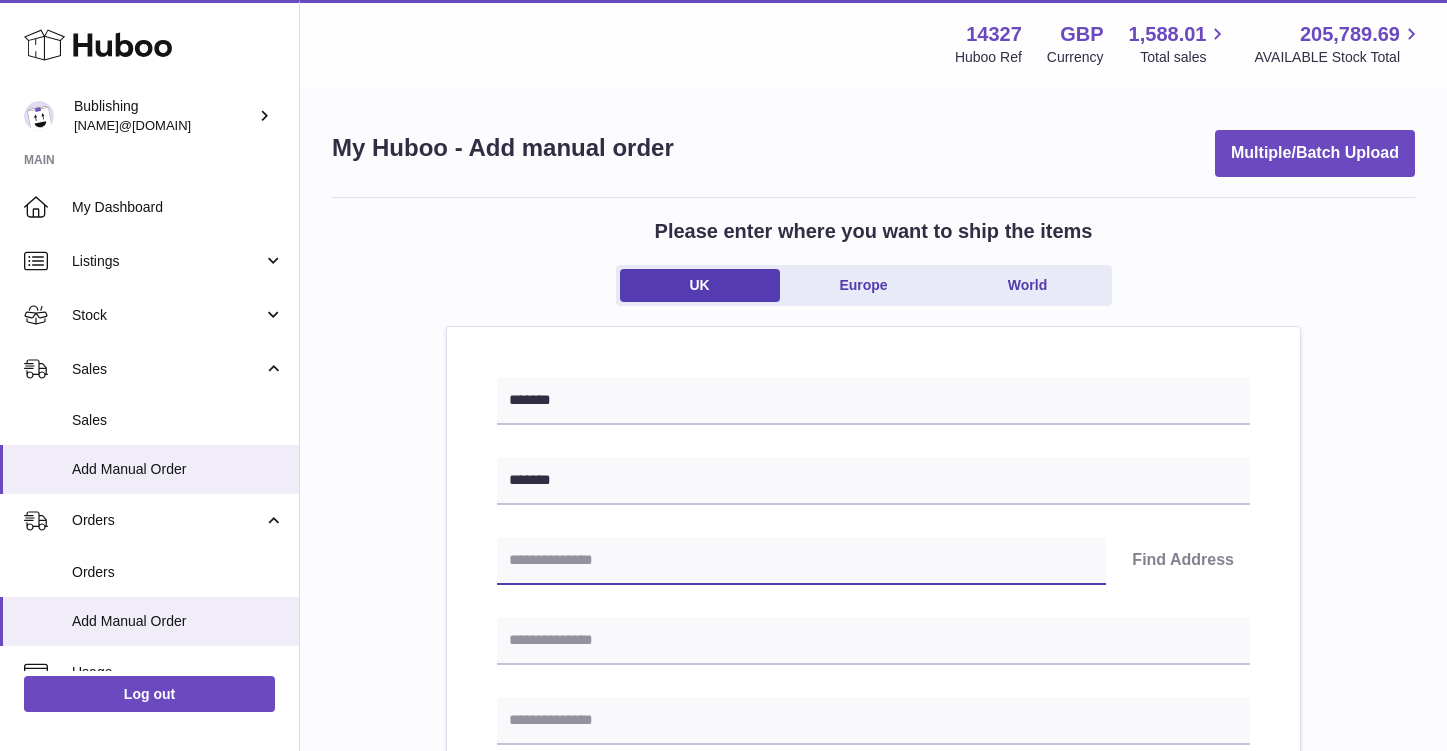 drag, startPoint x: 582, startPoint y: 558, endPoint x: 582, endPoint y: 546, distance: 12 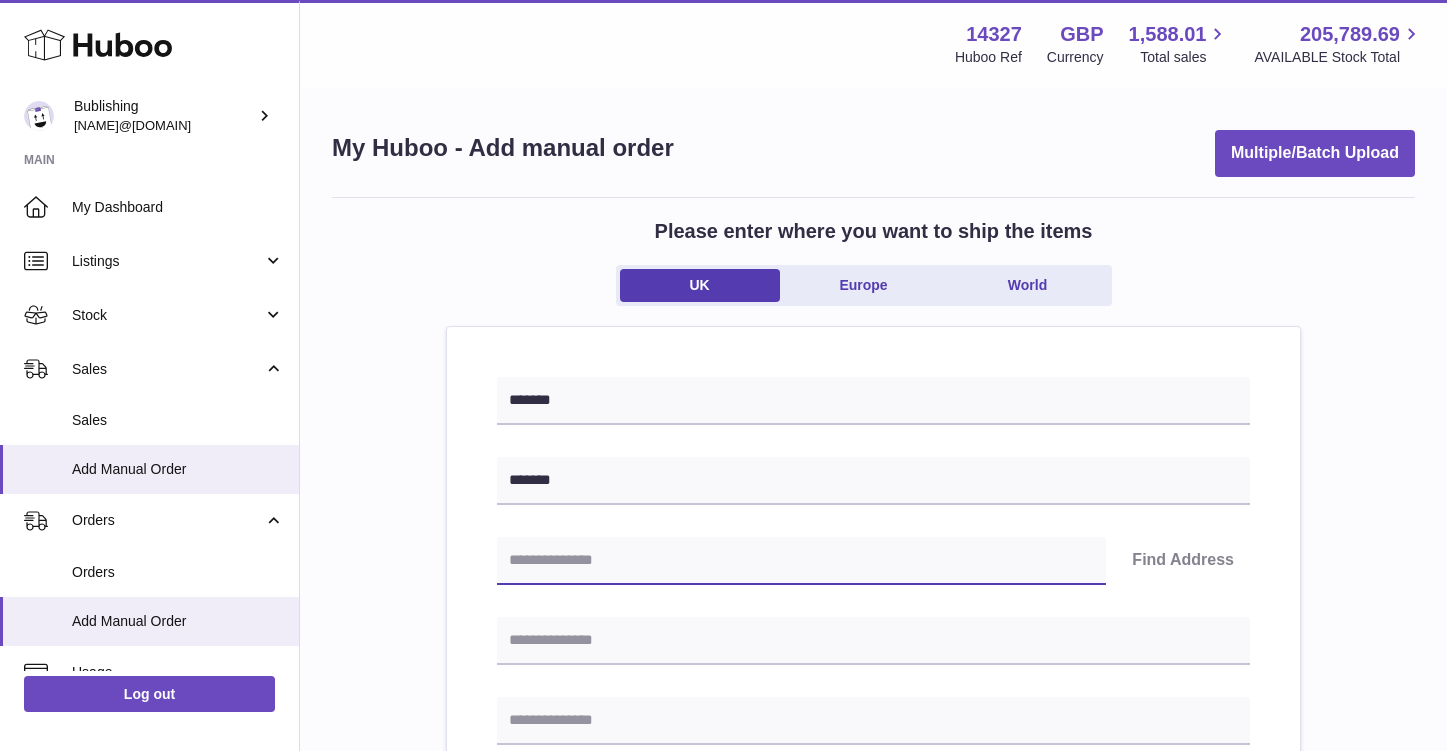 click at bounding box center (801, 561) 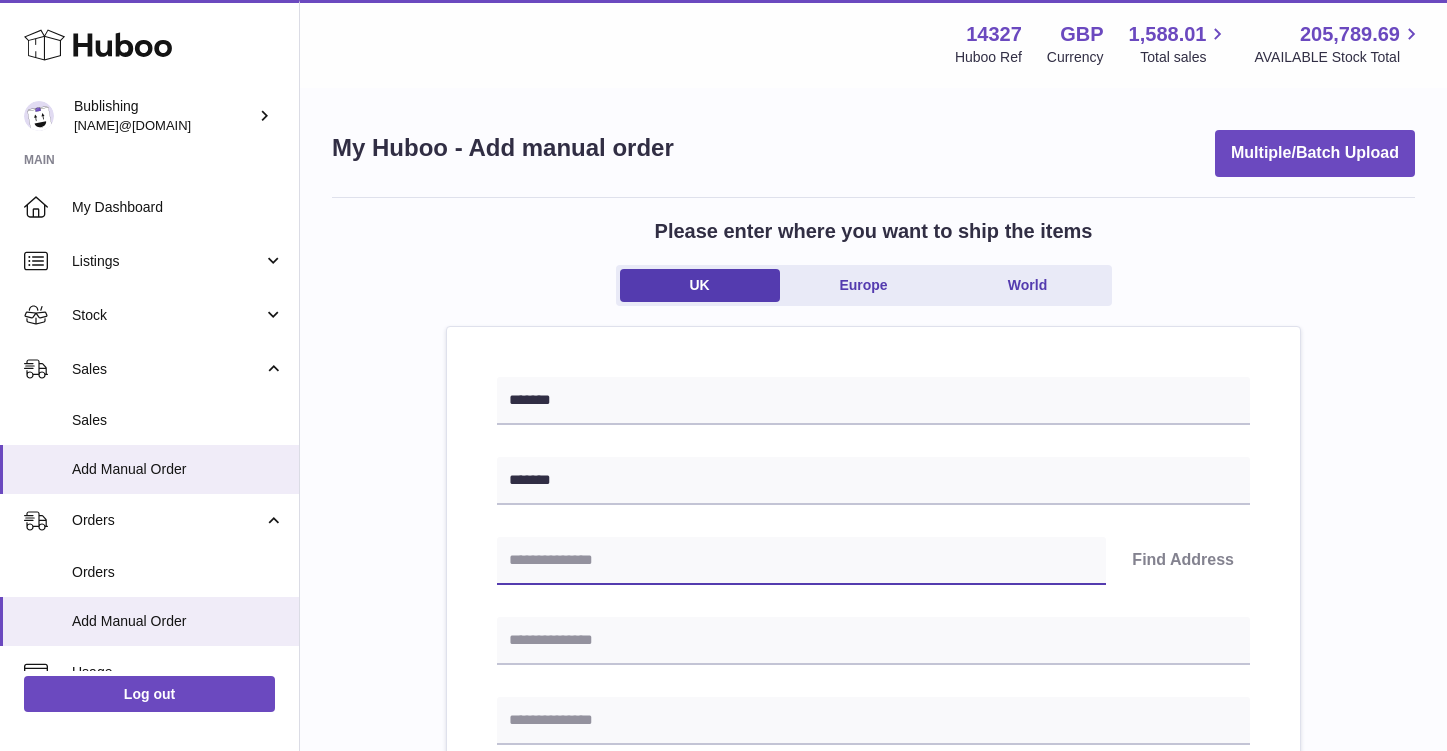 paste on "*******" 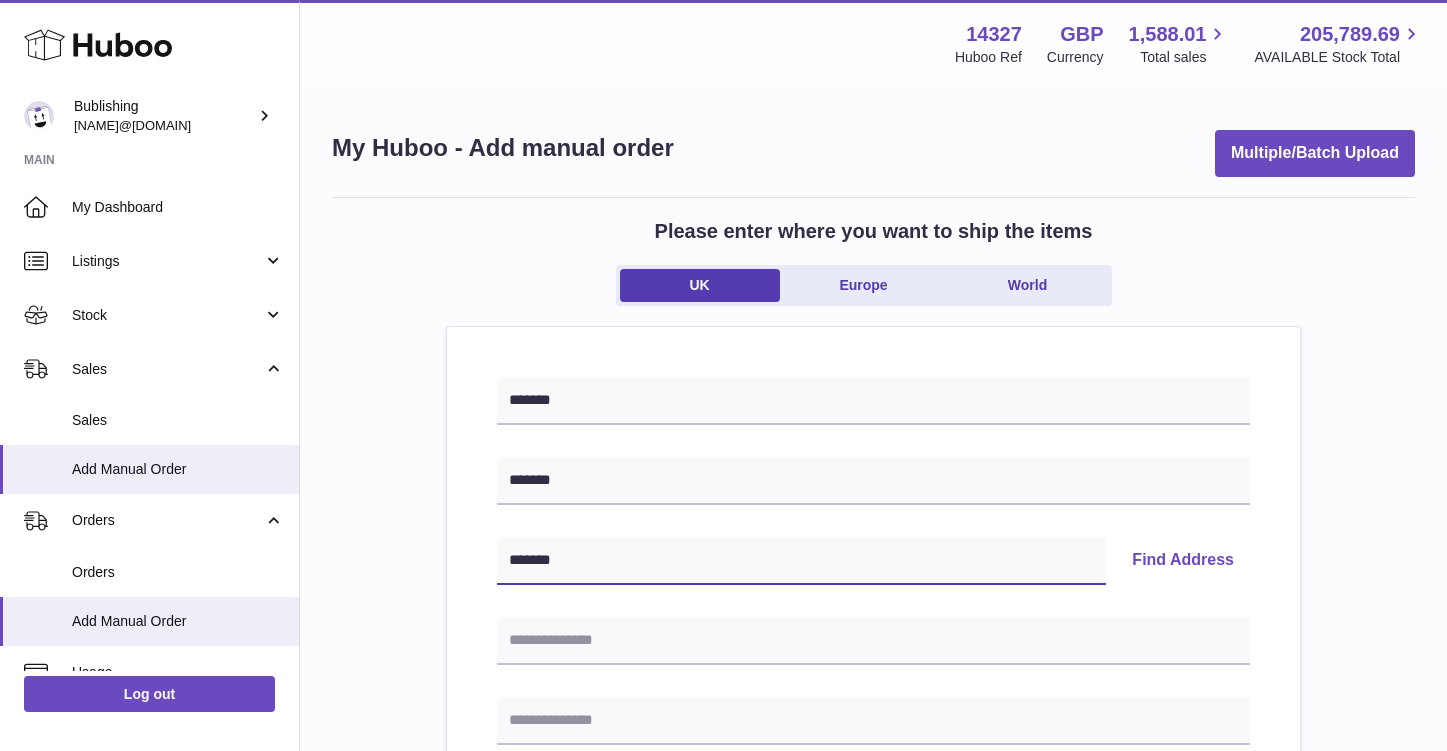 type on "*******" 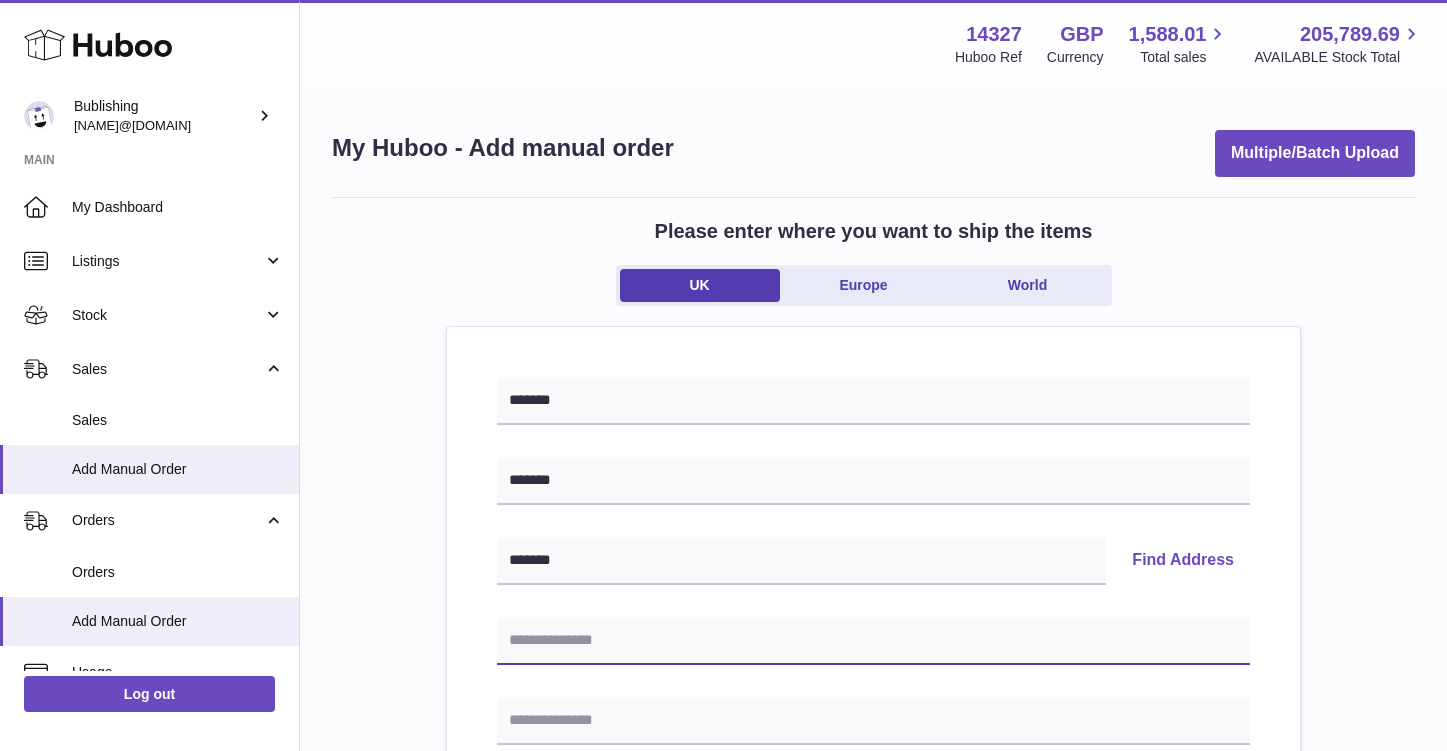 click at bounding box center [873, 641] 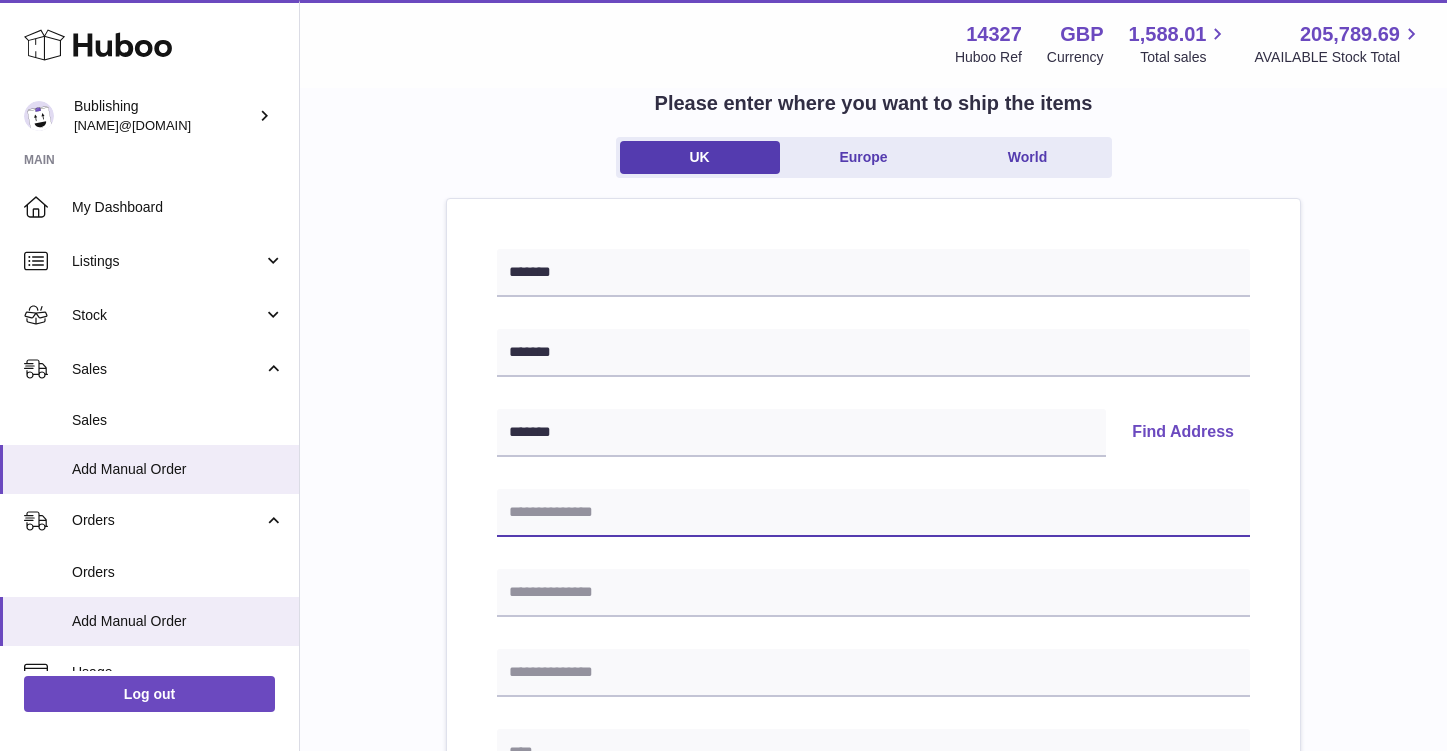 scroll, scrollTop: 386, scrollLeft: 0, axis: vertical 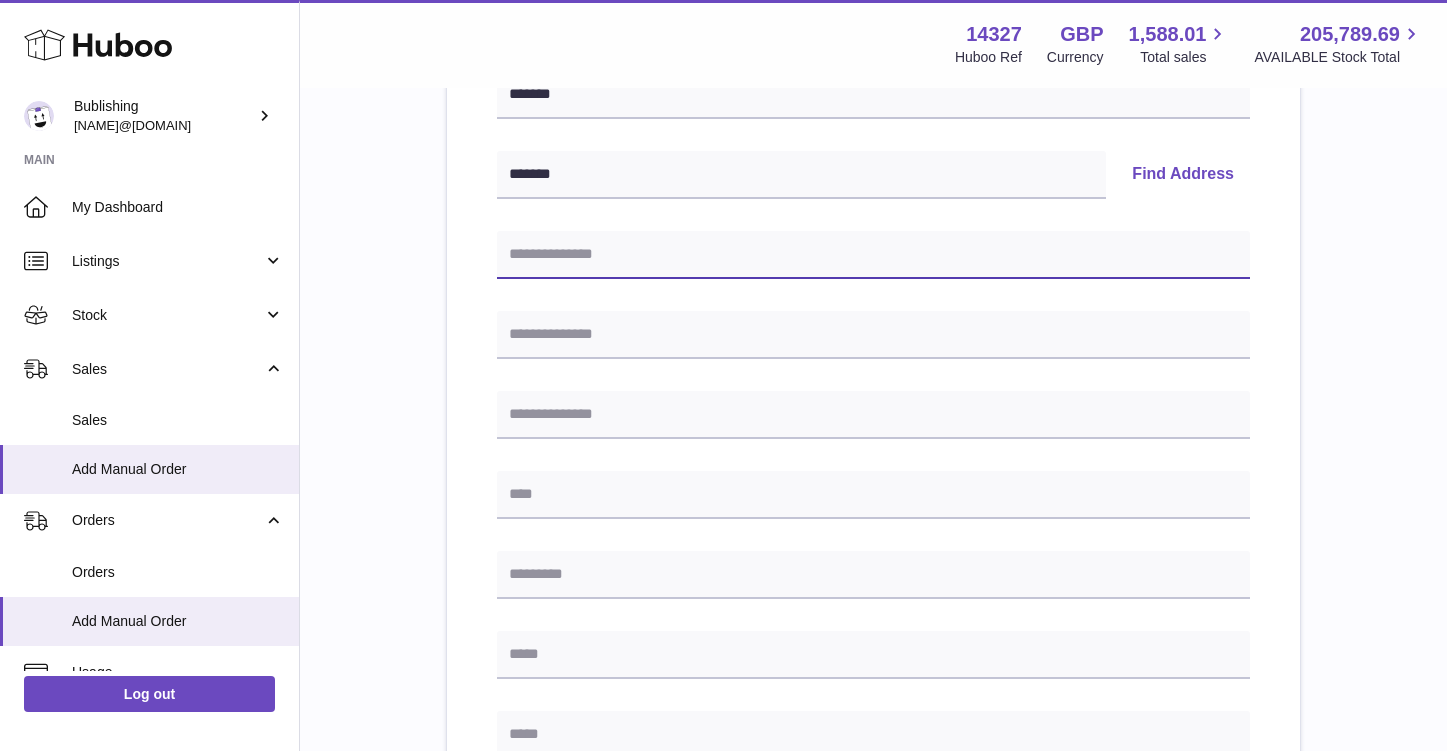 paste on "**********" 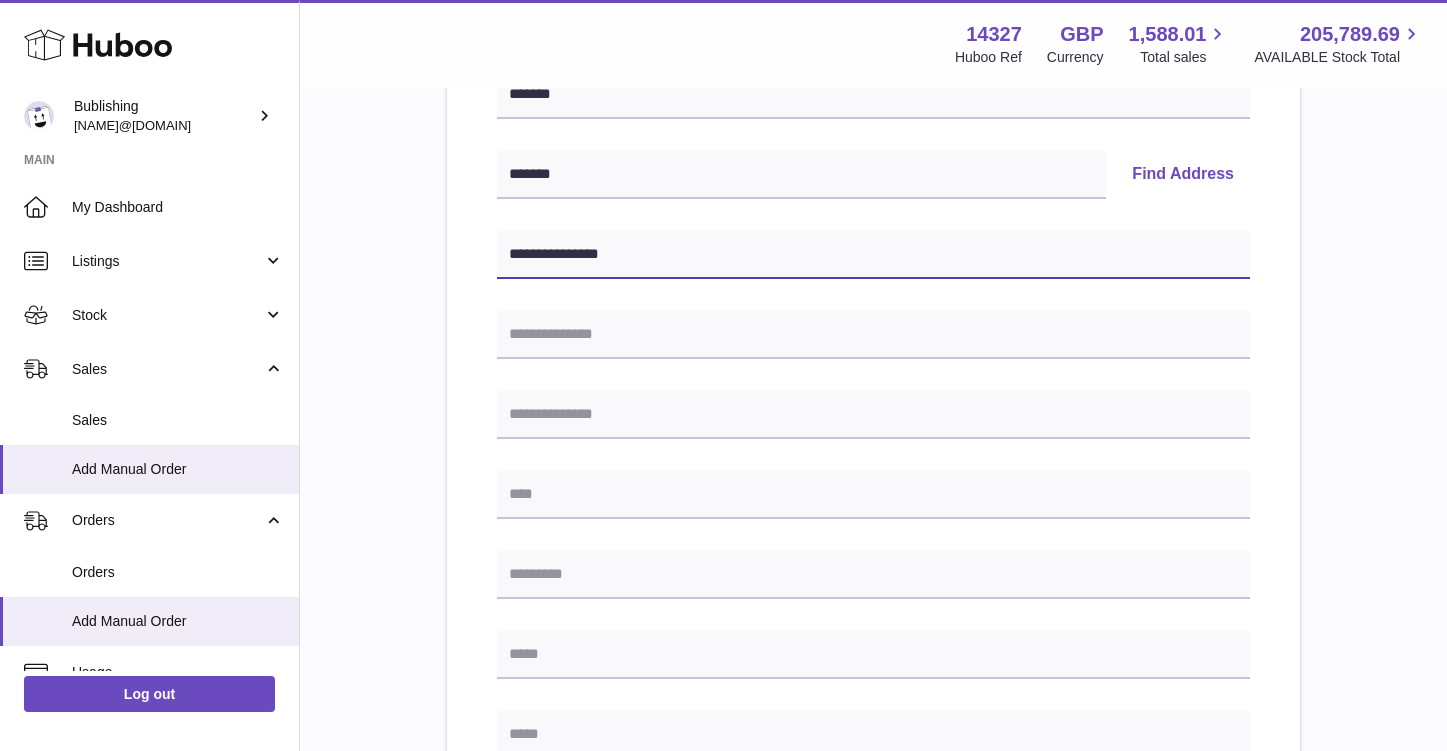 type on "**********" 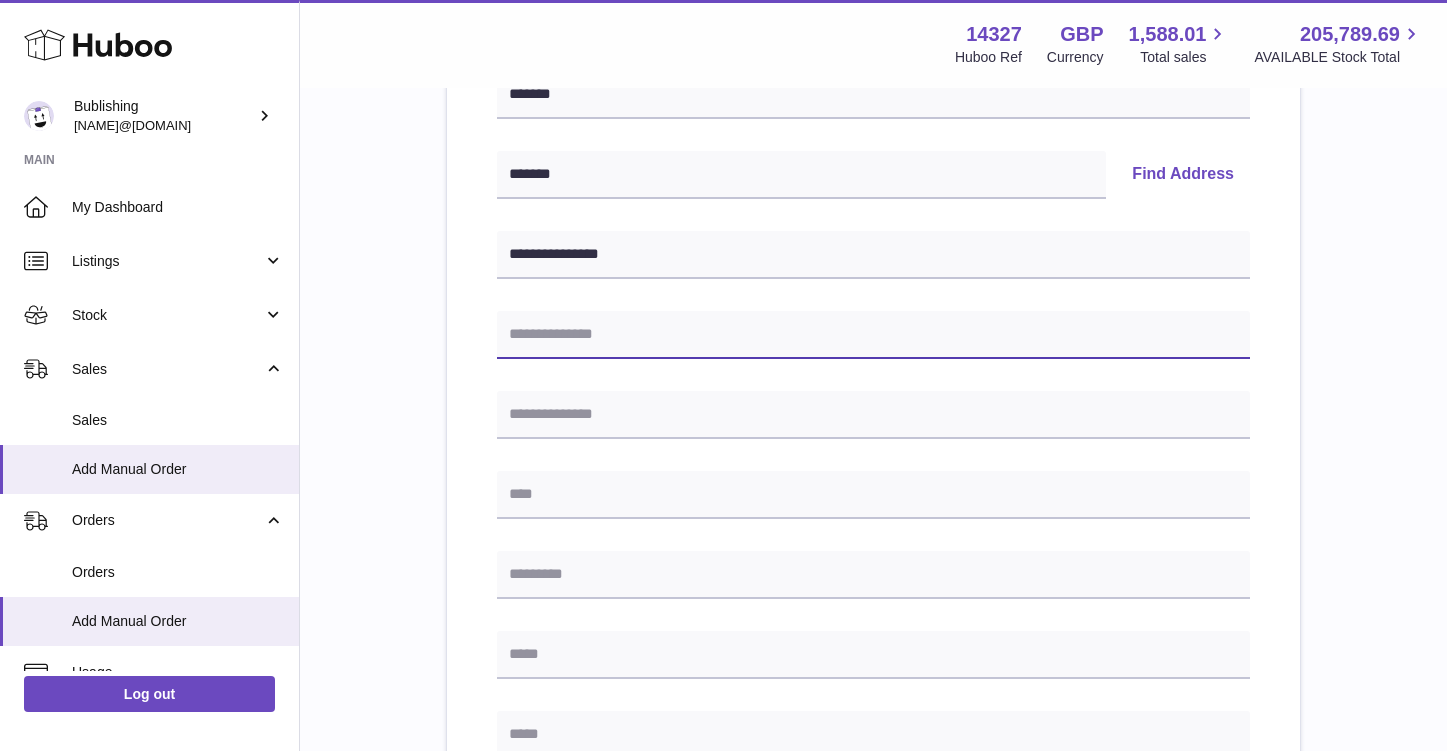 click at bounding box center (873, 335) 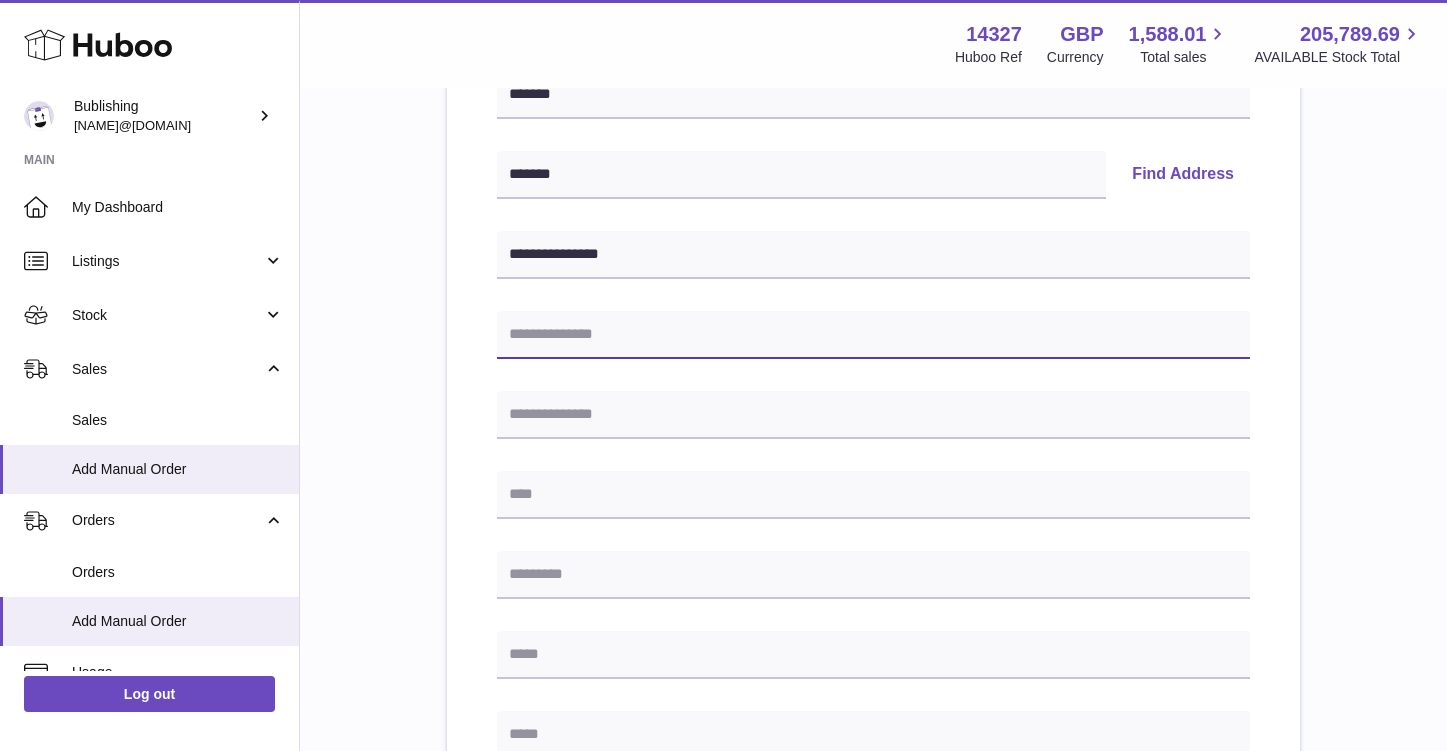 paste on "**********" 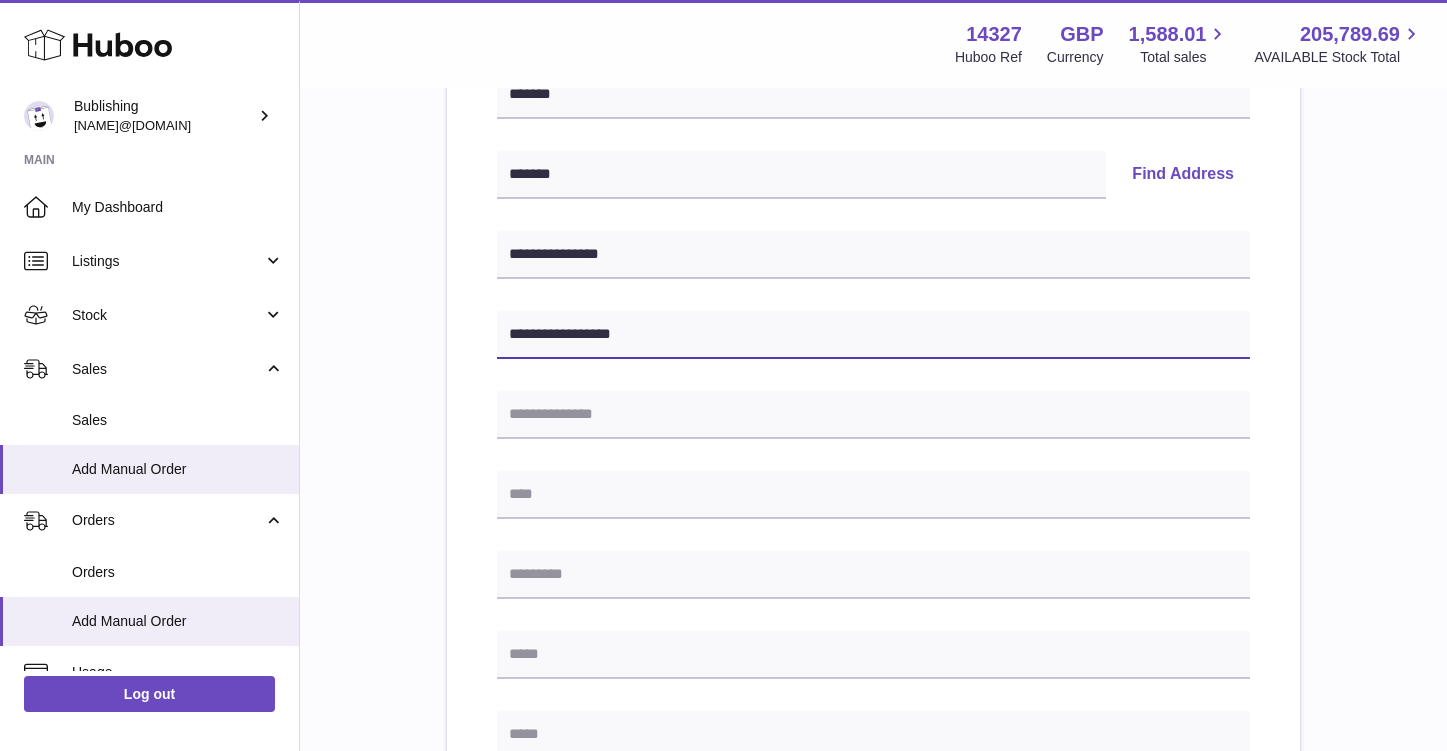 type on "**********" 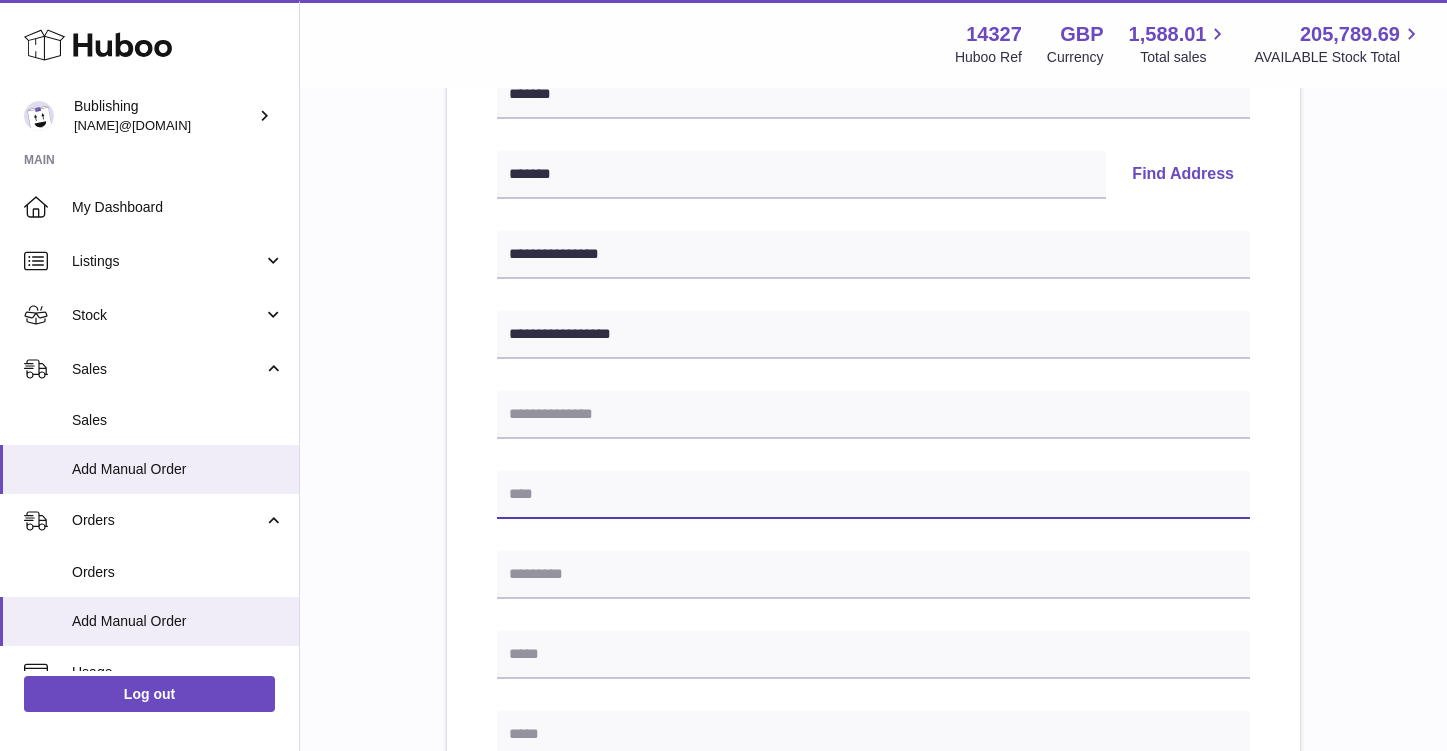 click at bounding box center [873, 495] 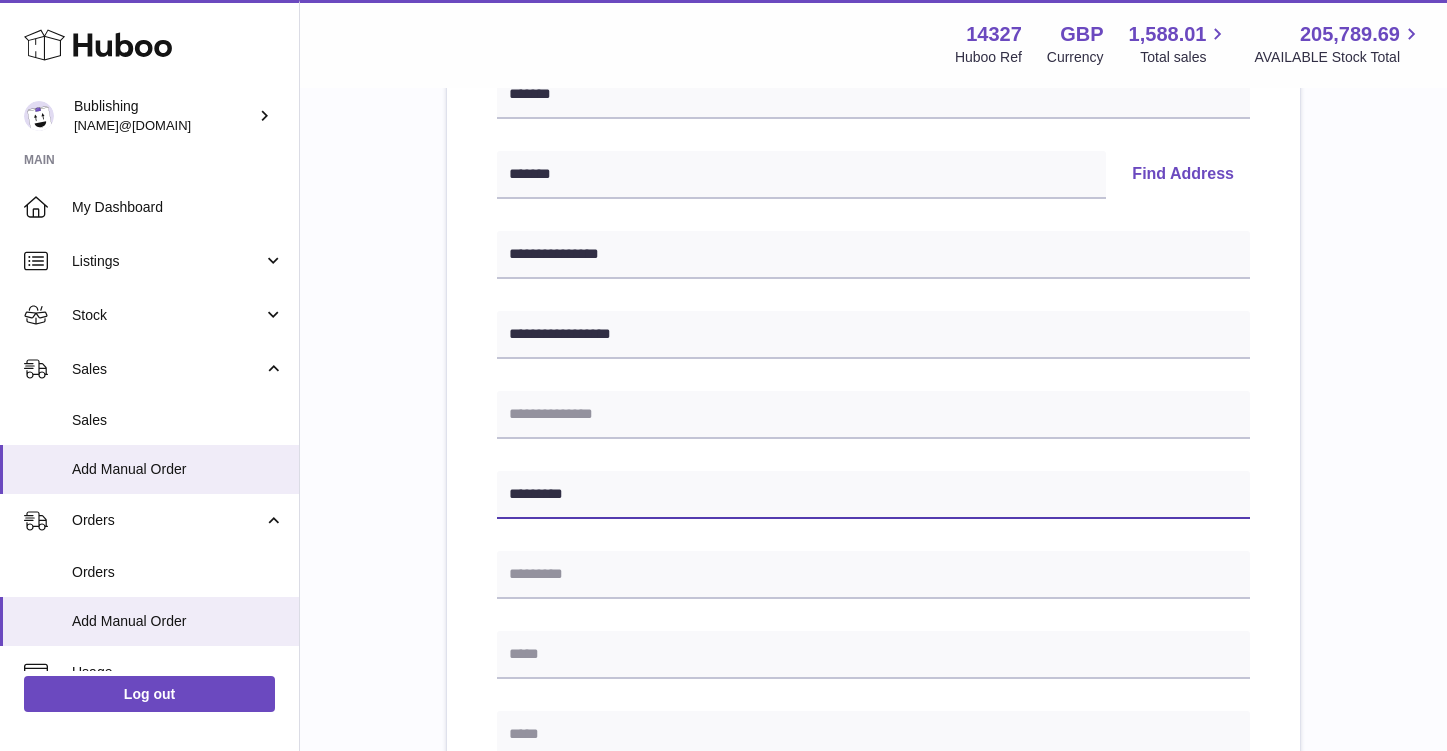 type on "*********" 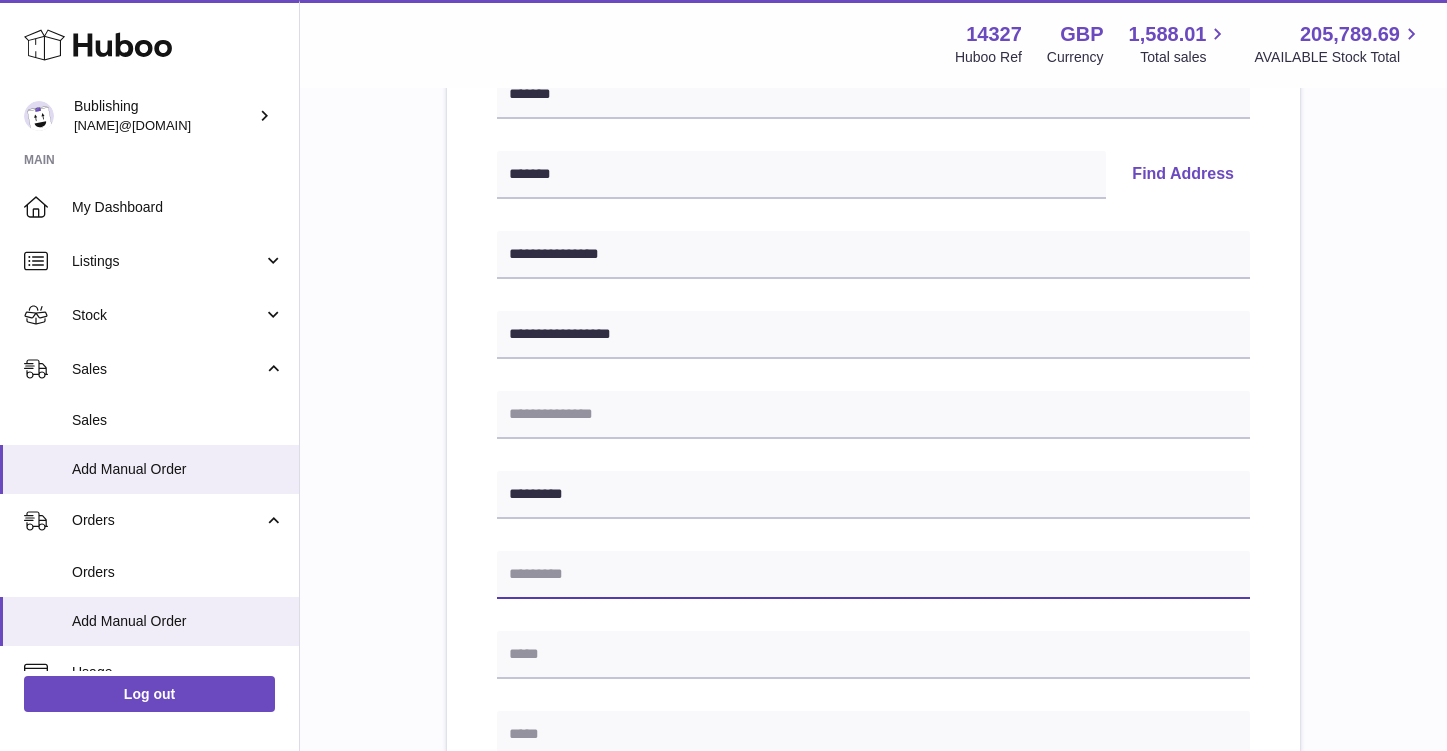 click at bounding box center (873, 575) 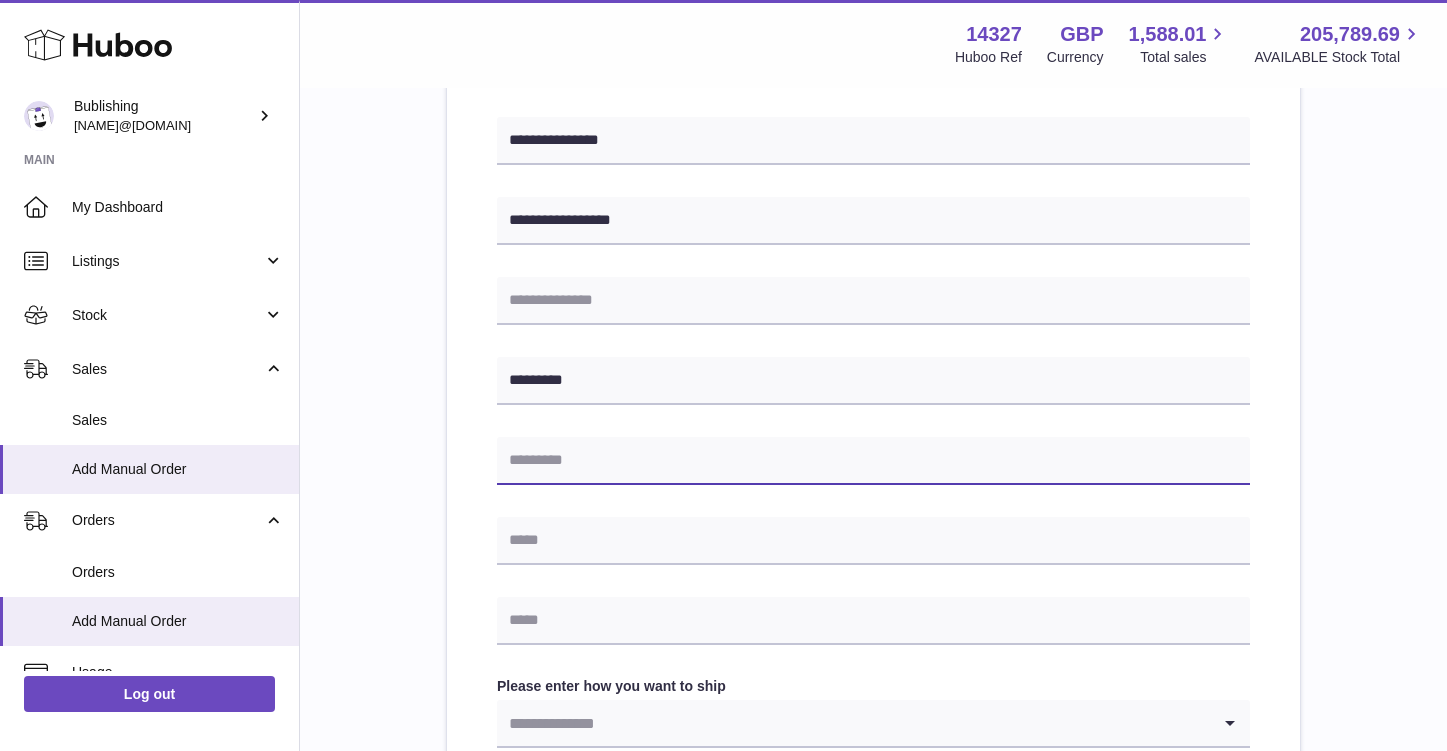 scroll, scrollTop: 555, scrollLeft: 0, axis: vertical 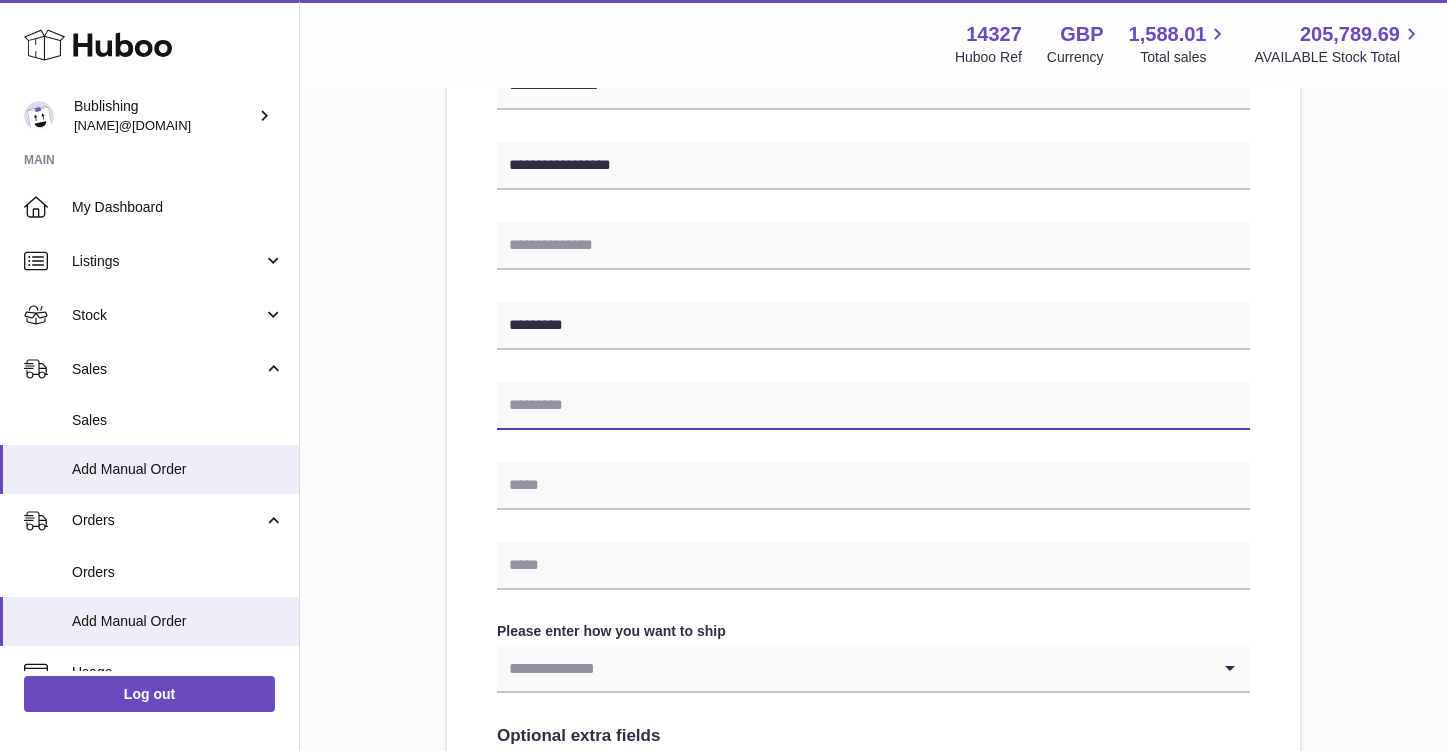 click at bounding box center (873, 406) 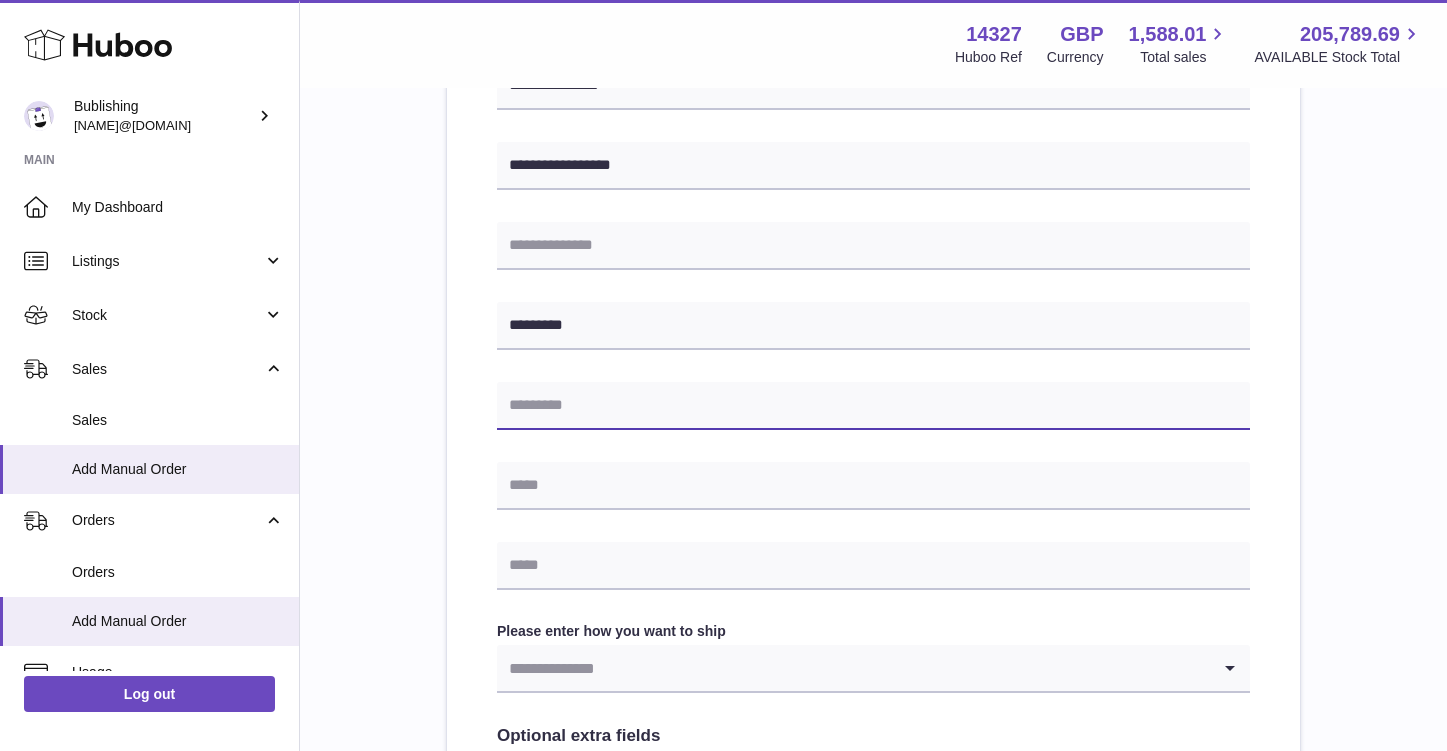 paste on "*******" 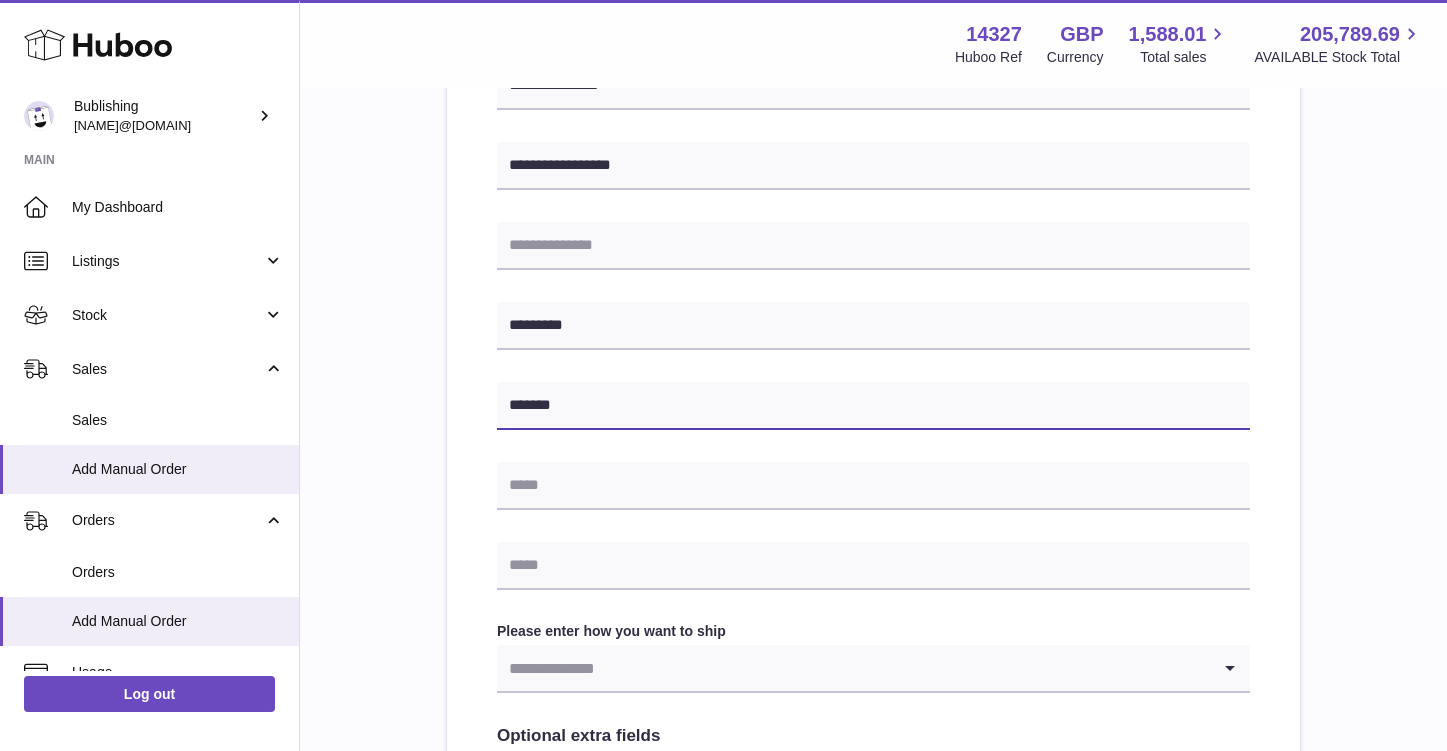 type on "*******" 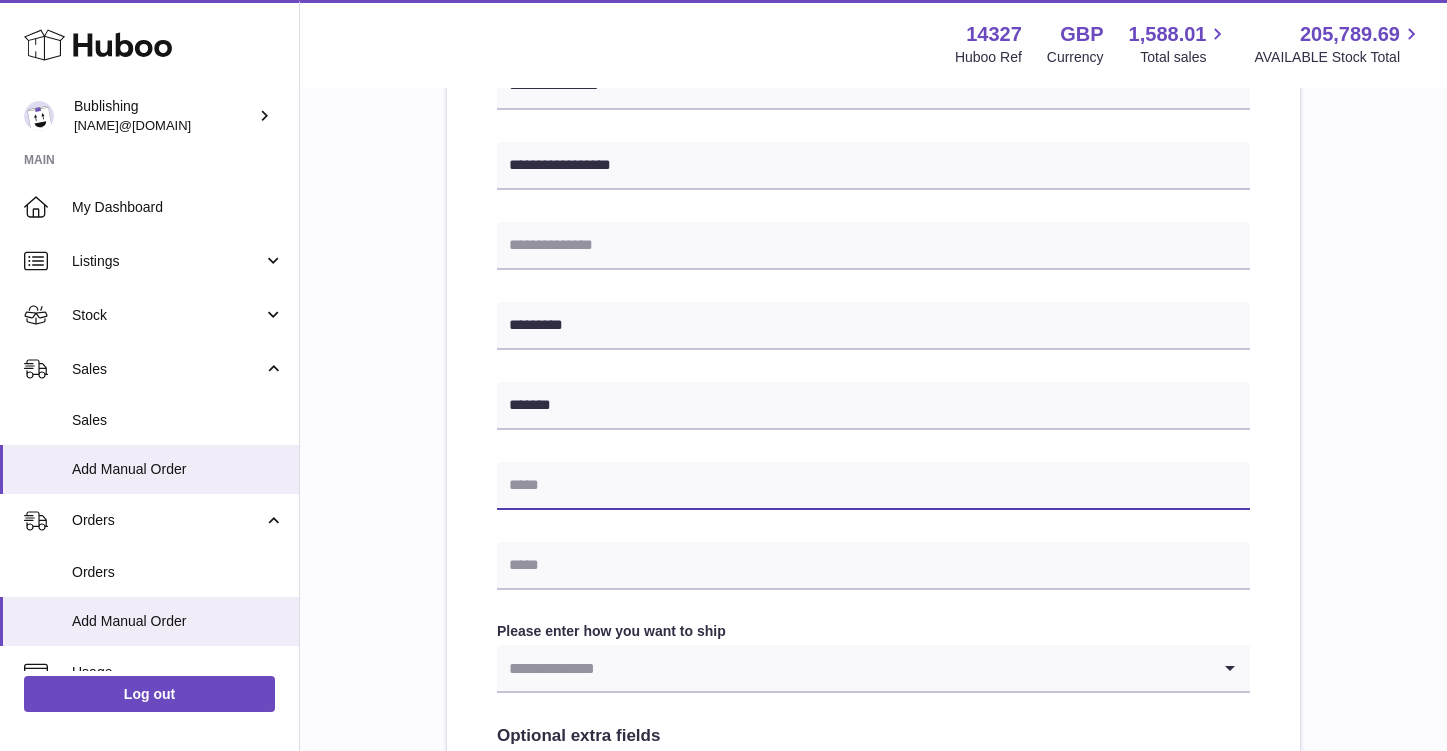 click at bounding box center [873, 486] 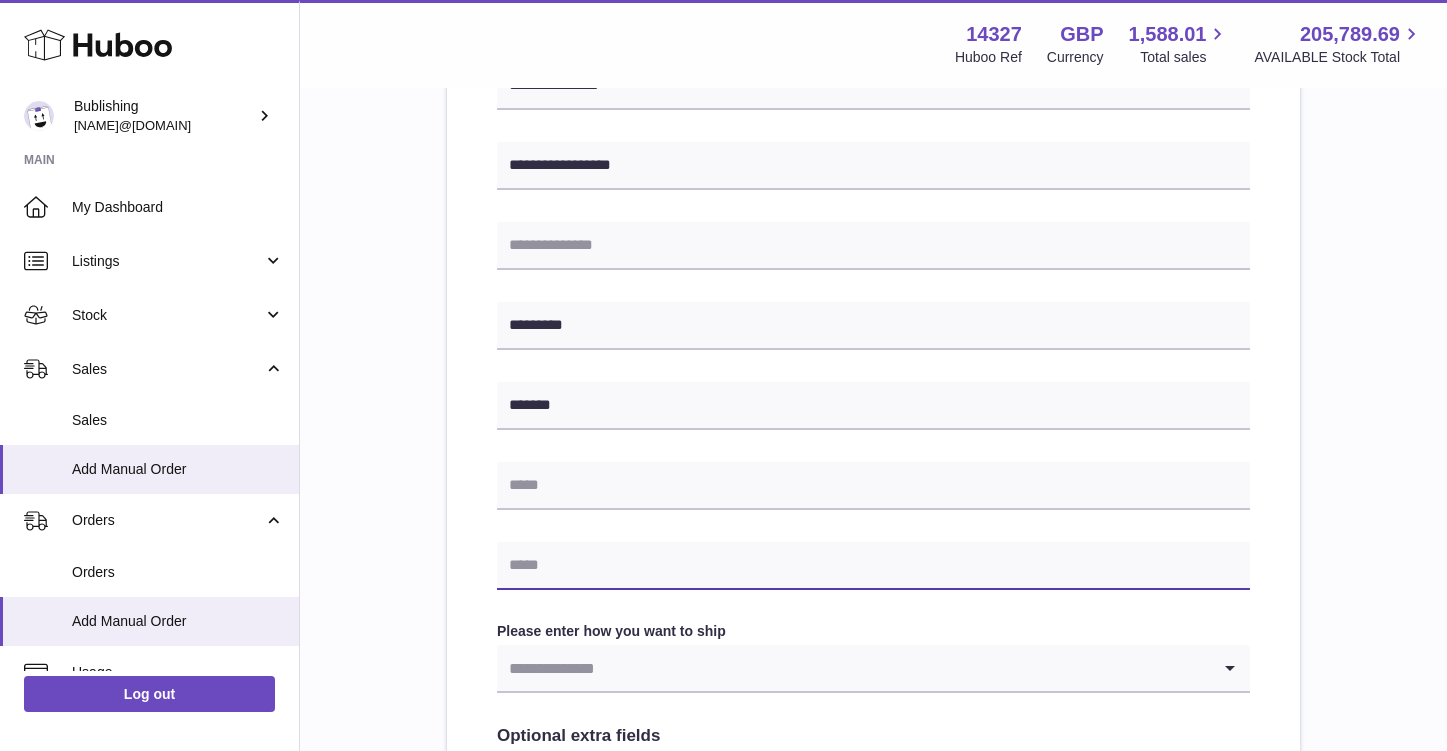 click at bounding box center [873, 566] 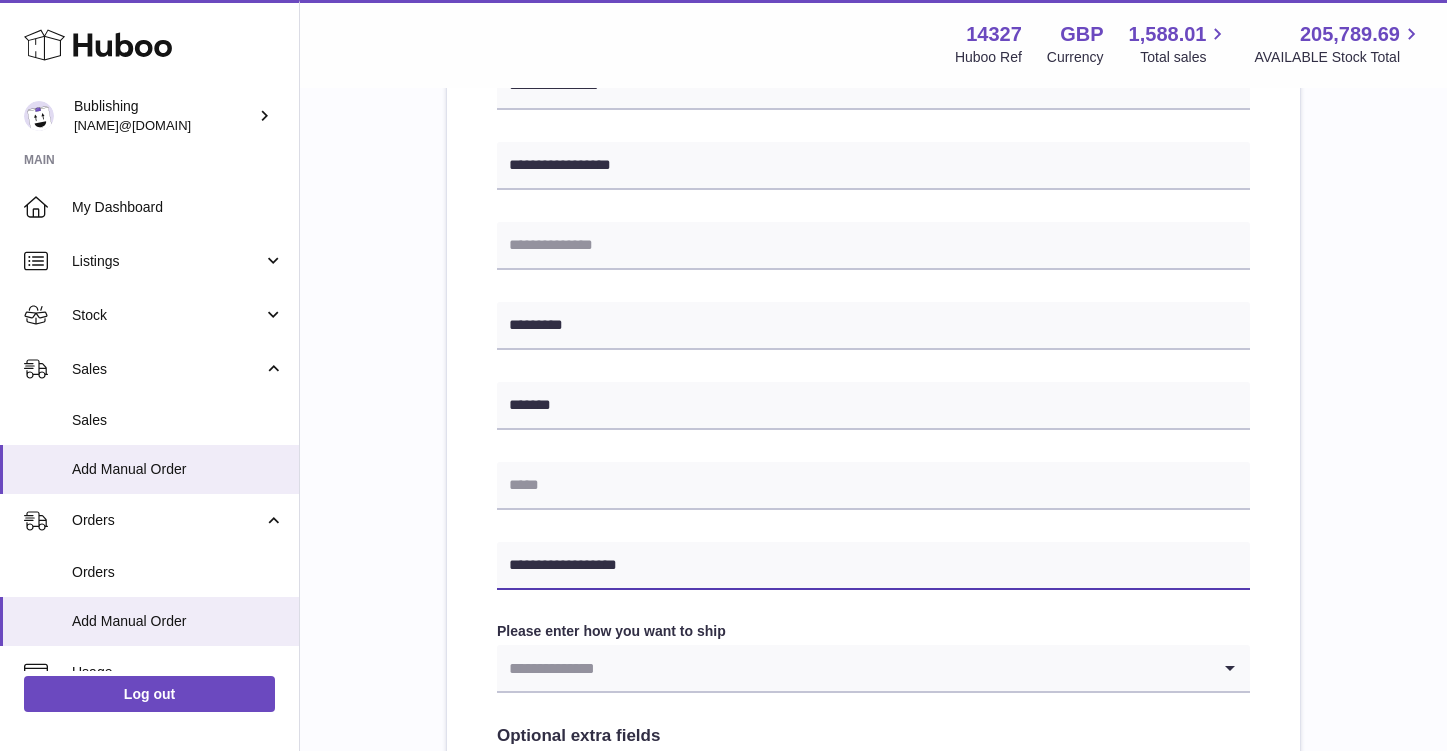 type on "**********" 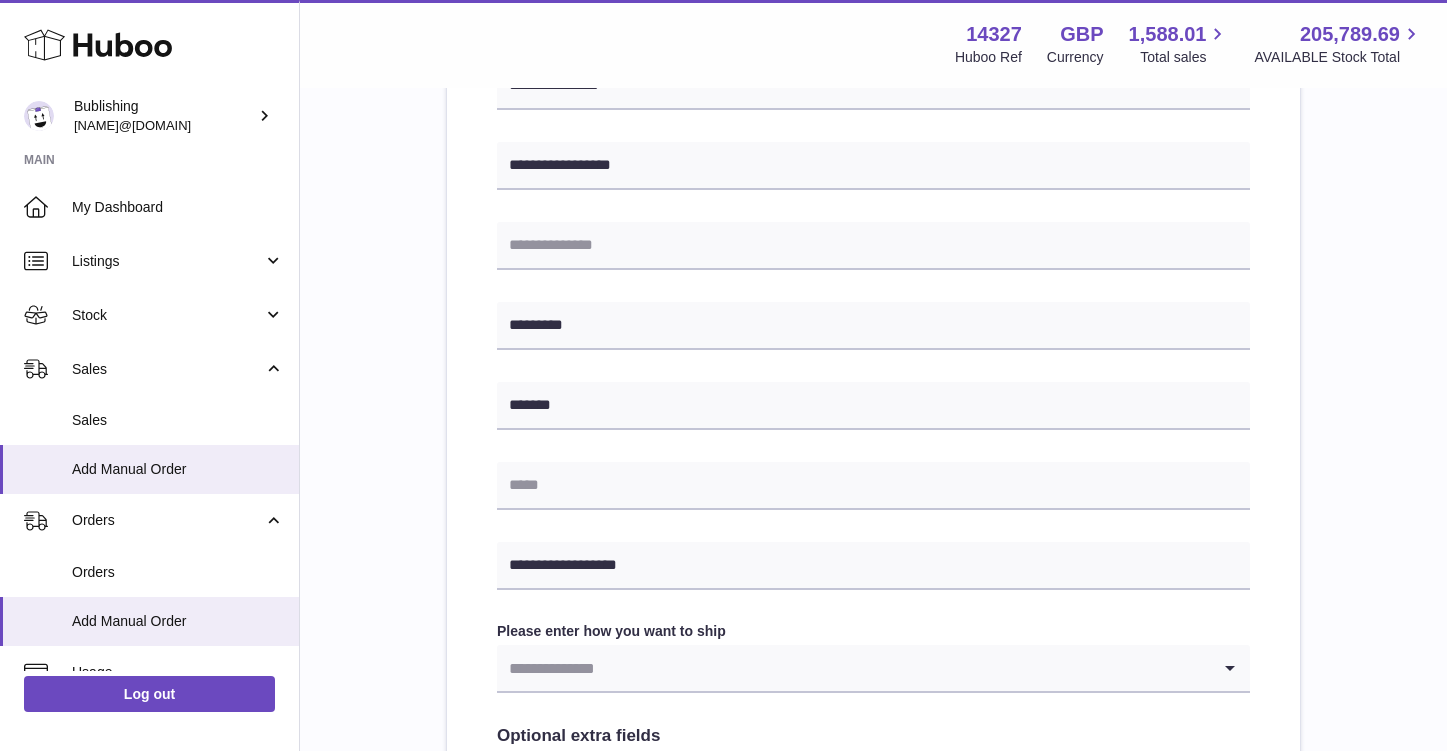 click at bounding box center (853, 668) 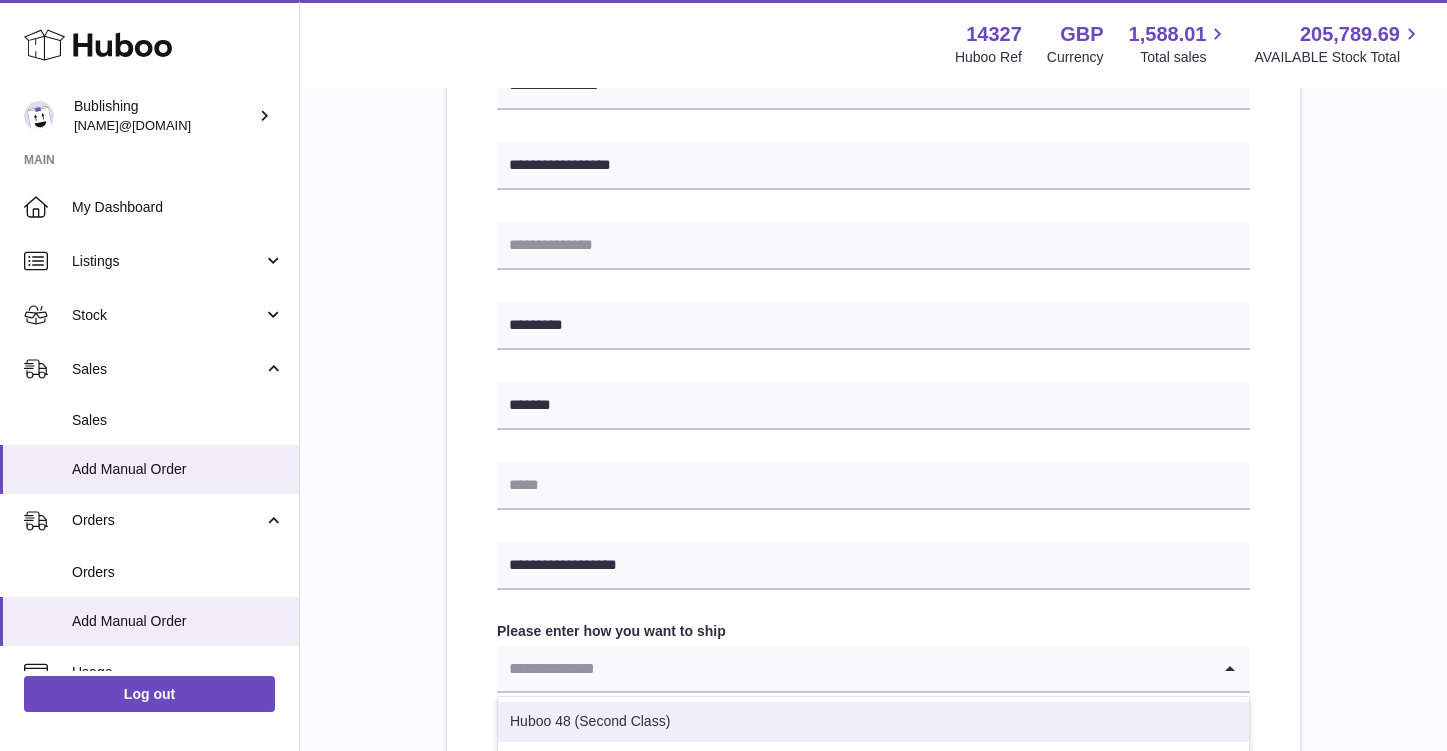 click on "Huboo 48 (Second Class)" at bounding box center [873, 722] 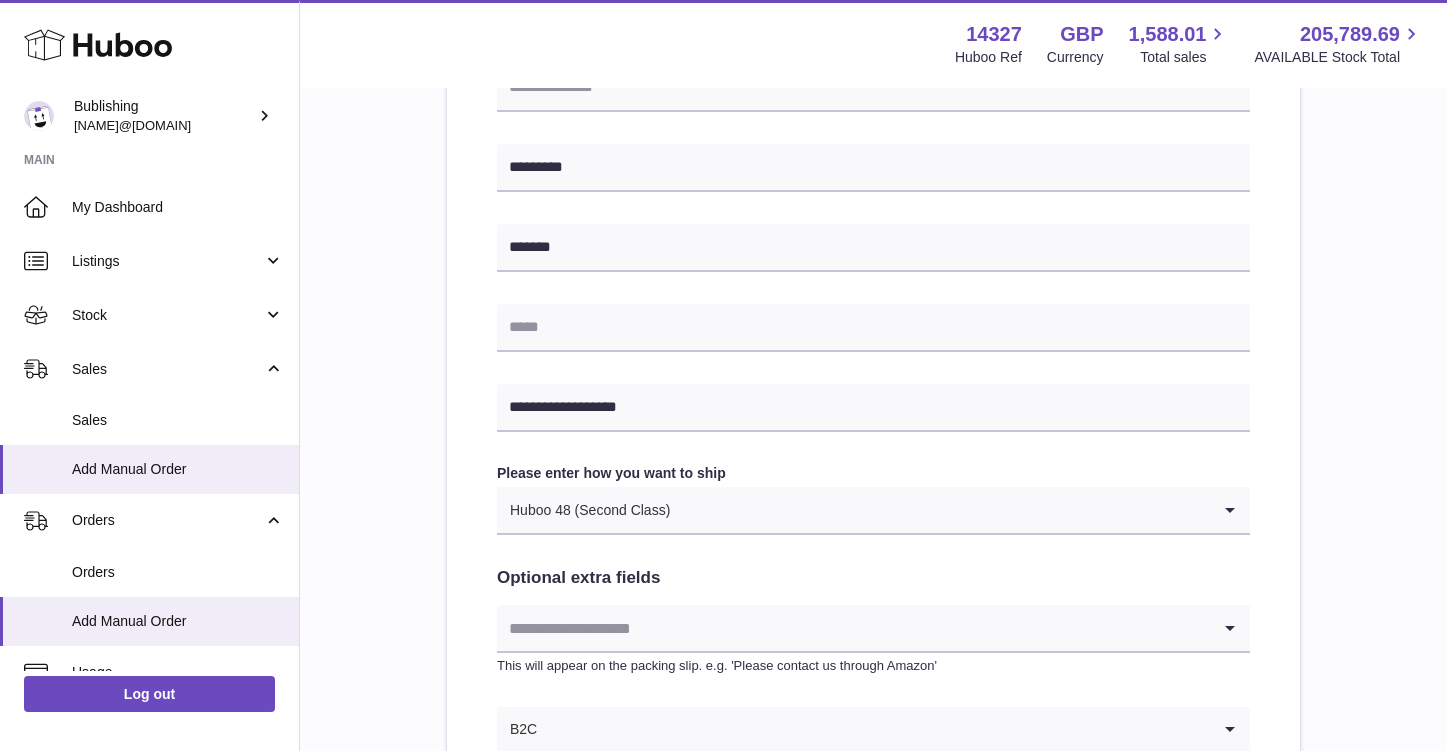 scroll, scrollTop: 996, scrollLeft: 0, axis: vertical 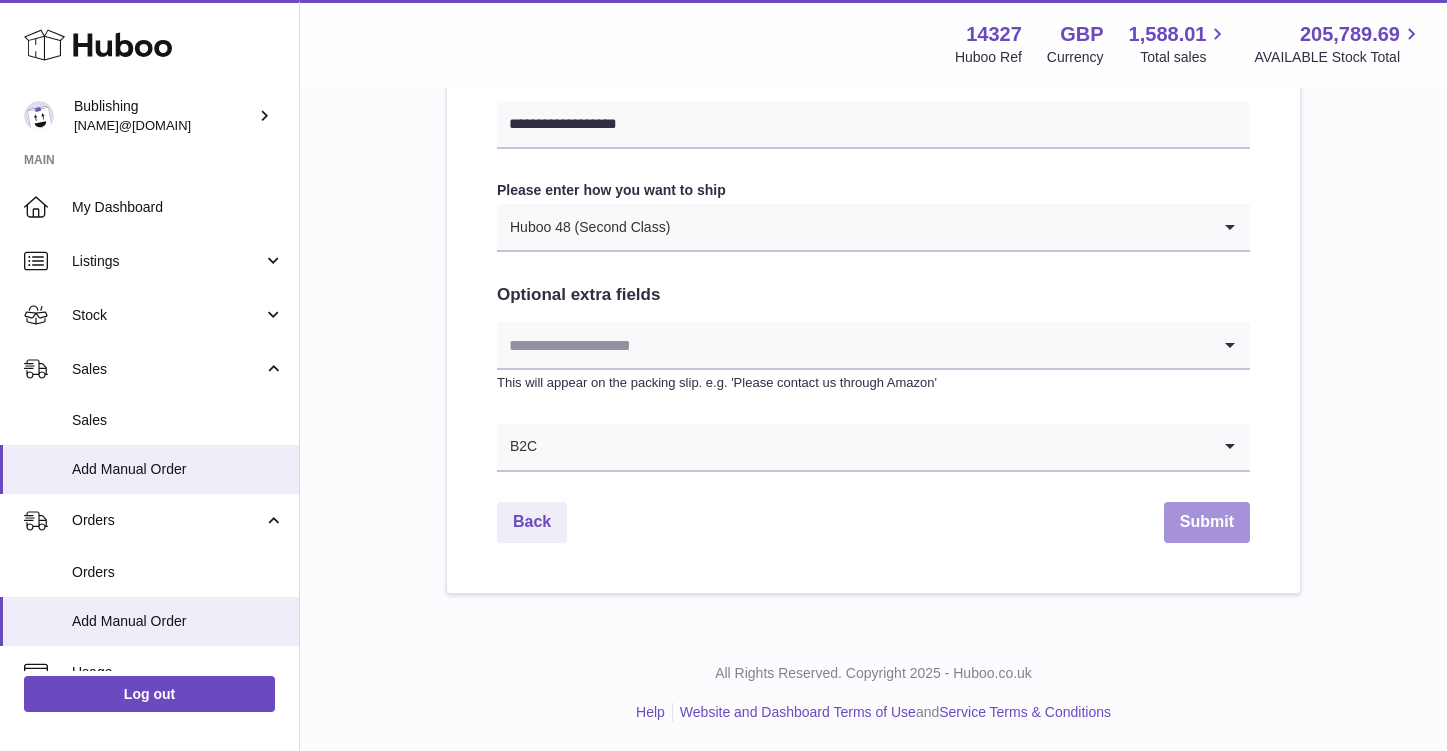 click on "Submit" at bounding box center [1207, 522] 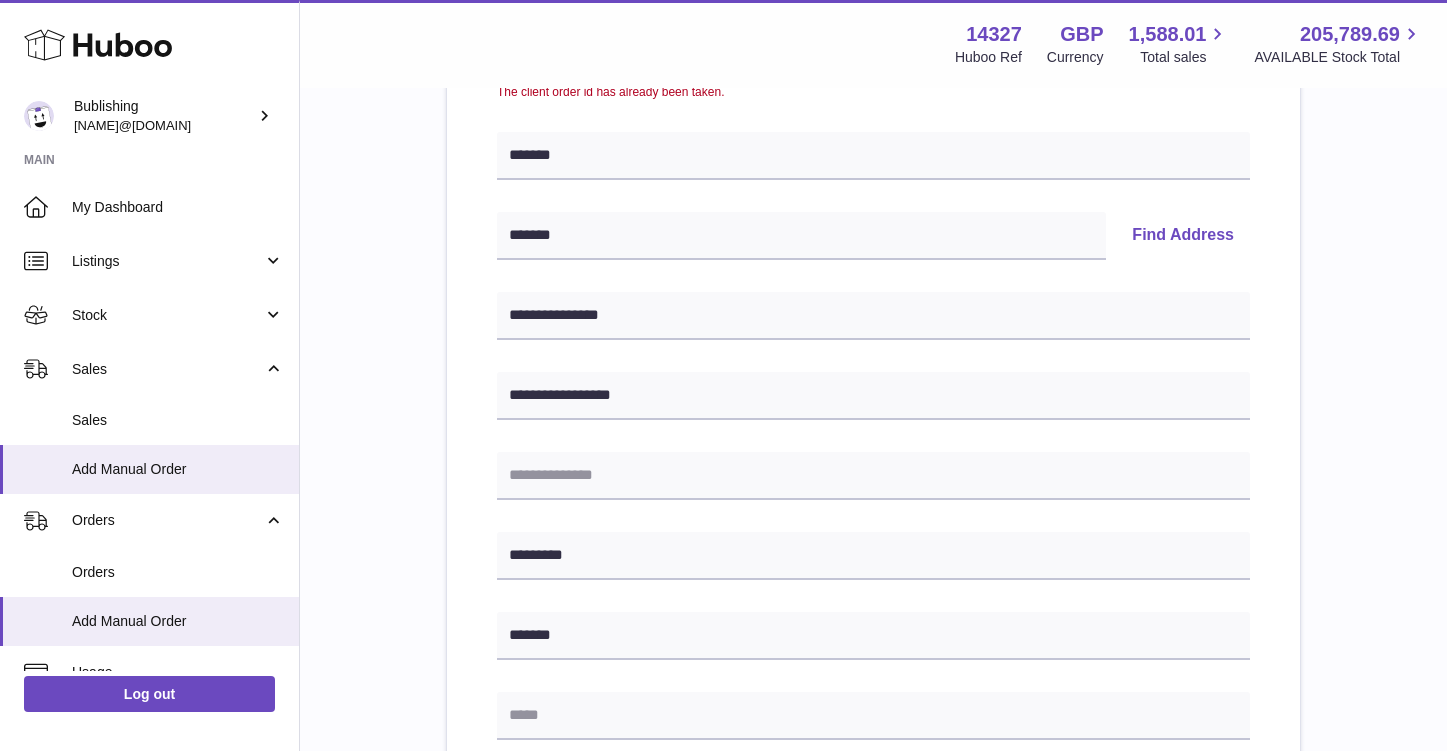scroll, scrollTop: 0, scrollLeft: 0, axis: both 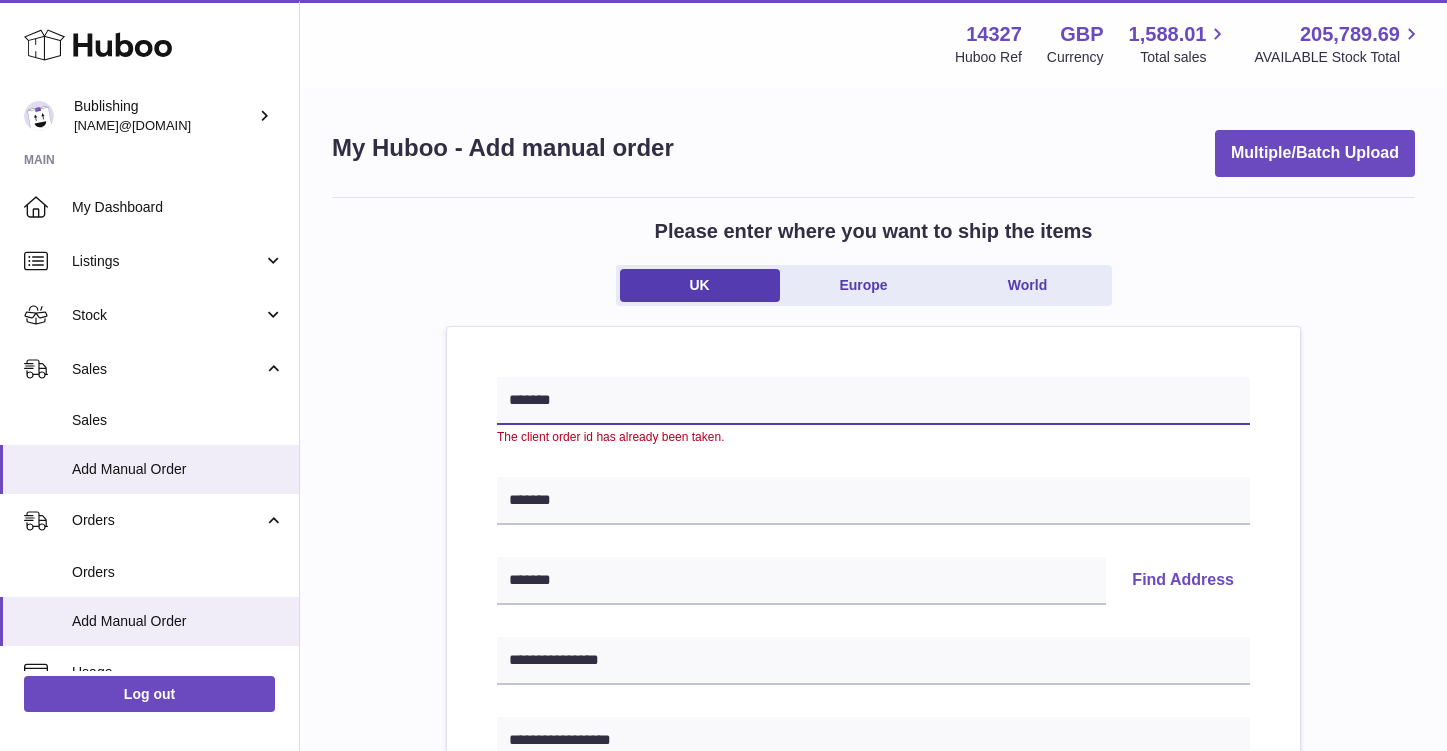 drag, startPoint x: 579, startPoint y: 401, endPoint x: 487, endPoint y: 401, distance: 92 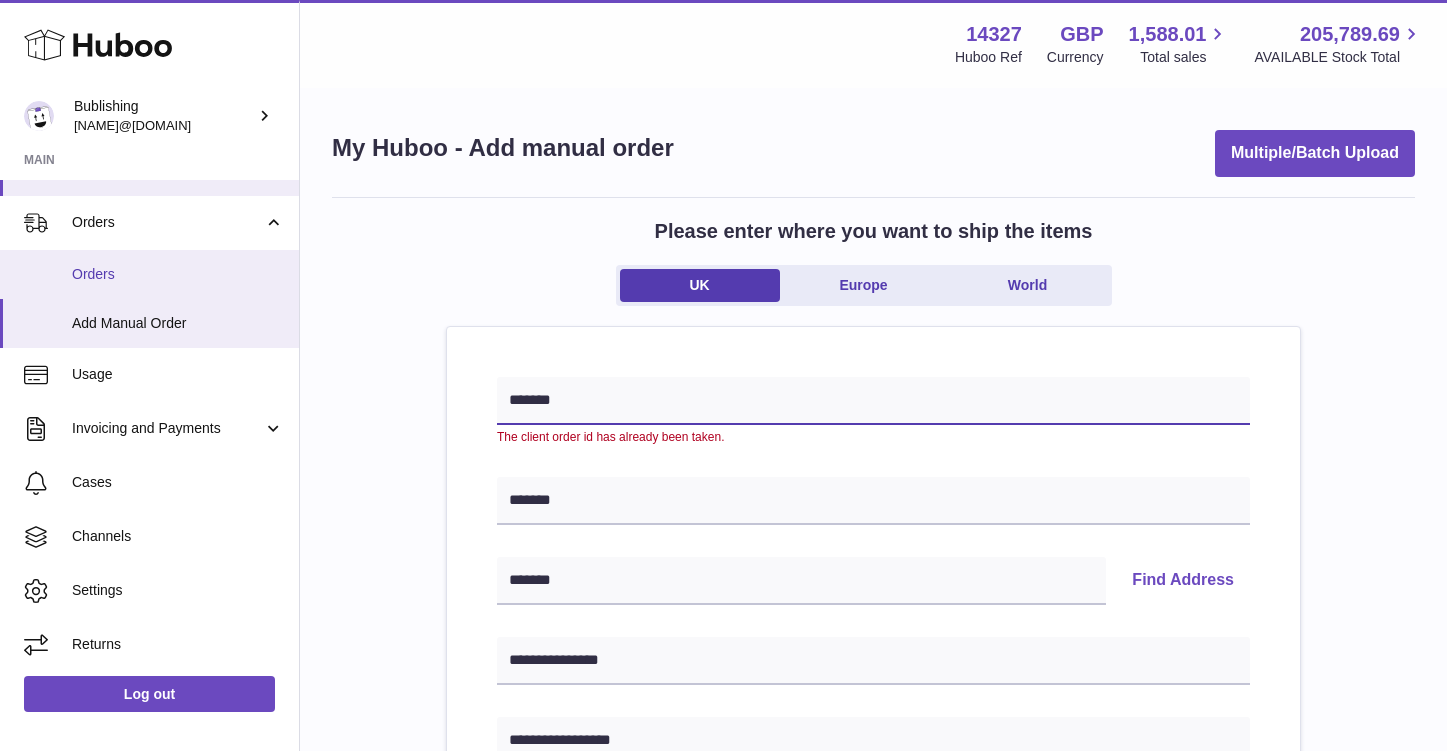 scroll, scrollTop: 0, scrollLeft: 0, axis: both 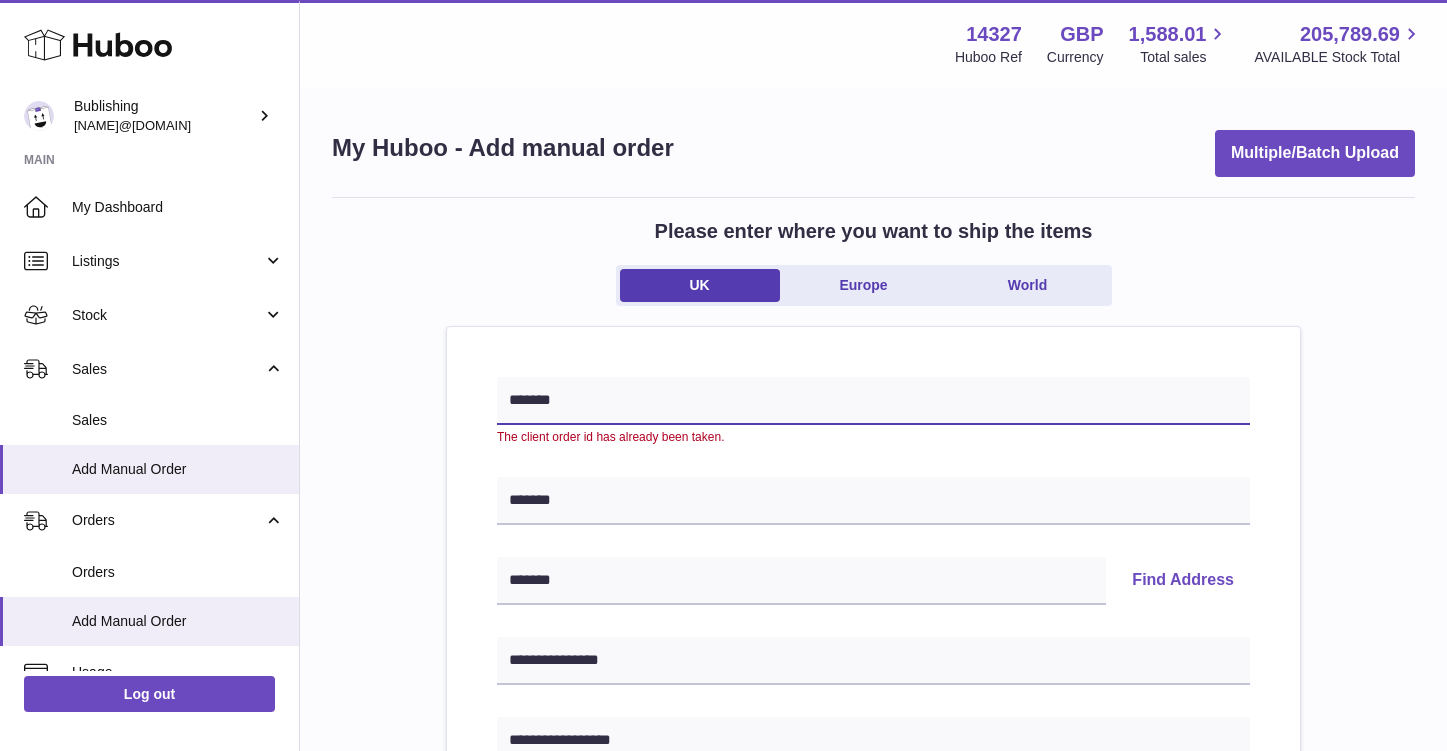 click on "*******" at bounding box center (873, 401) 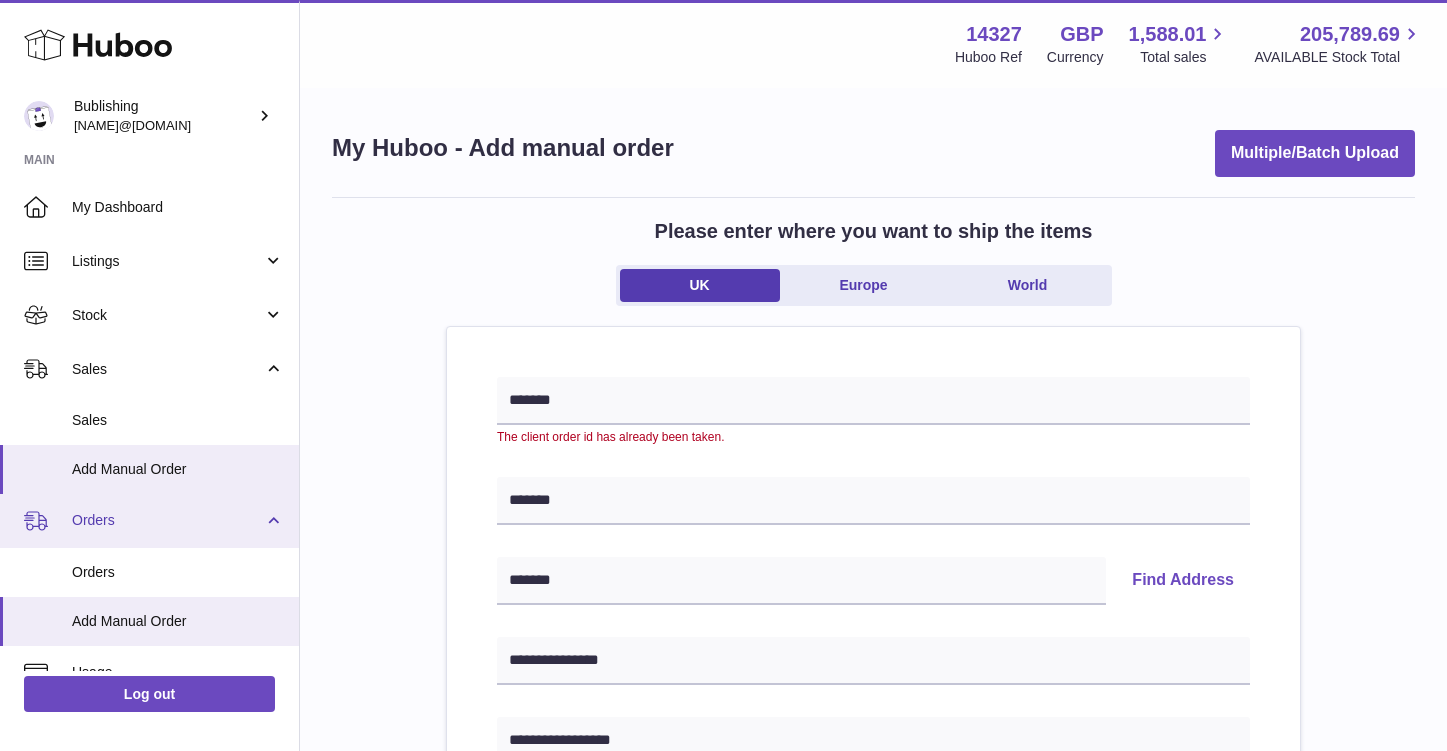 click on "Orders" at bounding box center (149, 521) 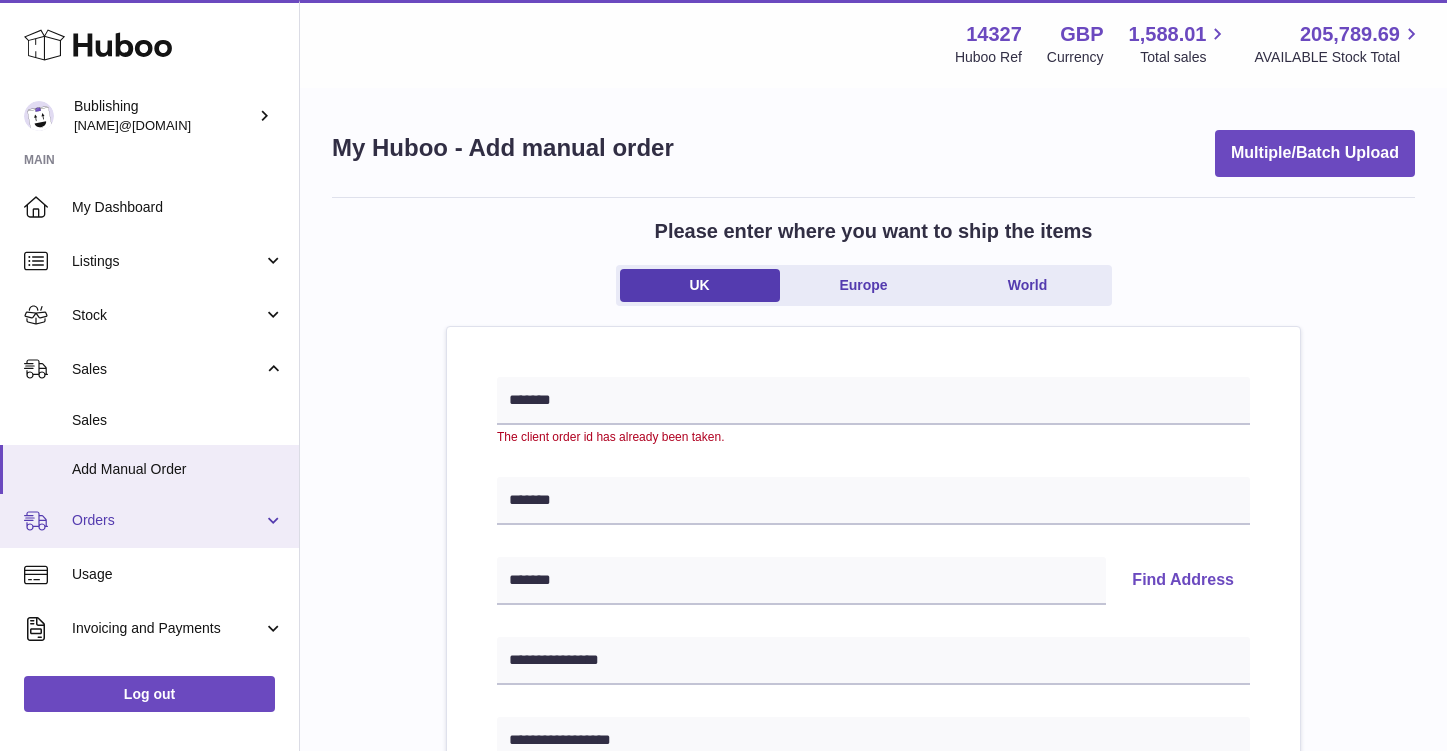 click on "Orders" at bounding box center (167, 520) 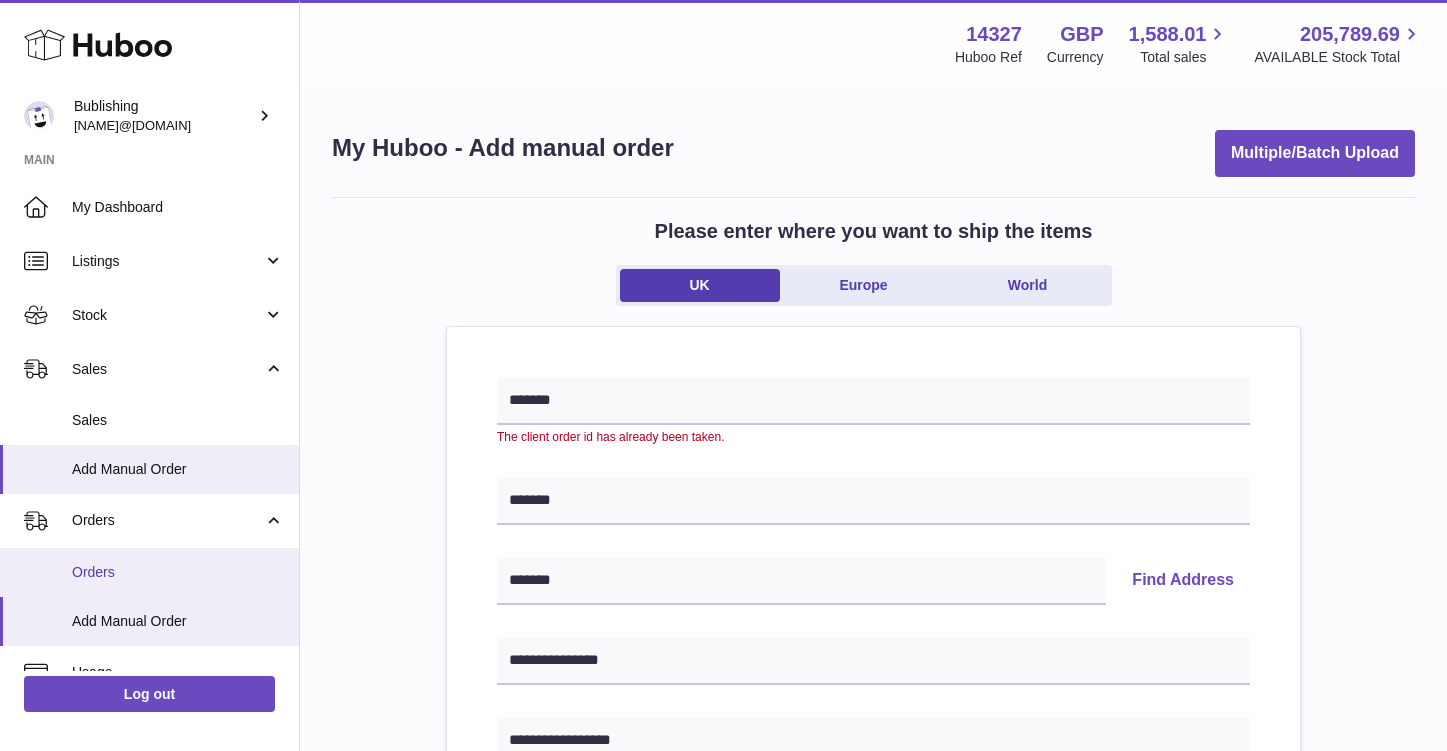 click on "Orders" at bounding box center [178, 572] 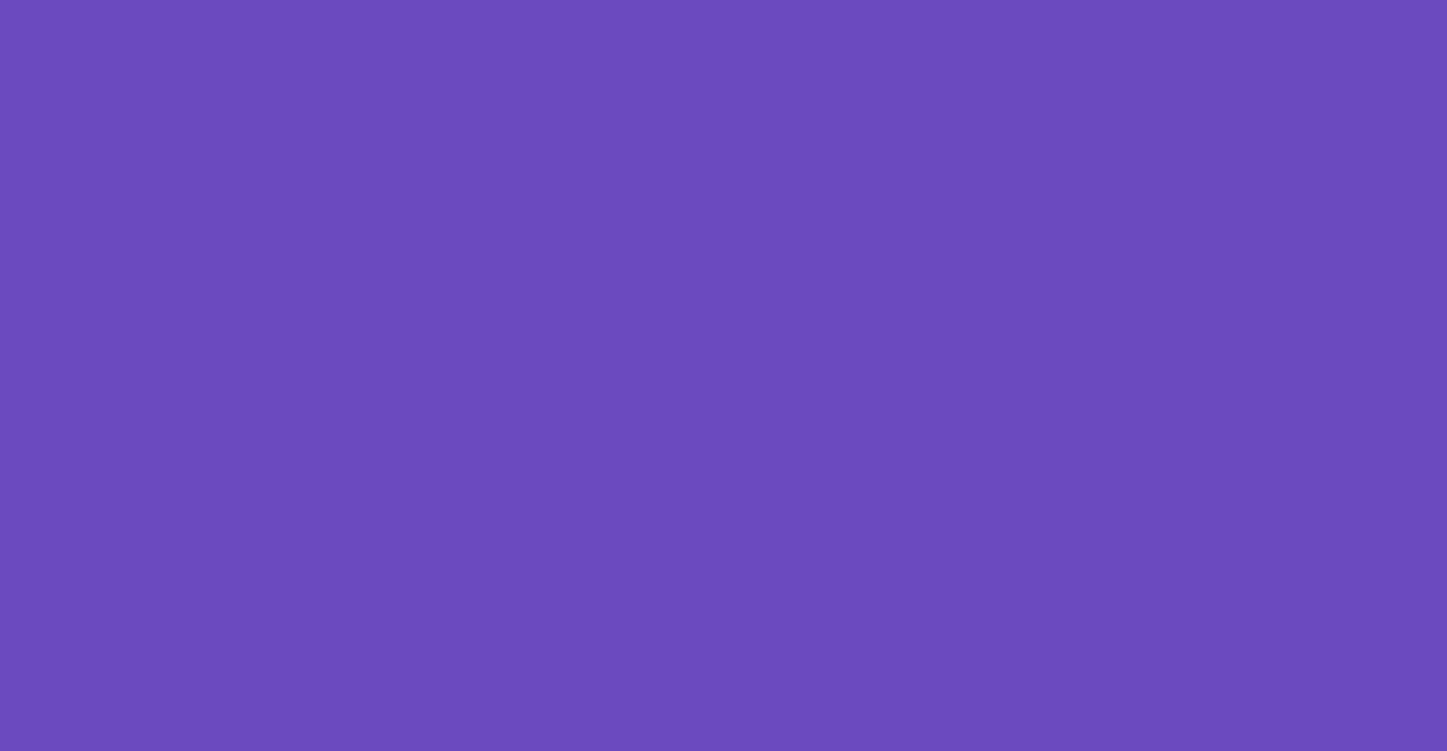 scroll, scrollTop: 0, scrollLeft: 0, axis: both 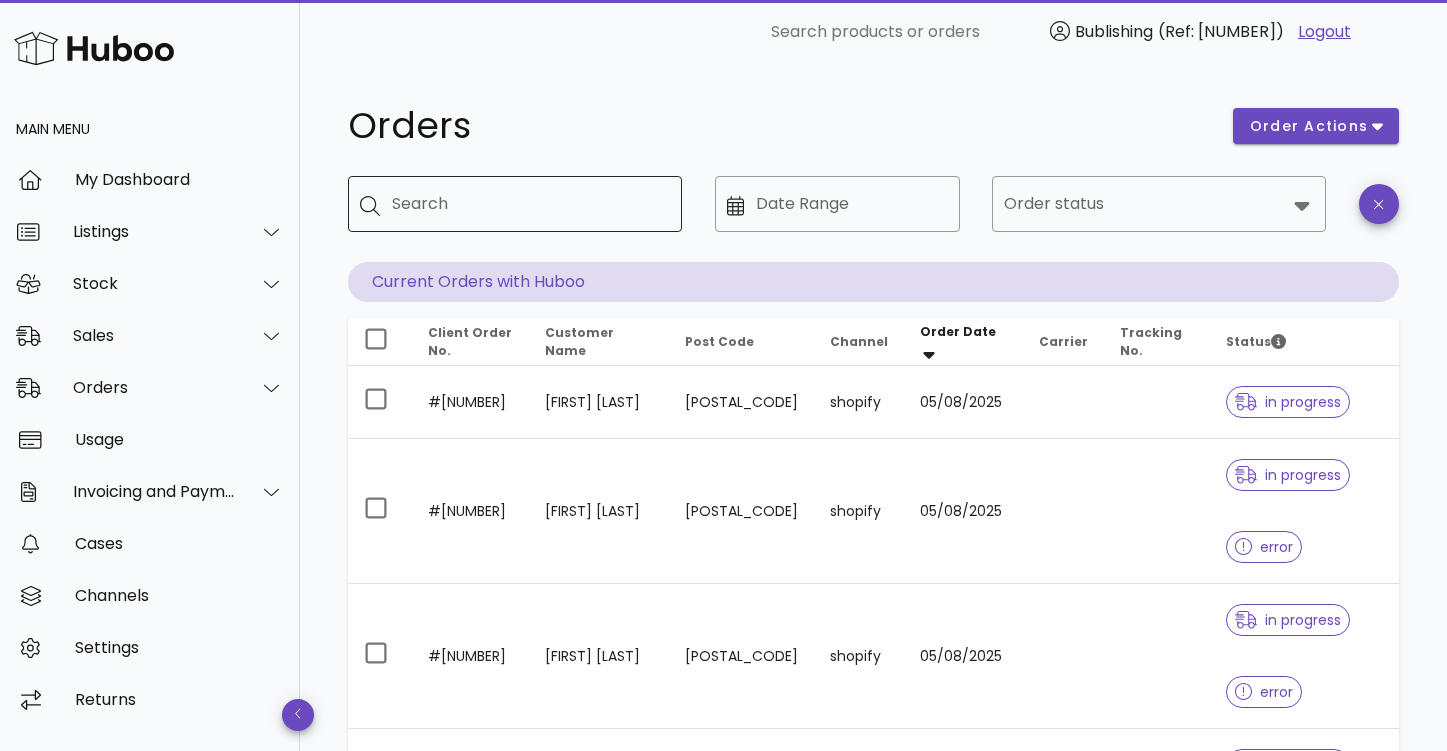 click on "Search" at bounding box center [529, 204] 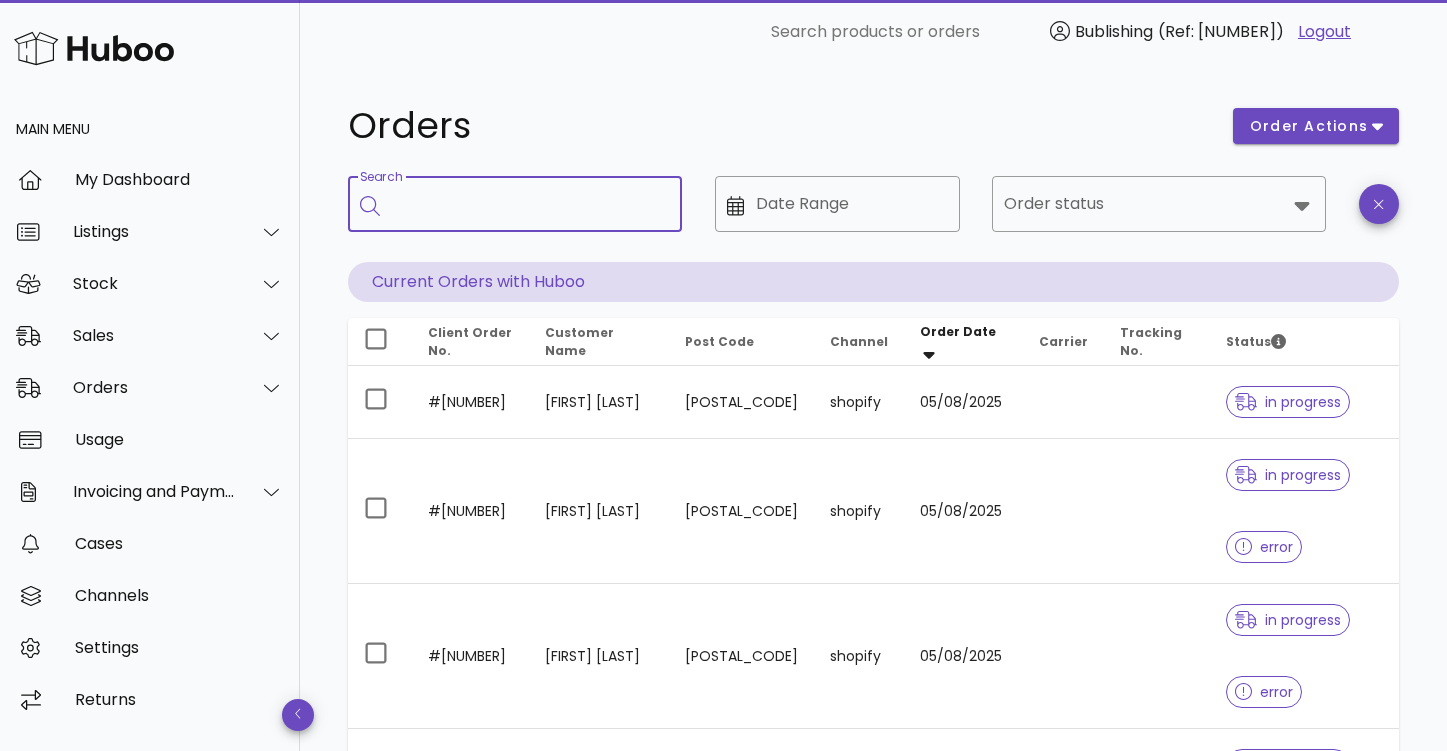 paste on "*******" 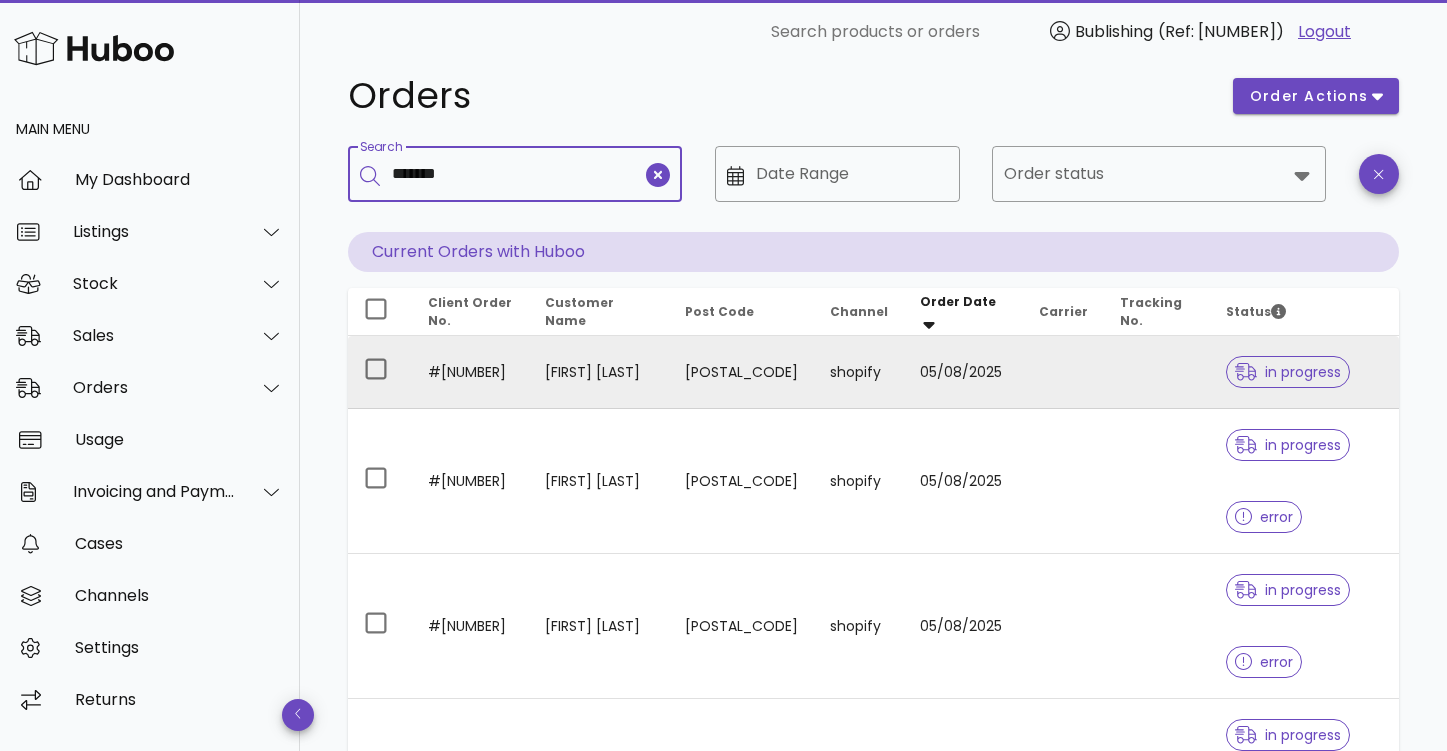 scroll, scrollTop: 0, scrollLeft: 0, axis: both 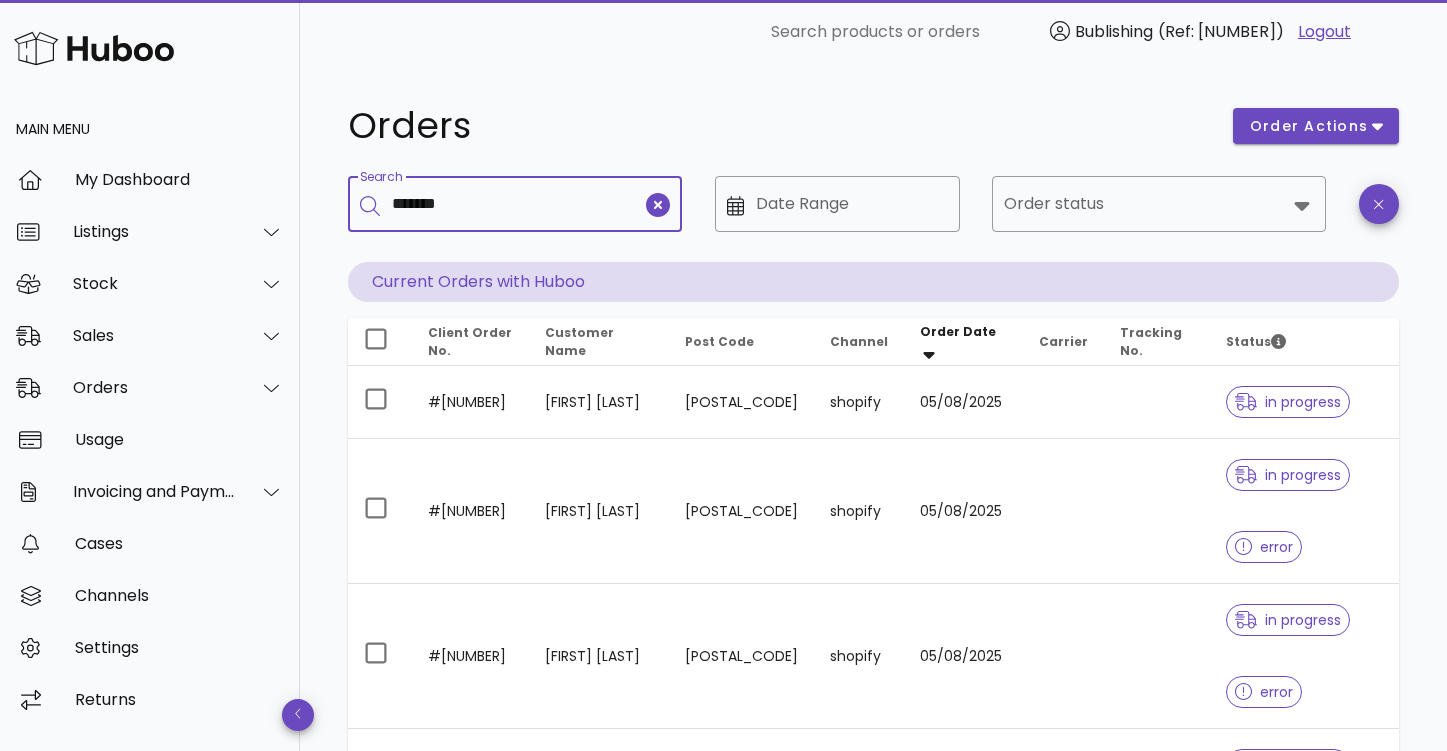 click on "*******" at bounding box center (517, 204) 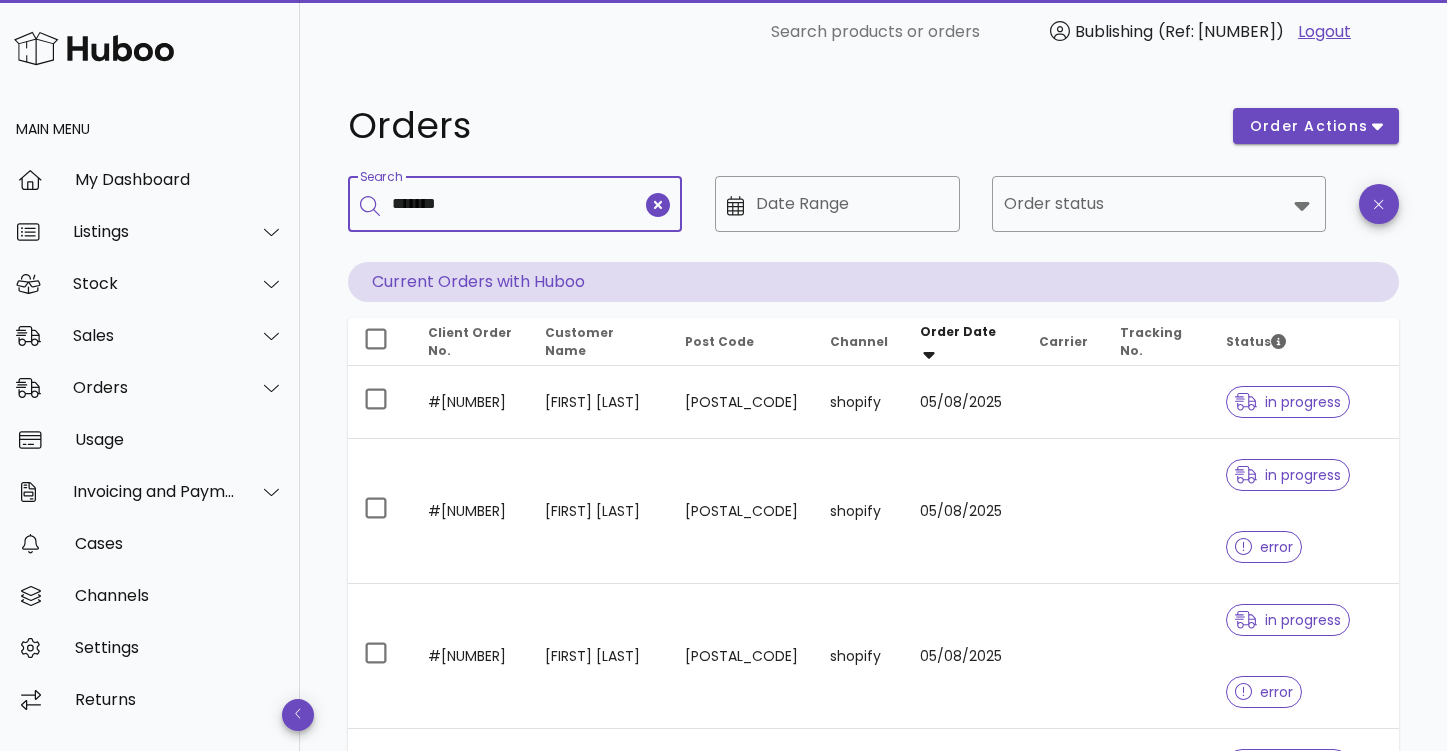 type on "*******" 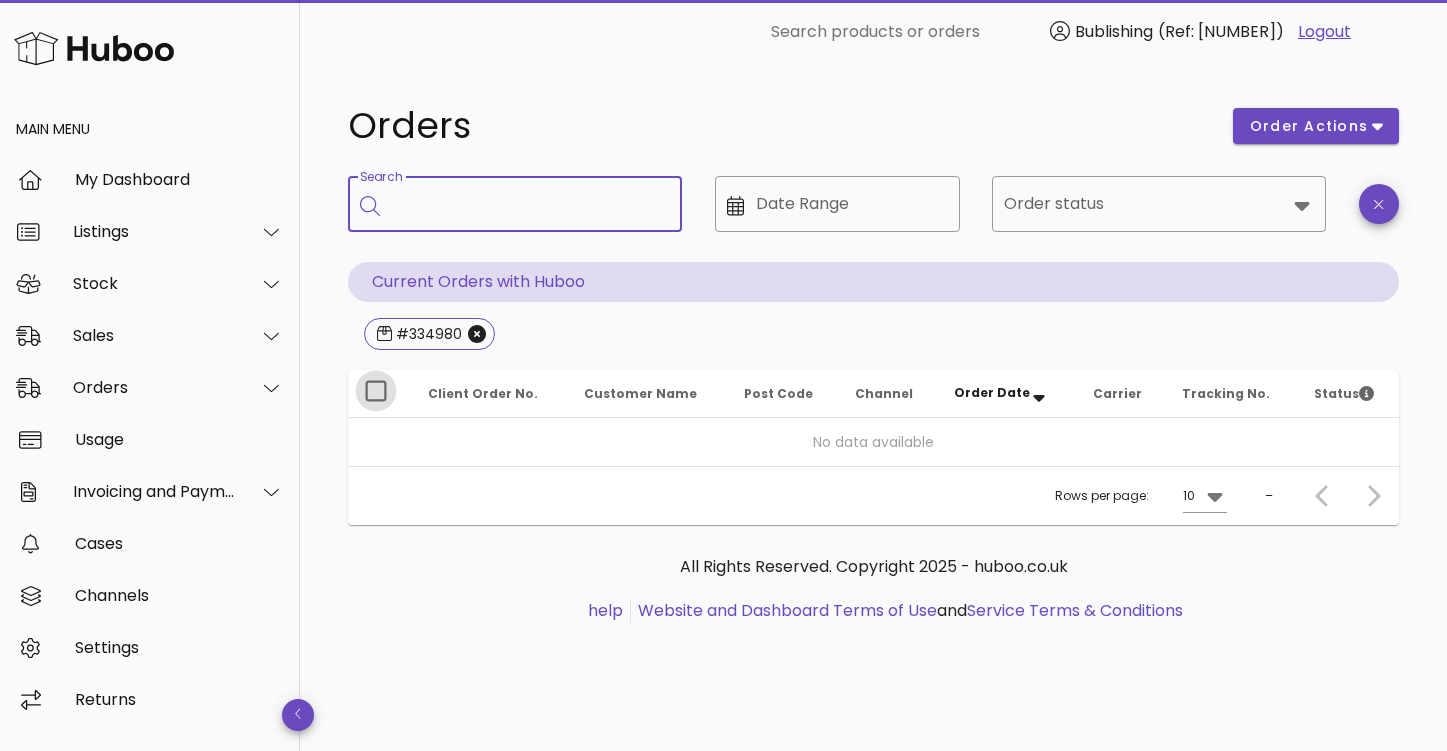 click at bounding box center [376, 391] 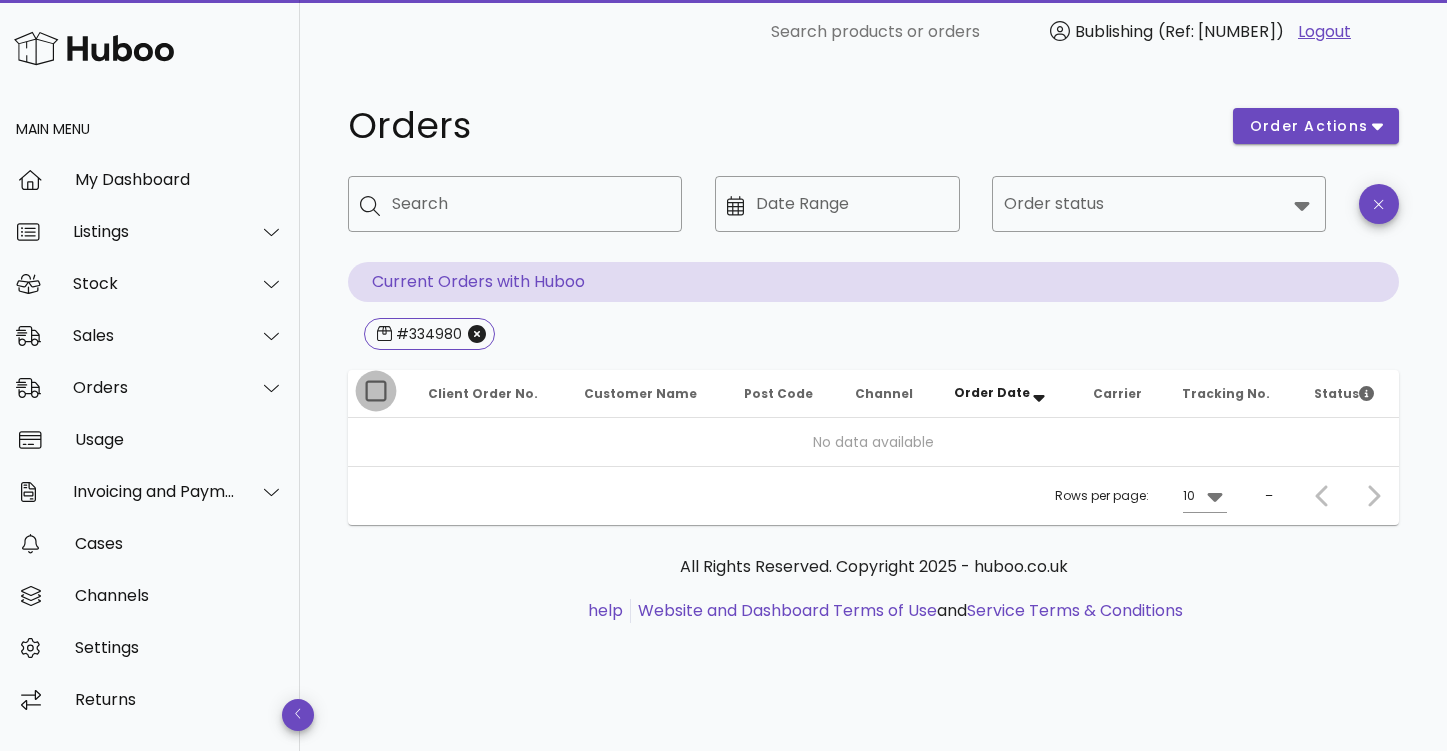 click at bounding box center [376, 391] 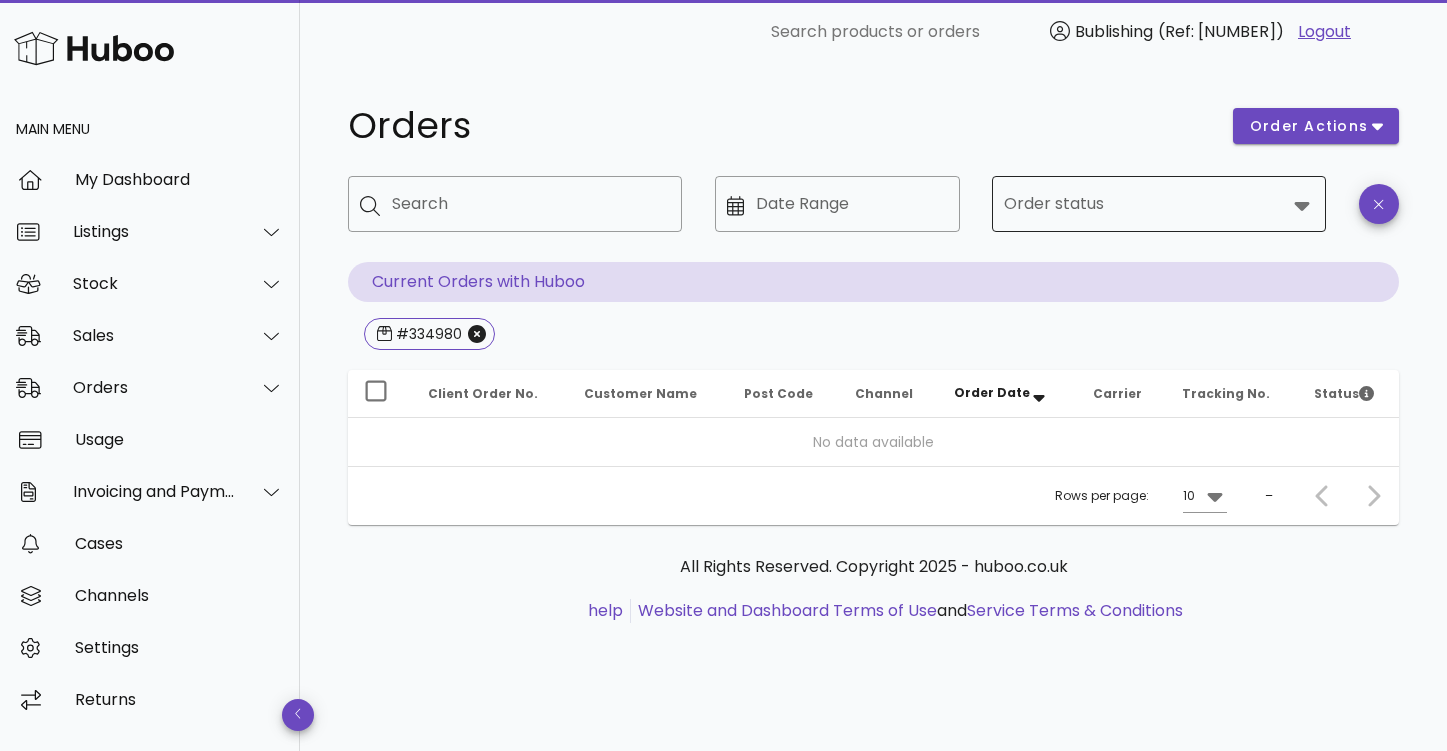 click on "Order status" at bounding box center [1145, 204] 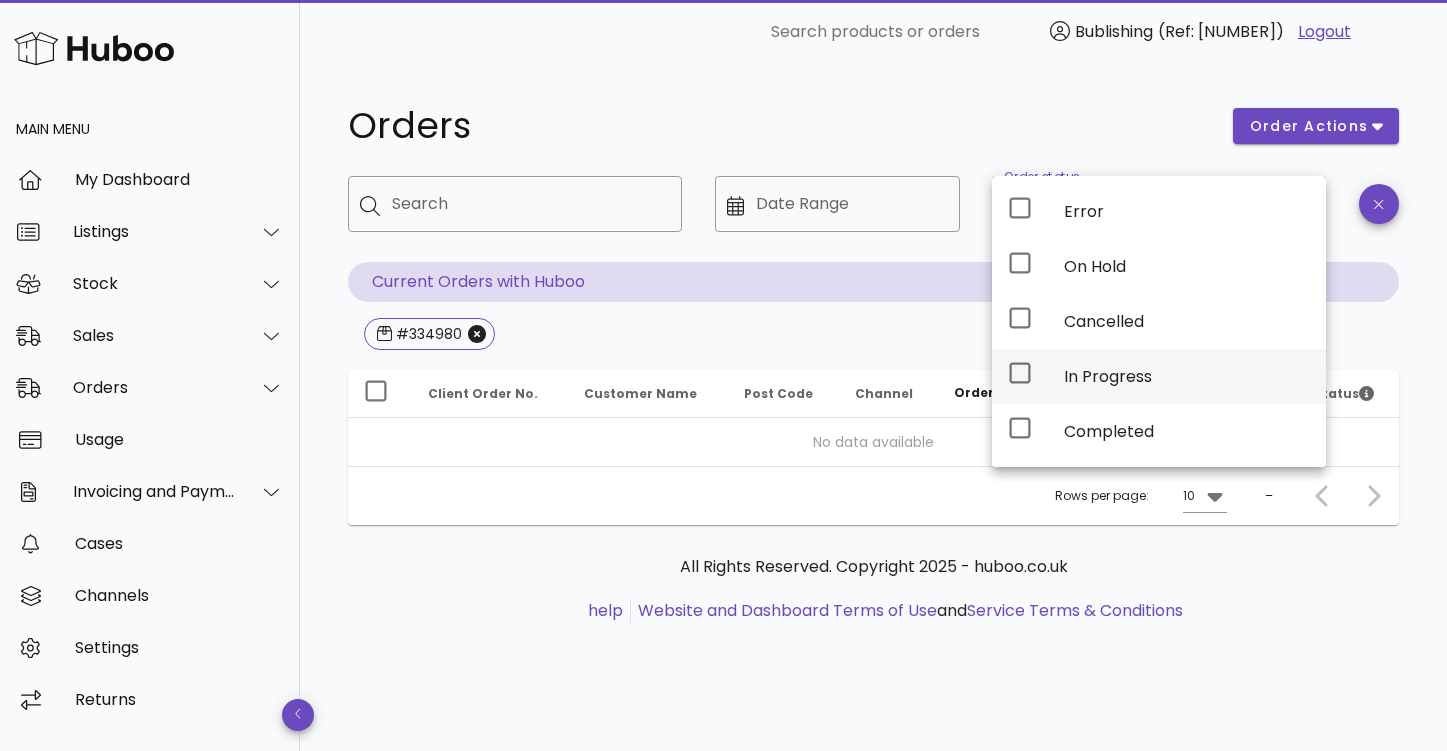 click on "In Progress" at bounding box center [1187, 376] 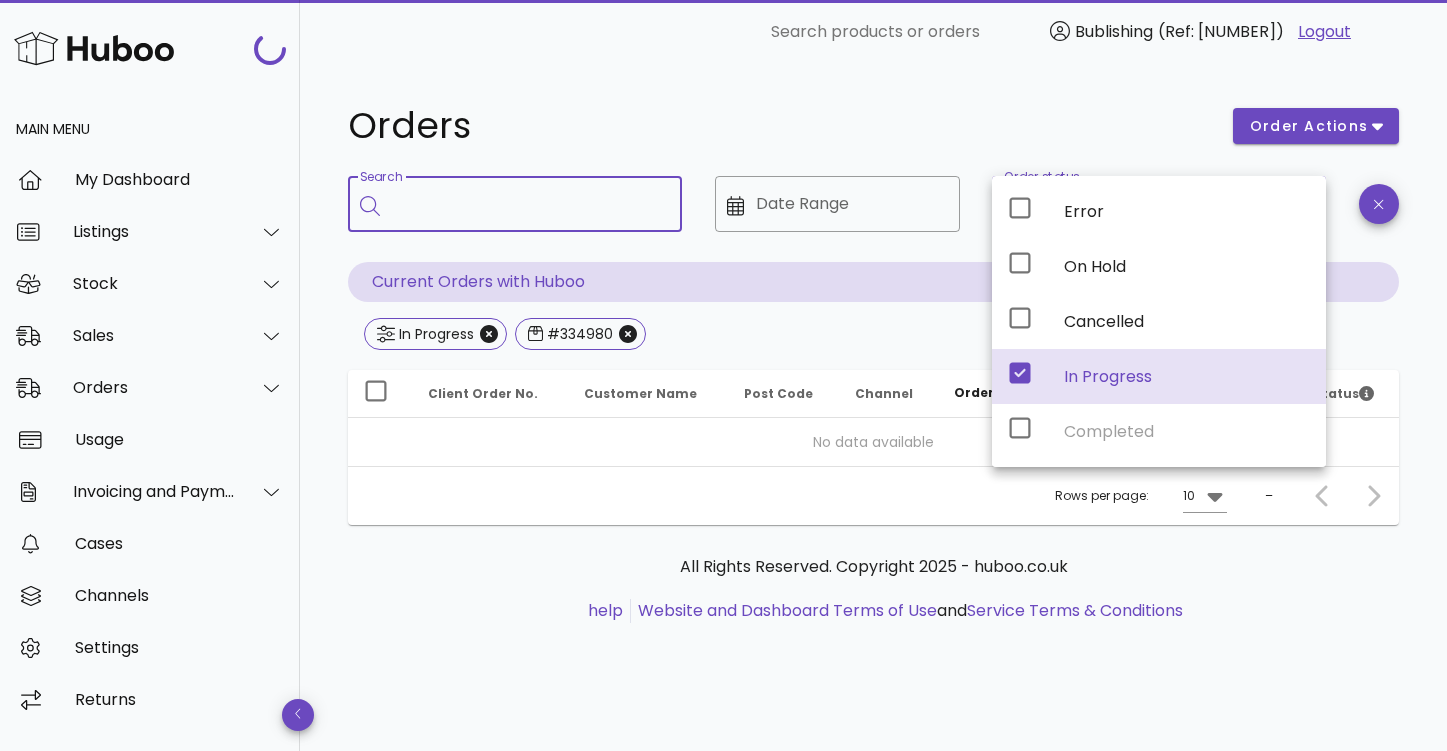click on "Search" at bounding box center (529, 204) 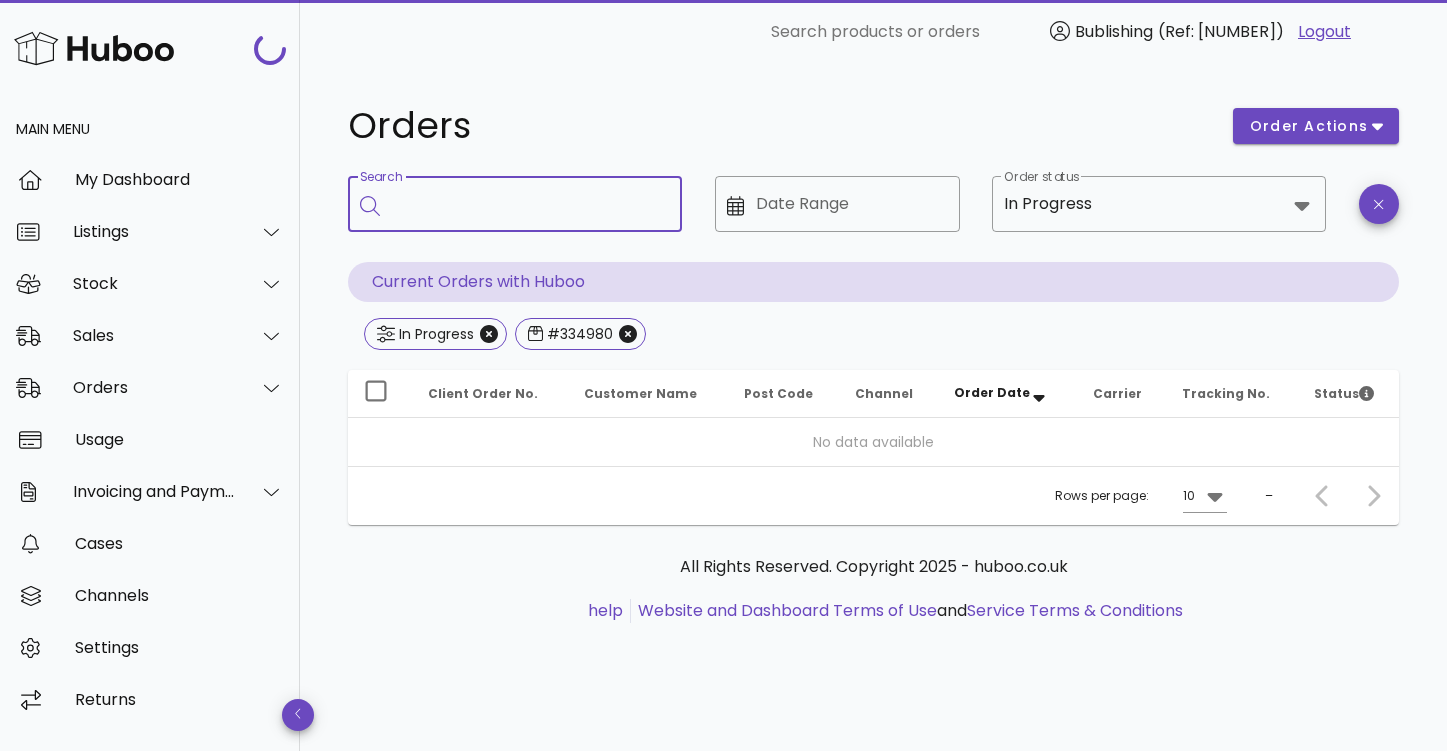 paste on "*******" 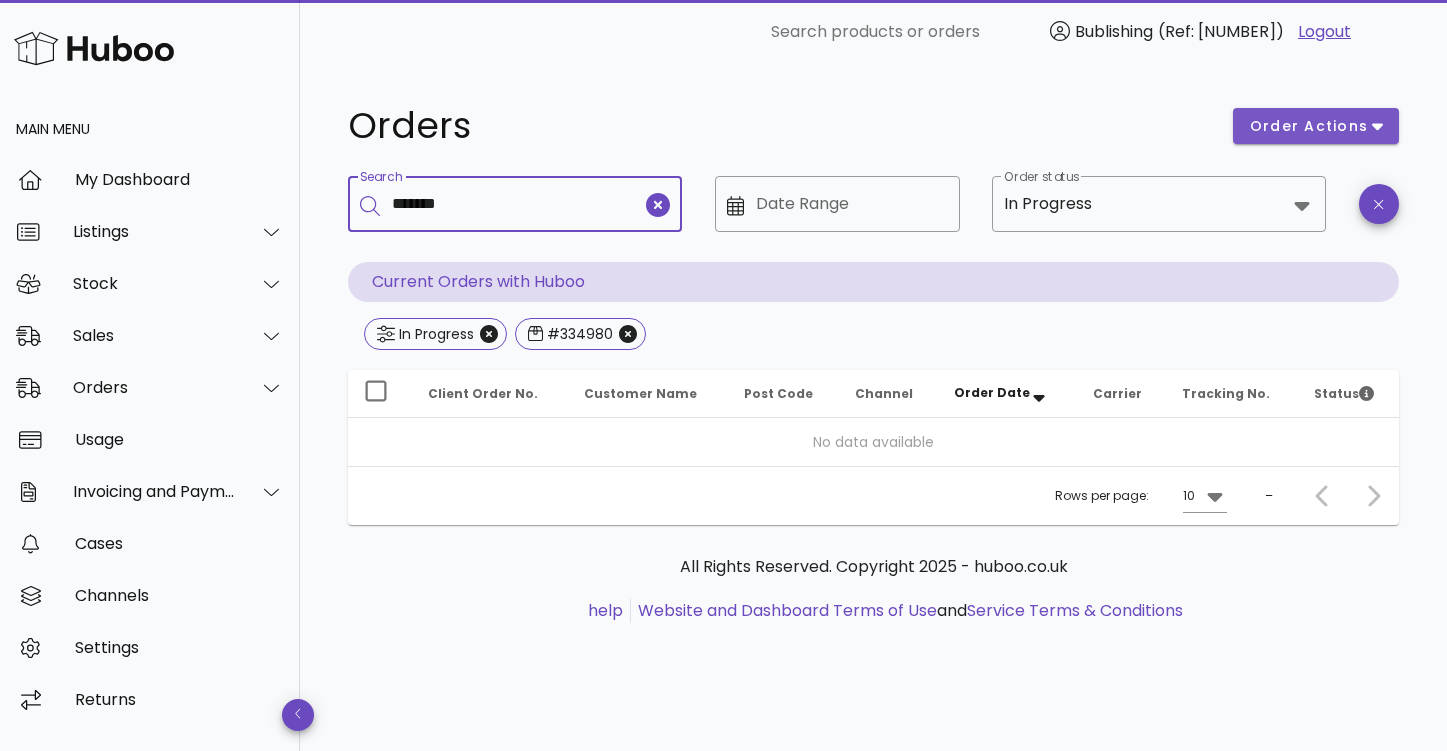 type on "*******" 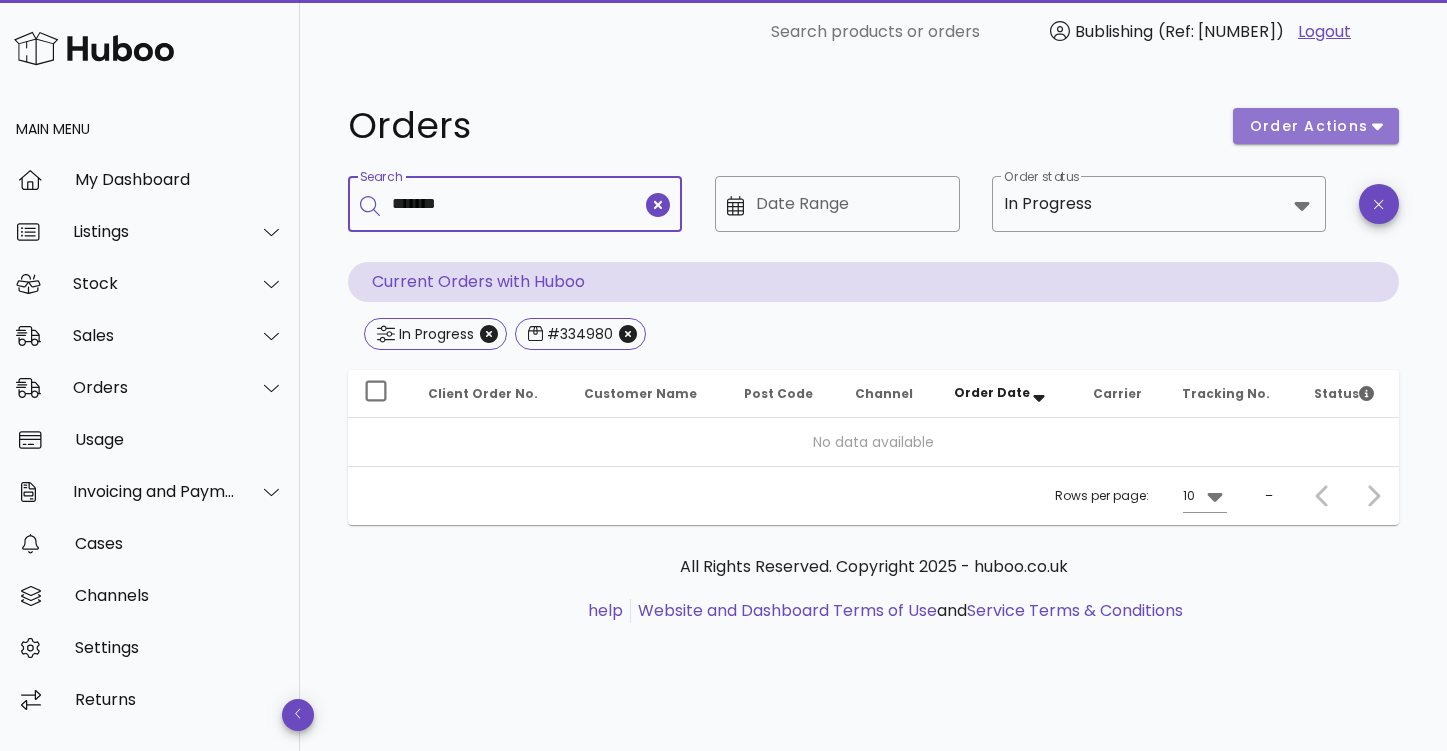 click on "order actions" at bounding box center (1309, 126) 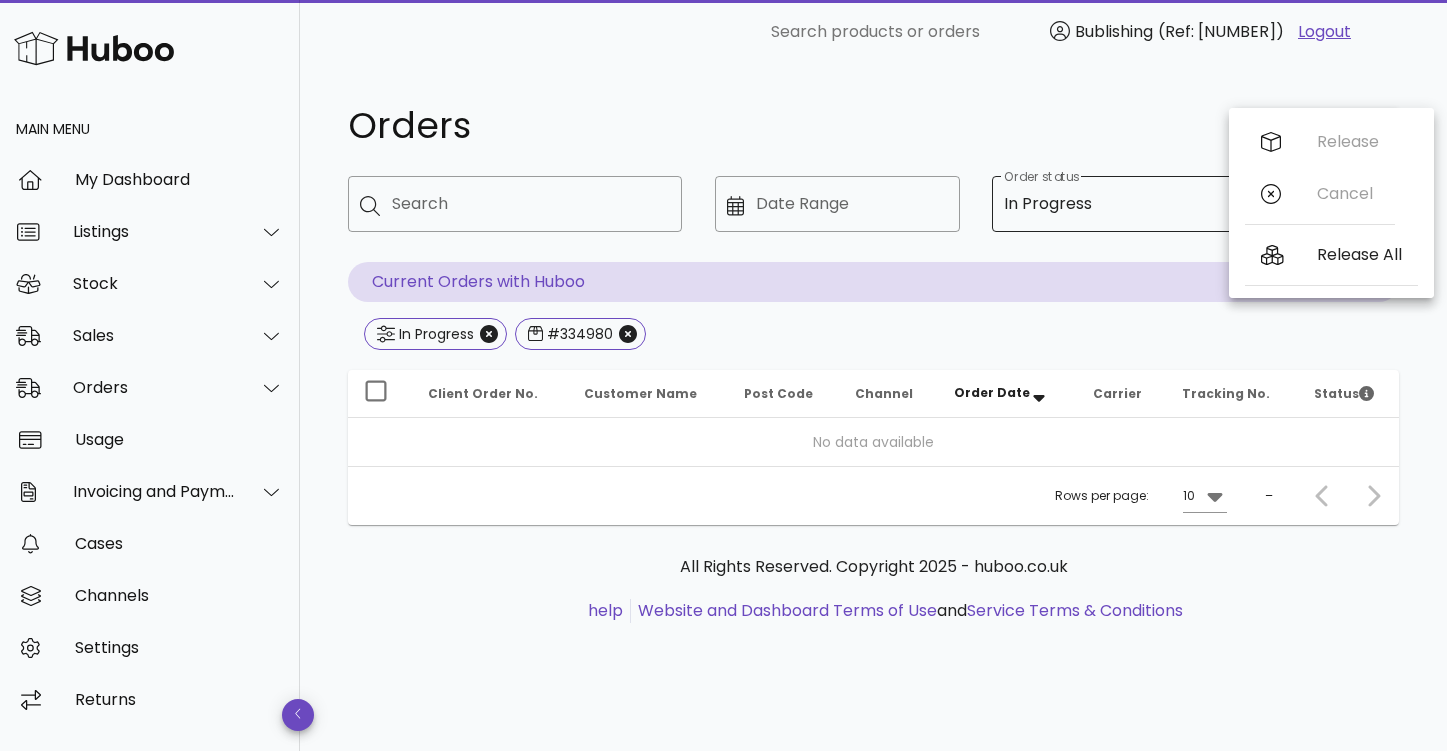 click on "In Progress" at bounding box center (1048, 204) 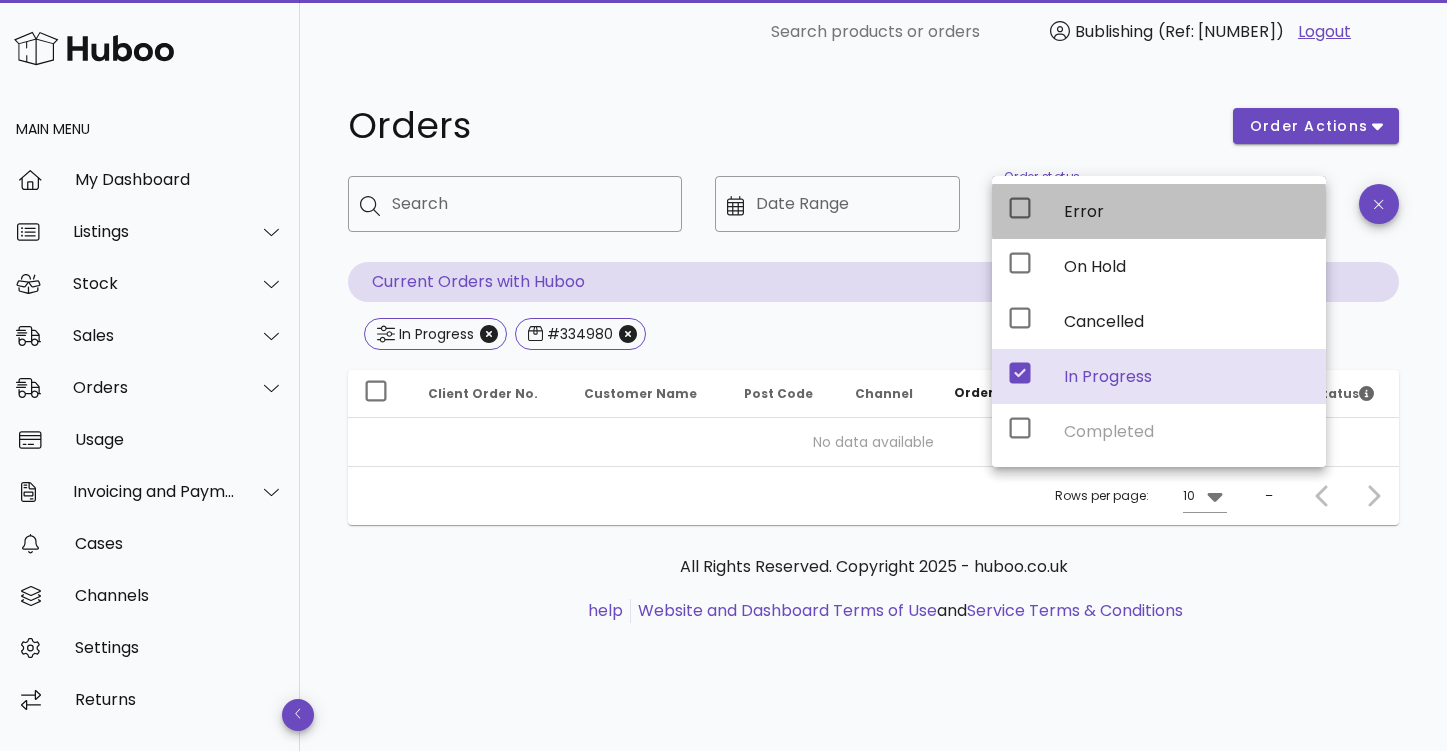 click on "Error" at bounding box center (1187, 211) 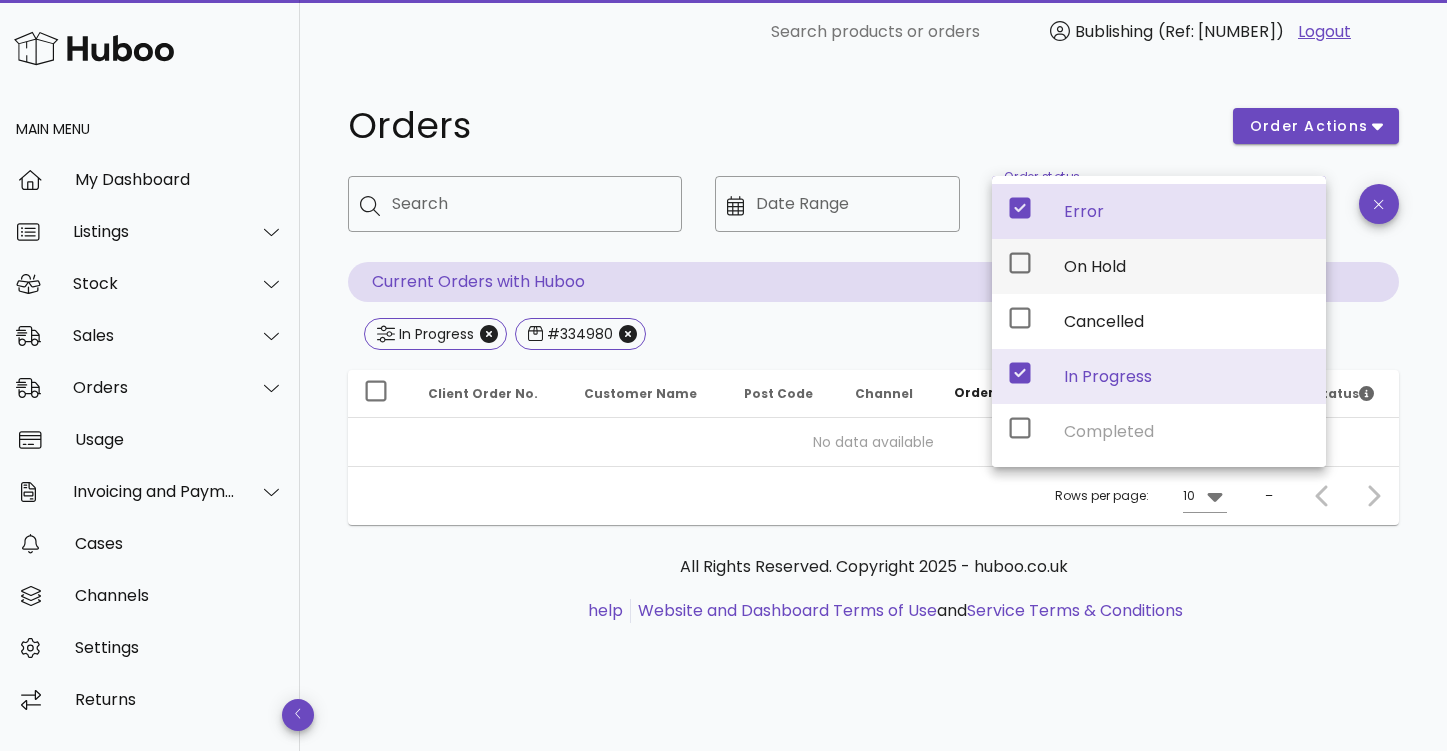 click on "On Hold" at bounding box center (1159, 266) 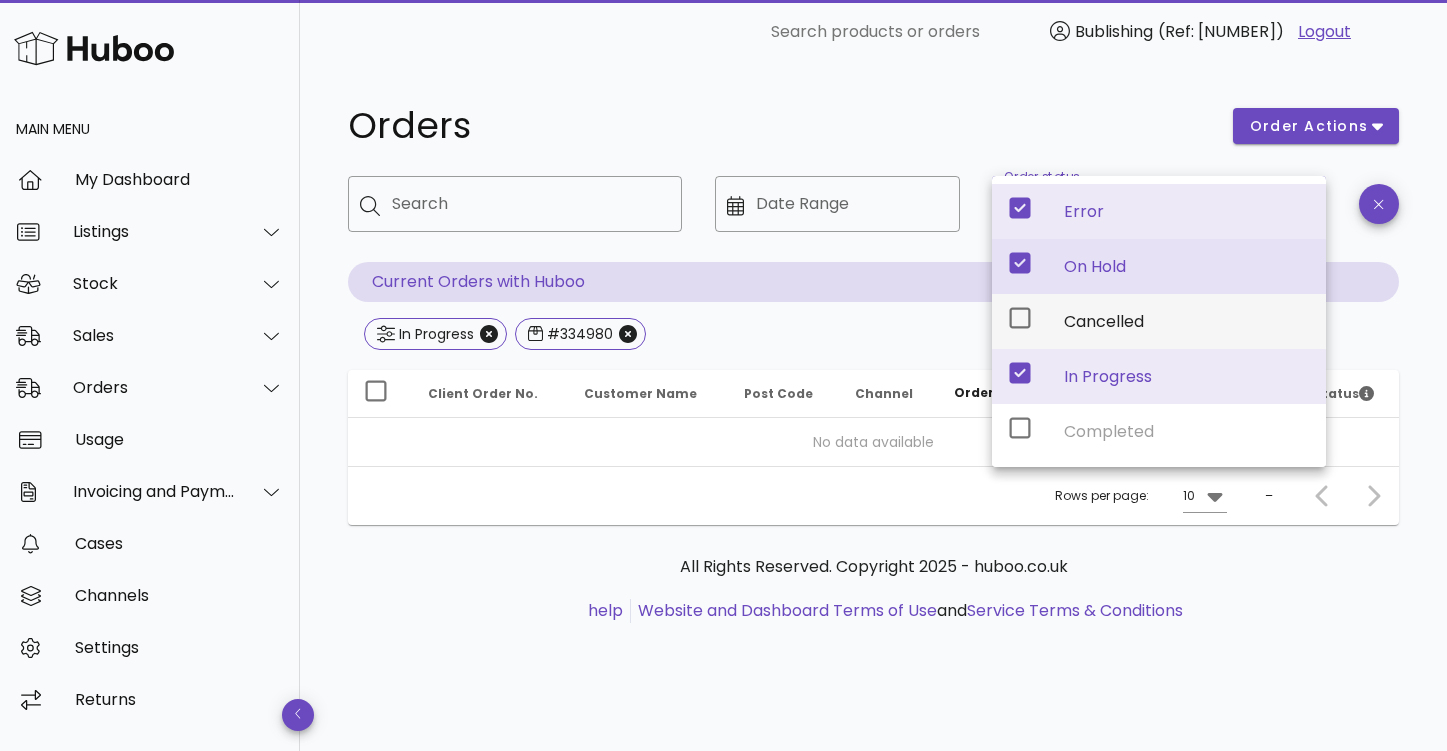 click at bounding box center (1020, 321) 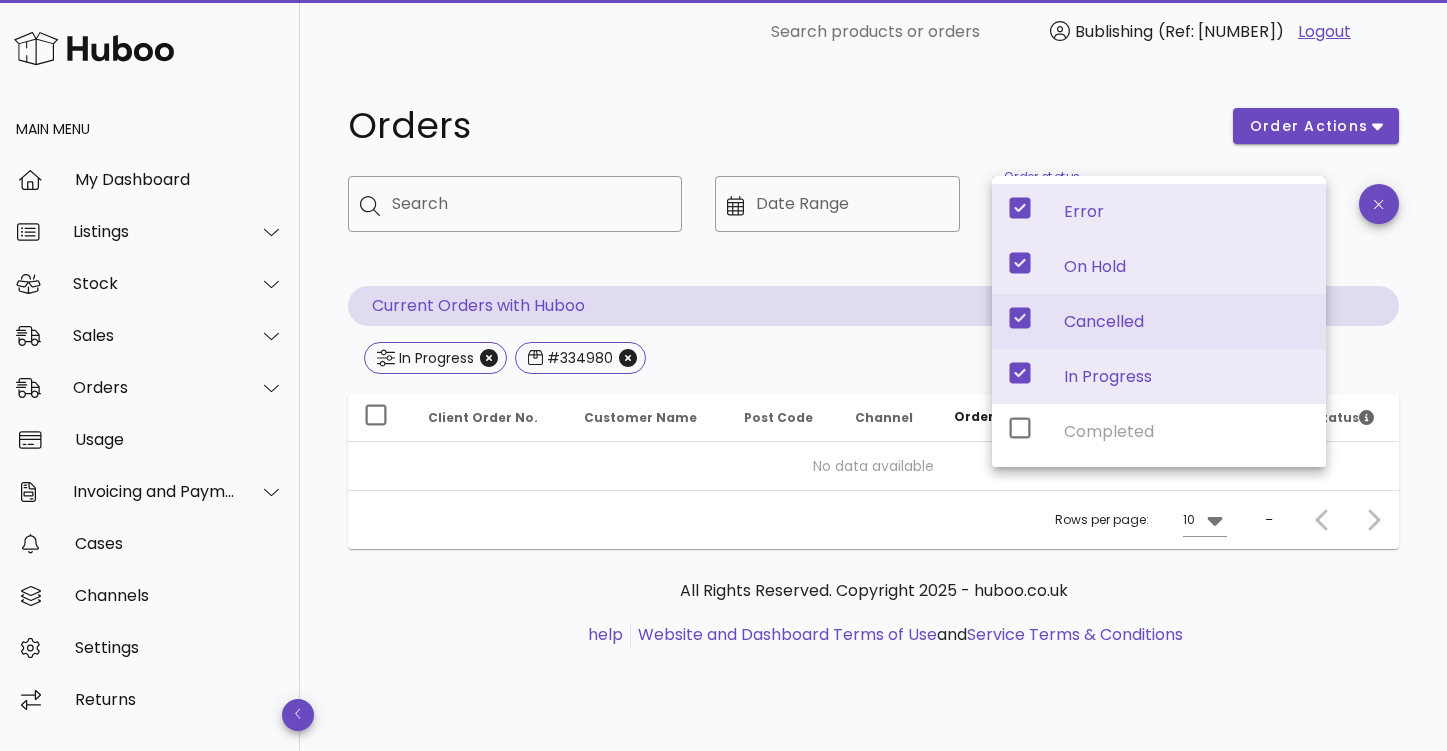 click on "Error On Hold Cancelled In Progress Completed" at bounding box center (1159, 321) 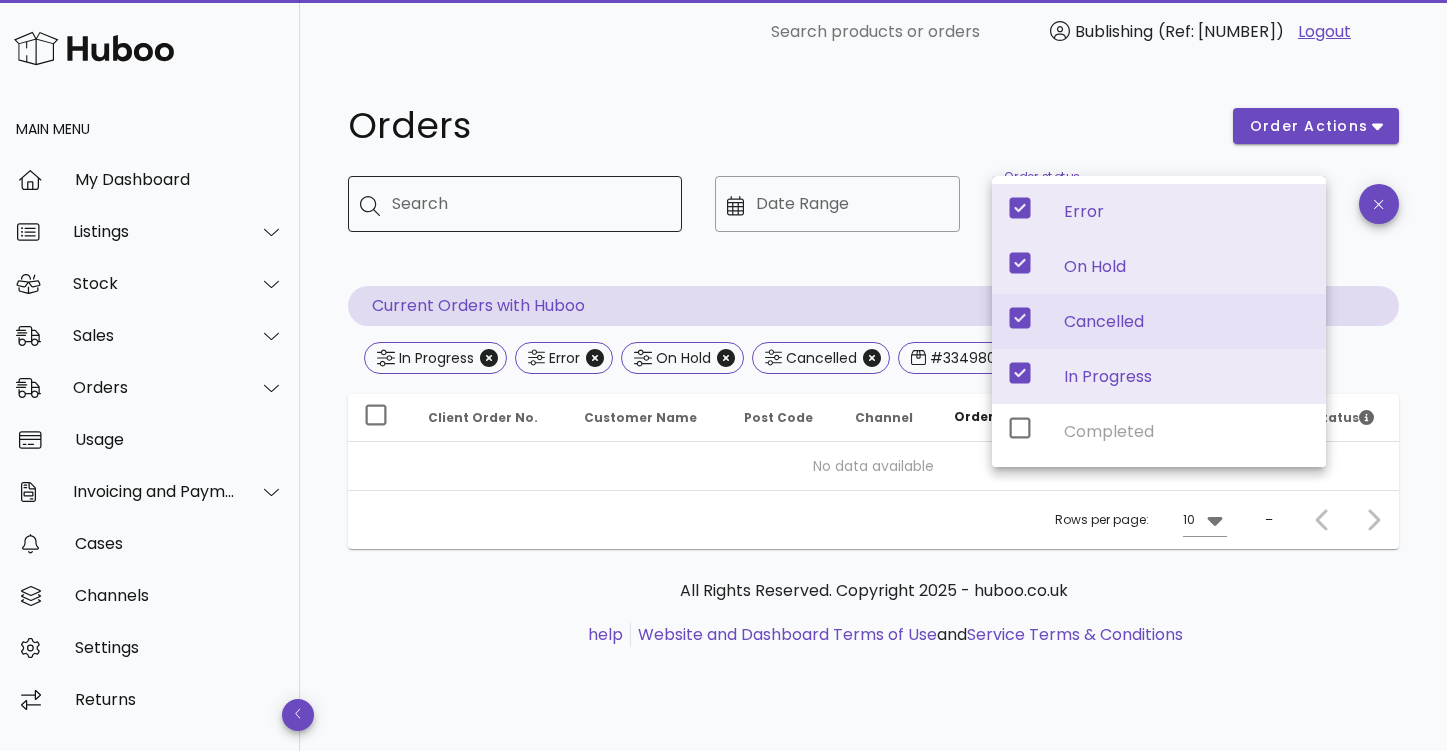 click on "Search" at bounding box center [529, 204] 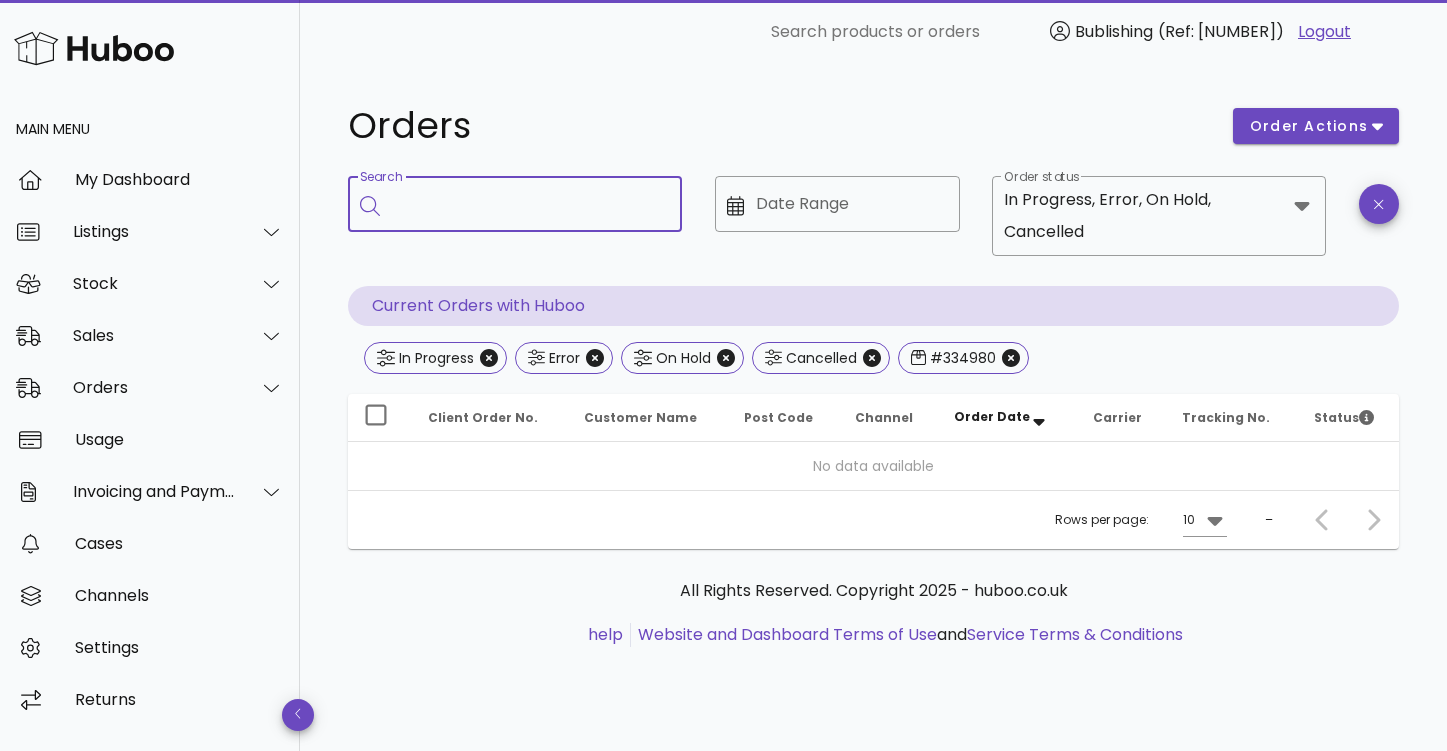 paste on "*******" 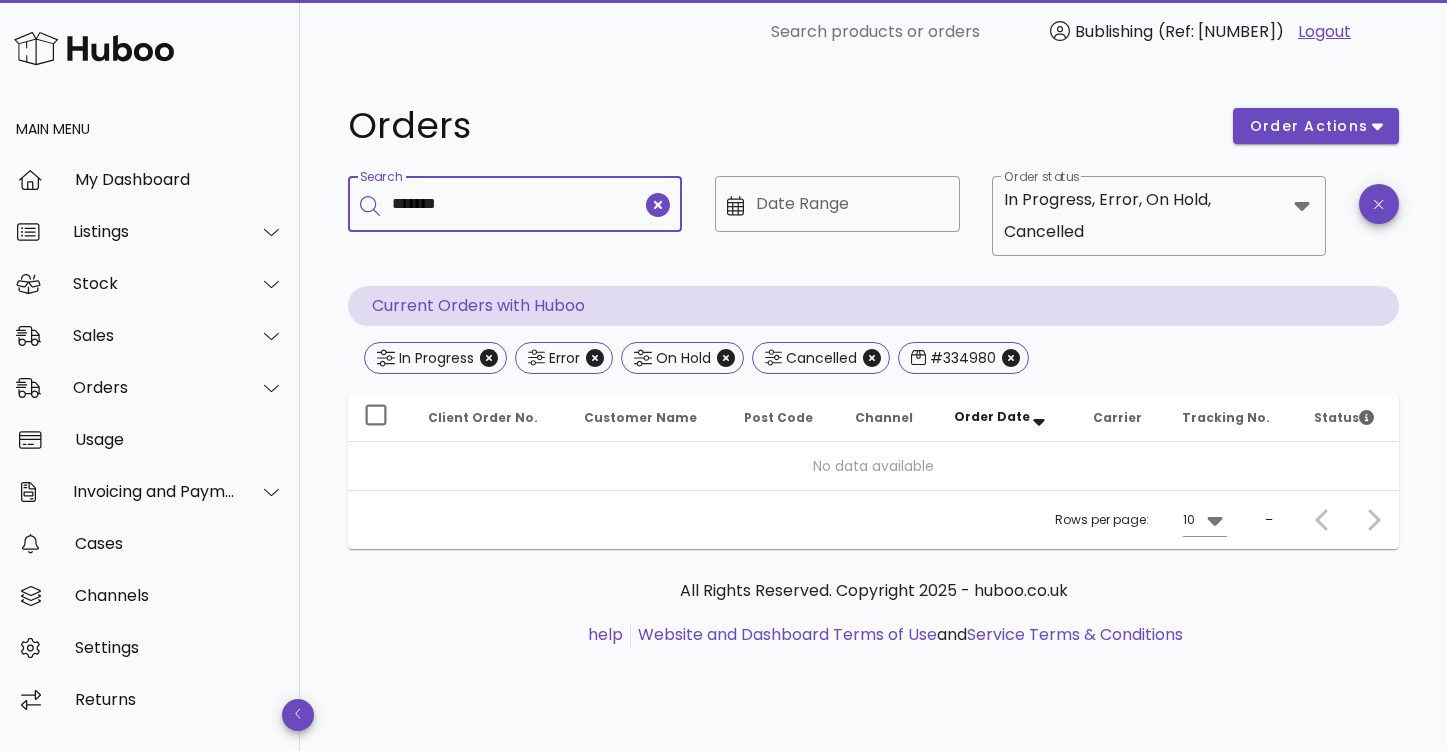 type on "*******" 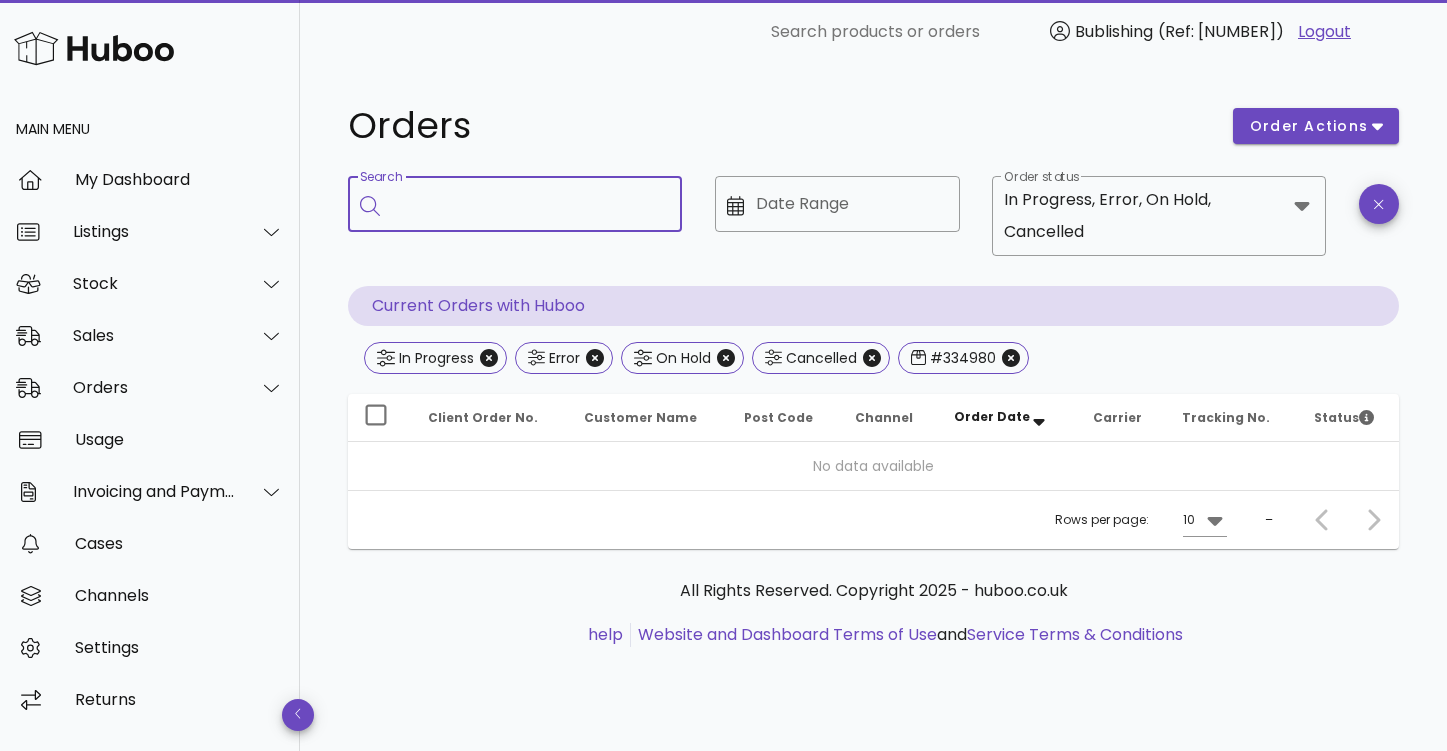 click on "Search" at bounding box center [529, 204] 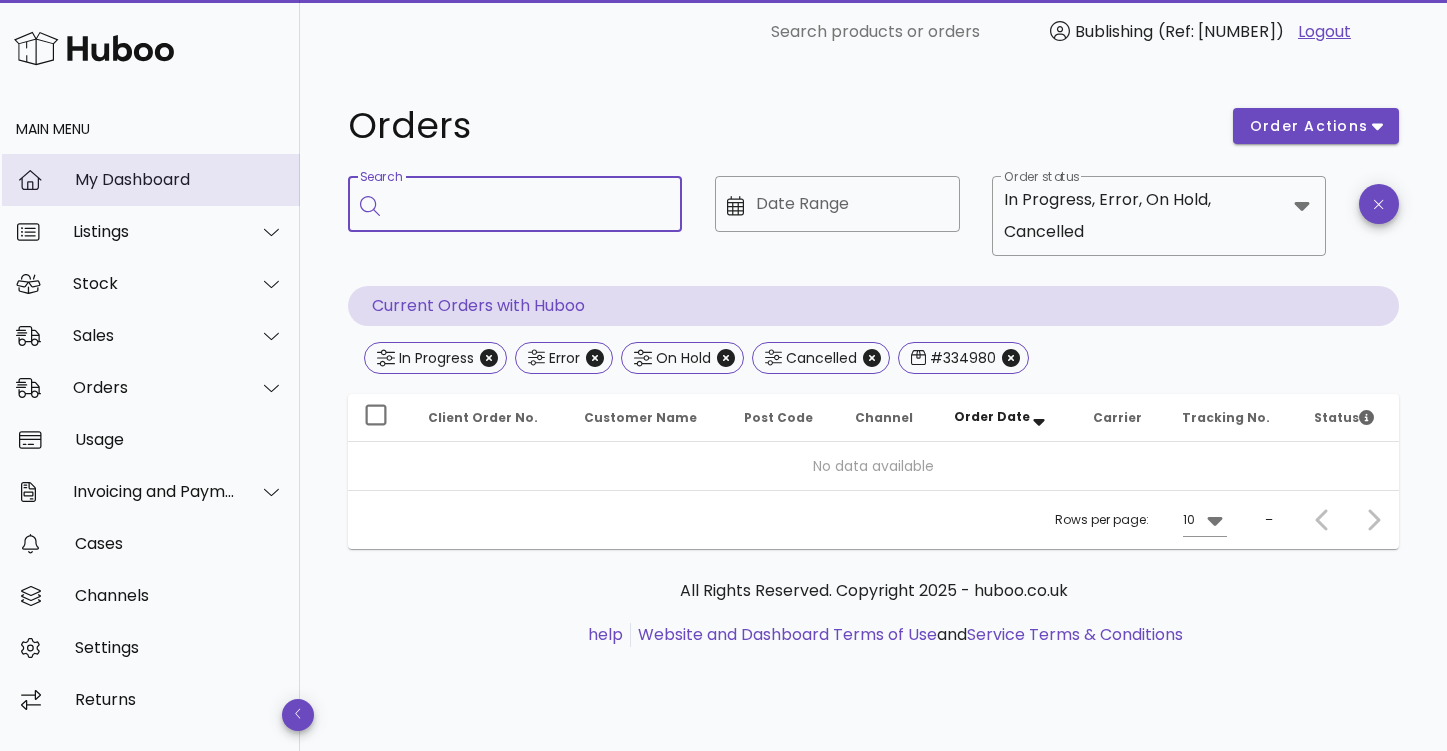click on "My Dashboard" at bounding box center [179, 179] 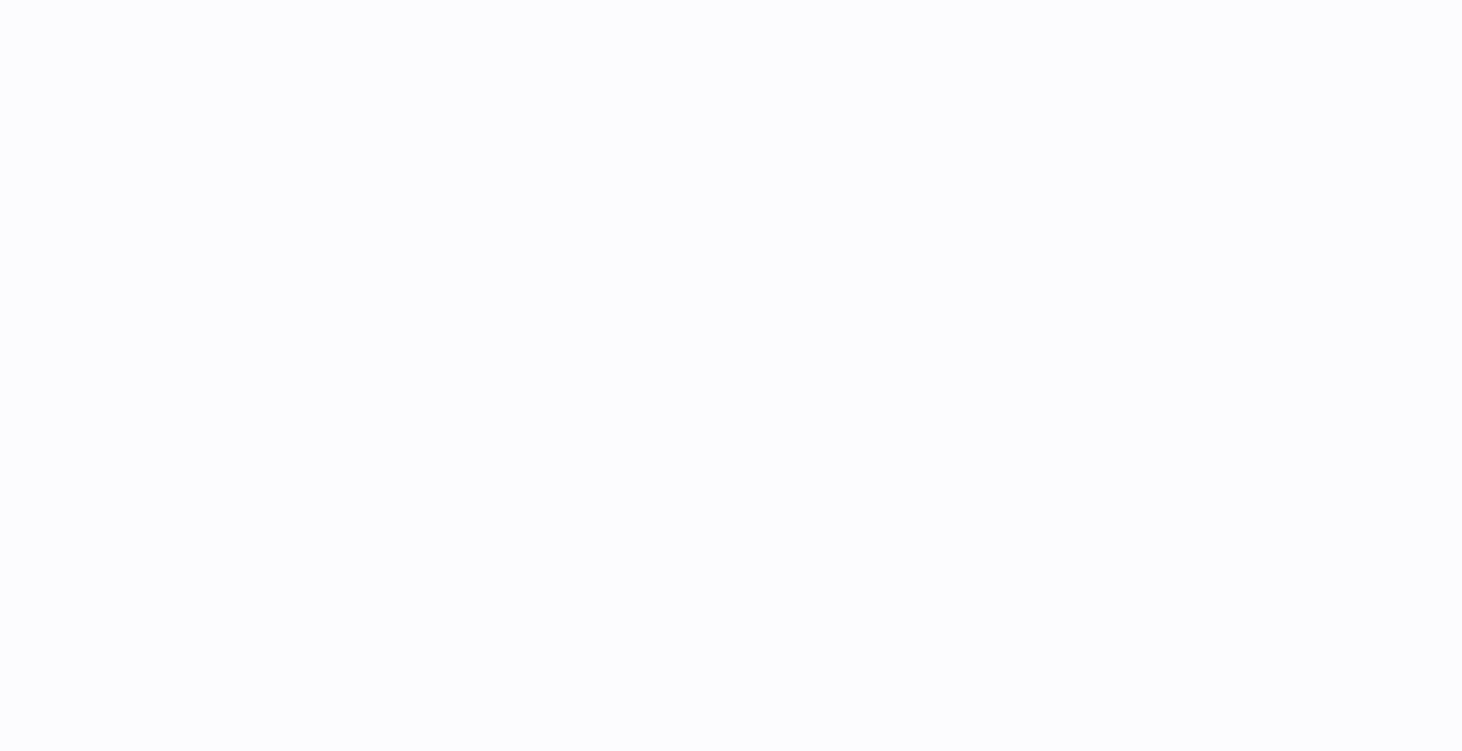 scroll, scrollTop: 0, scrollLeft: 0, axis: both 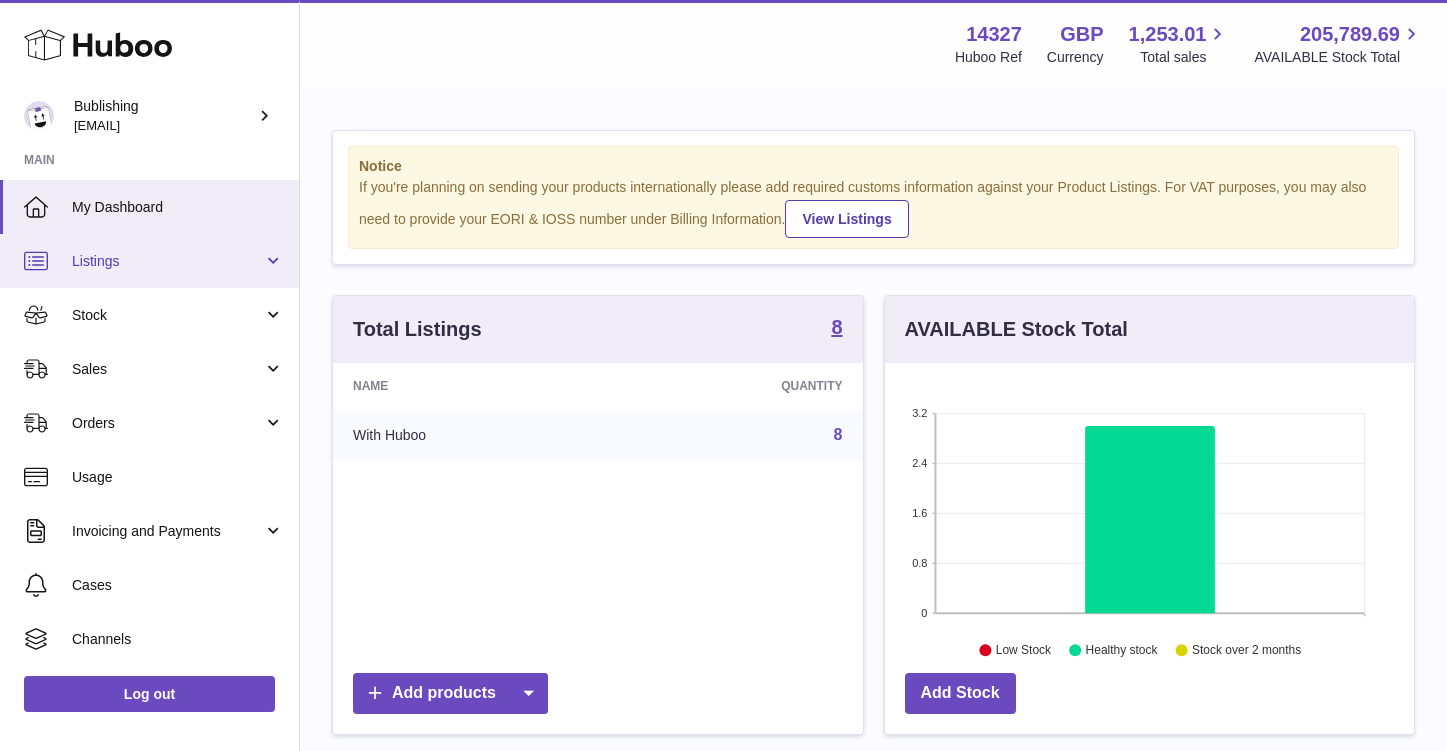 click on "Listings" at bounding box center [167, 261] 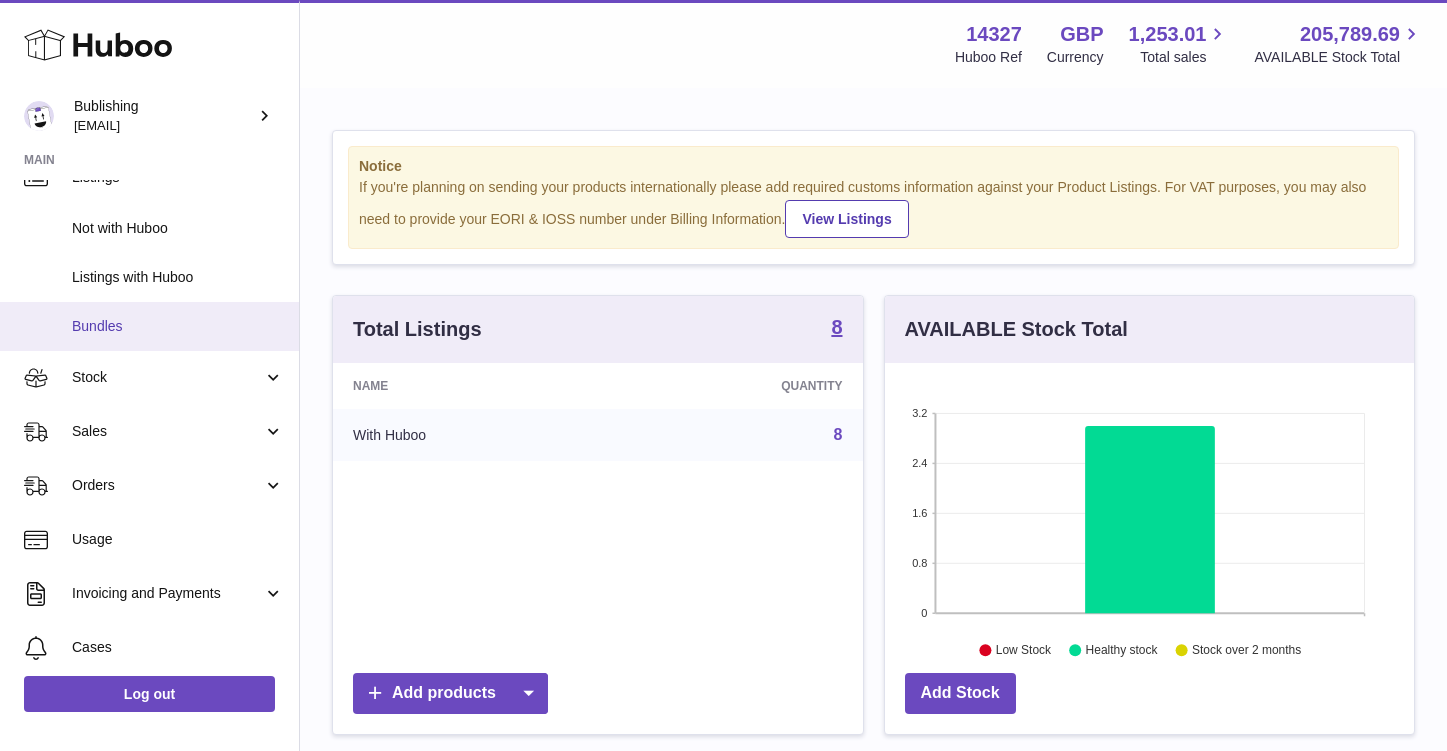 scroll, scrollTop: 162, scrollLeft: 0, axis: vertical 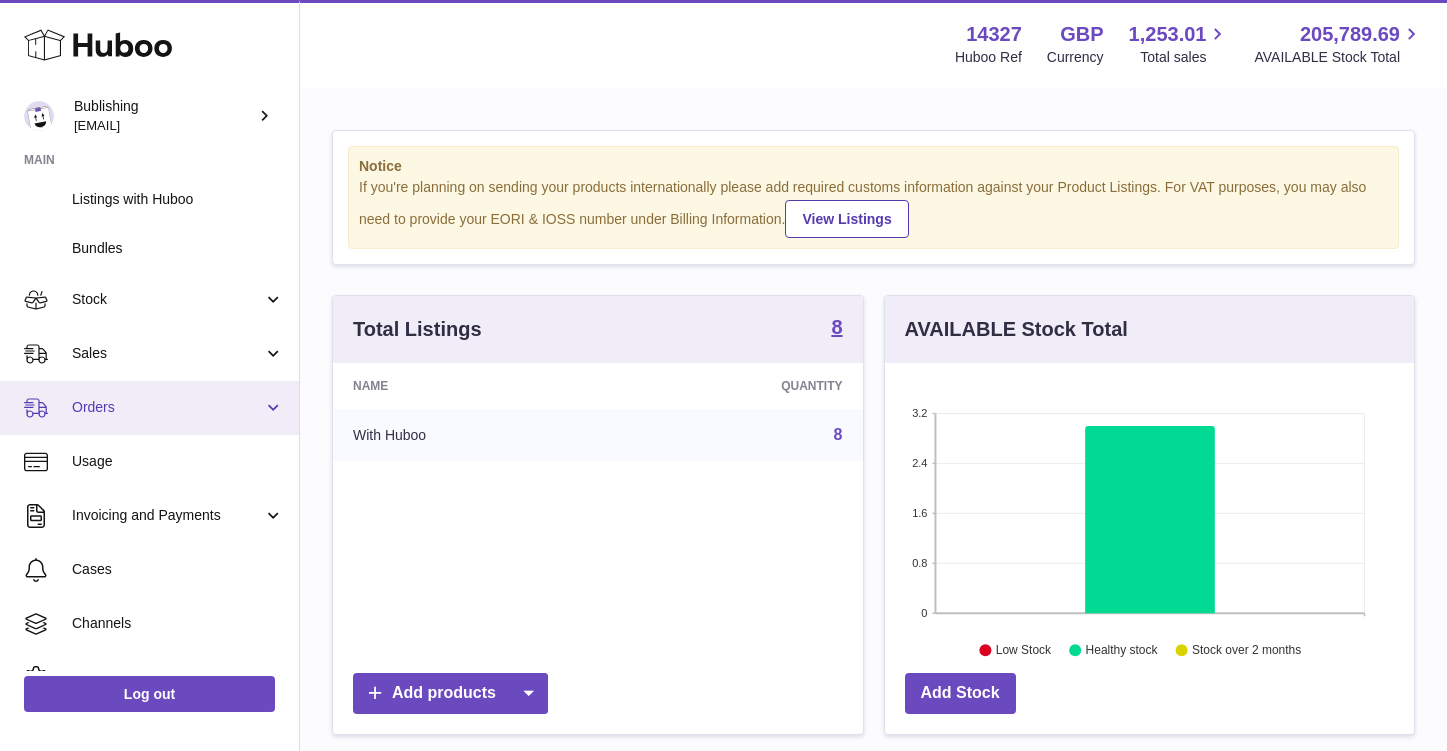 click on "Orders" at bounding box center (167, 407) 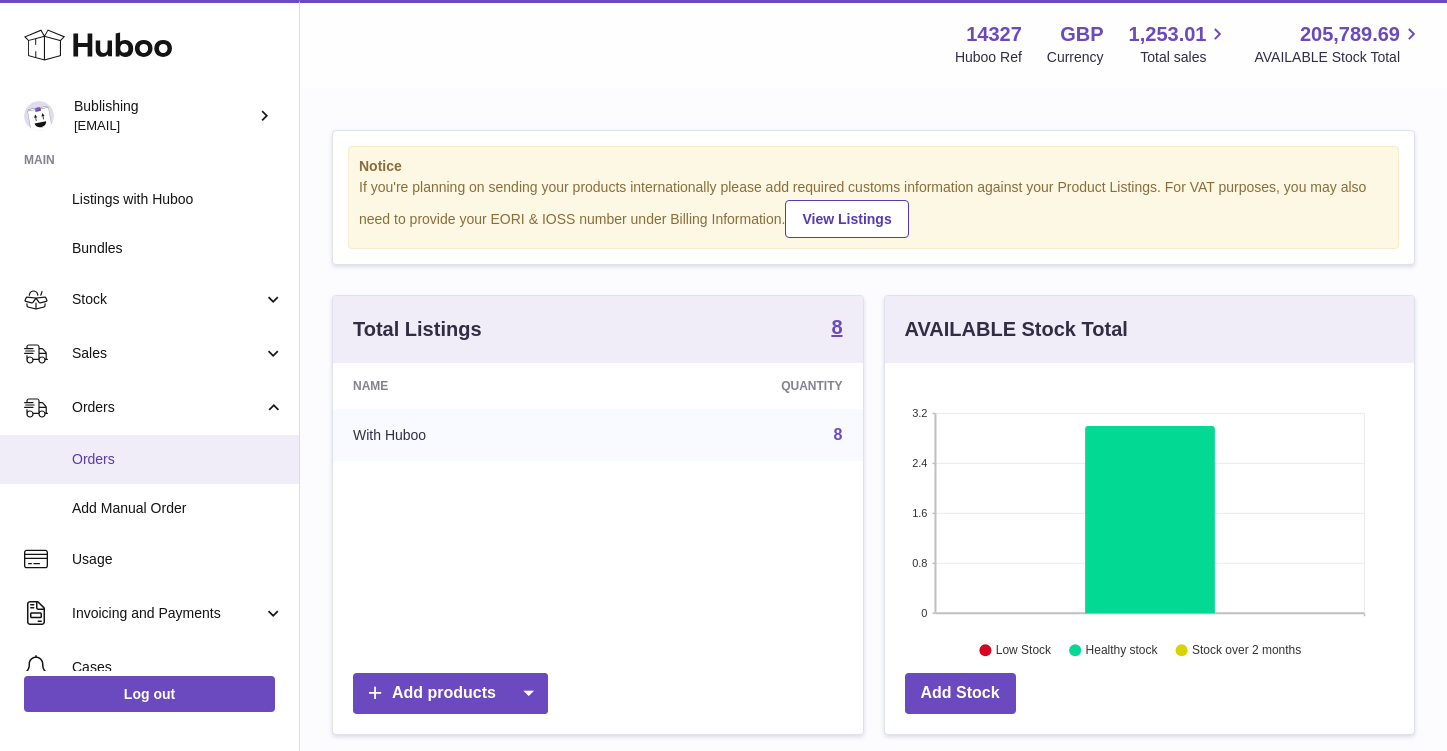 click on "Orders" at bounding box center [178, 459] 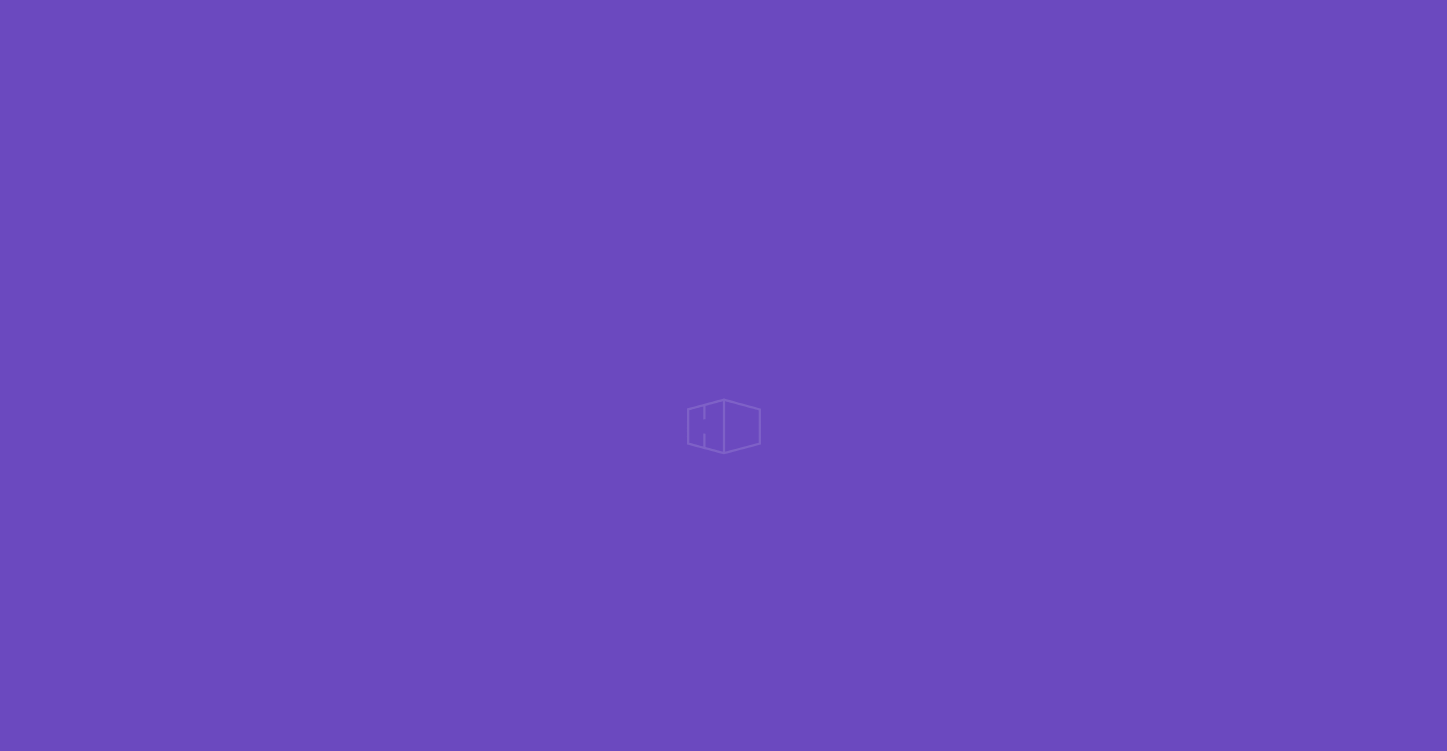scroll, scrollTop: 0, scrollLeft: 0, axis: both 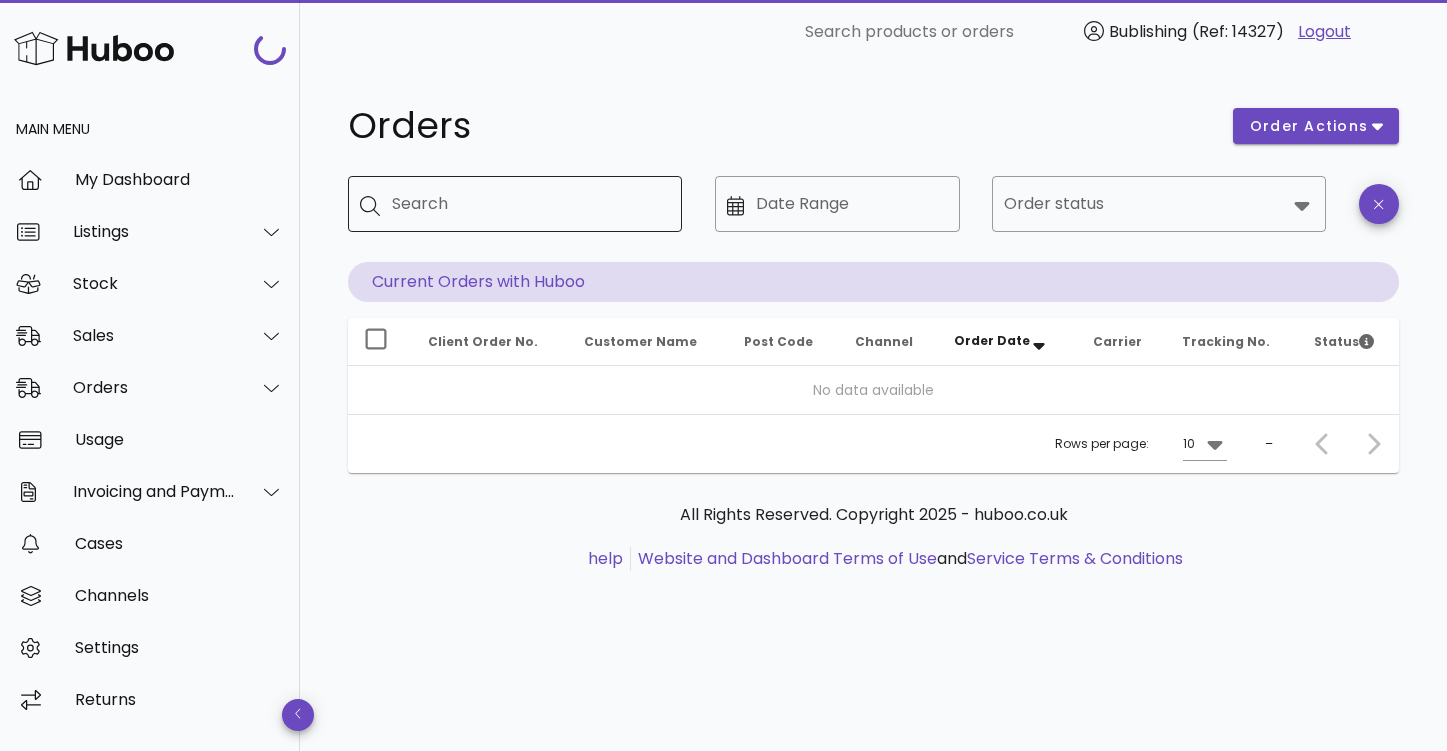 click on "Search" at bounding box center (529, 204) 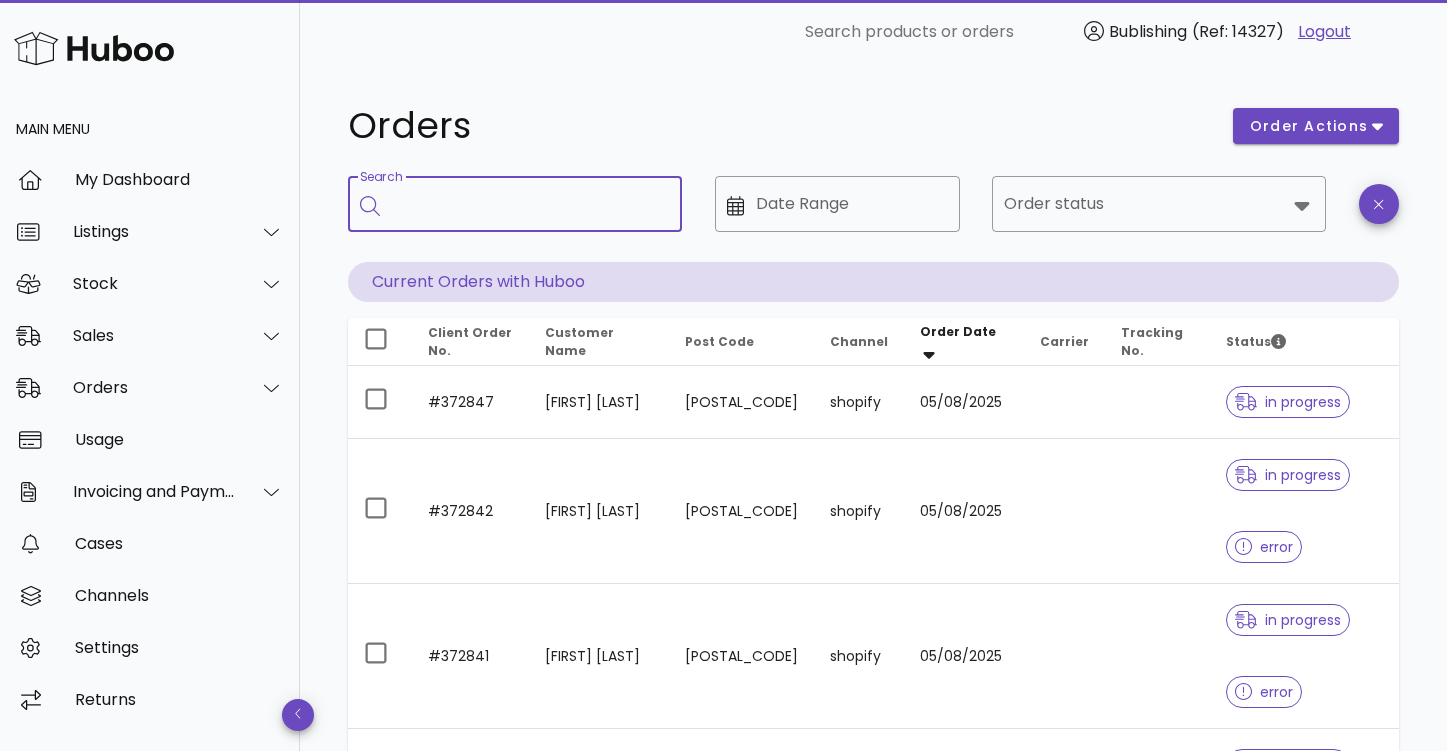 paste on "*******" 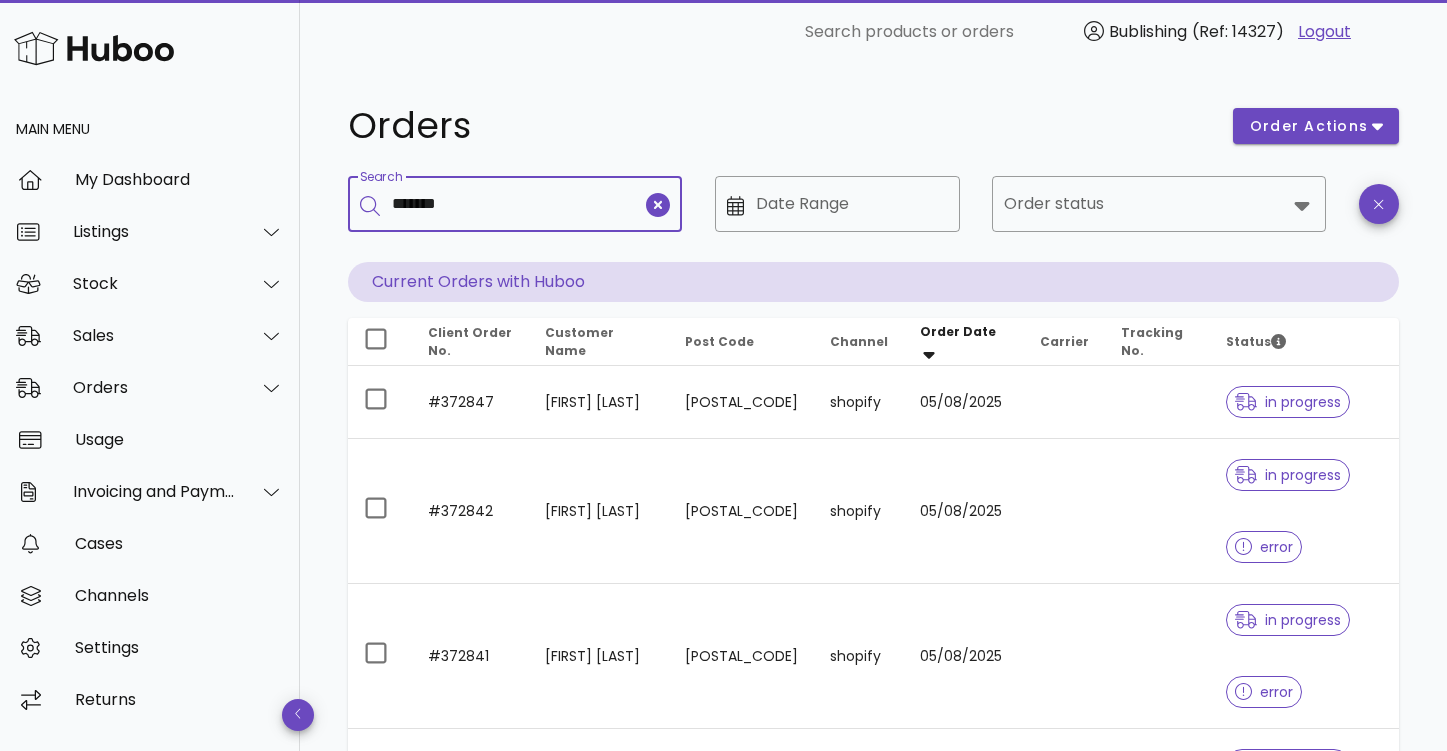 click on "*******" at bounding box center (517, 204) 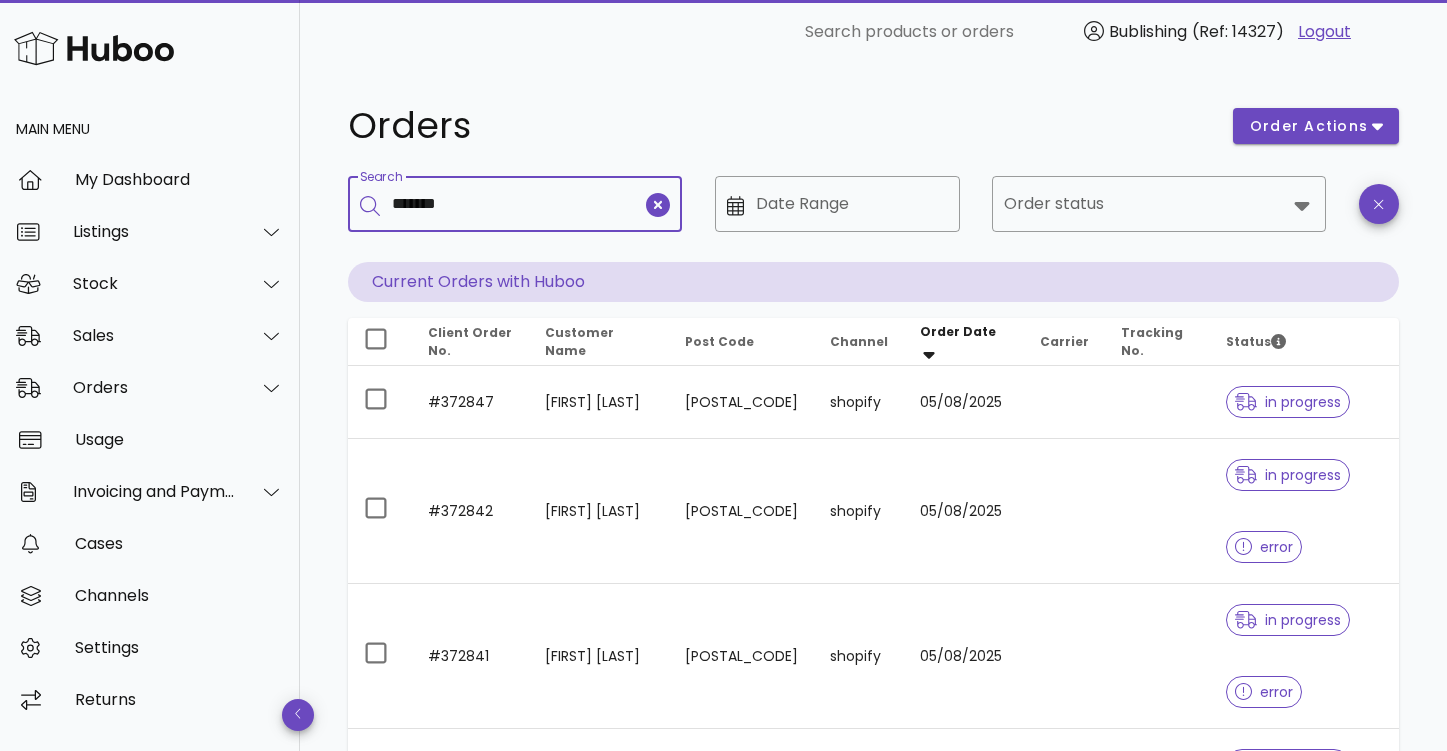type on "*******" 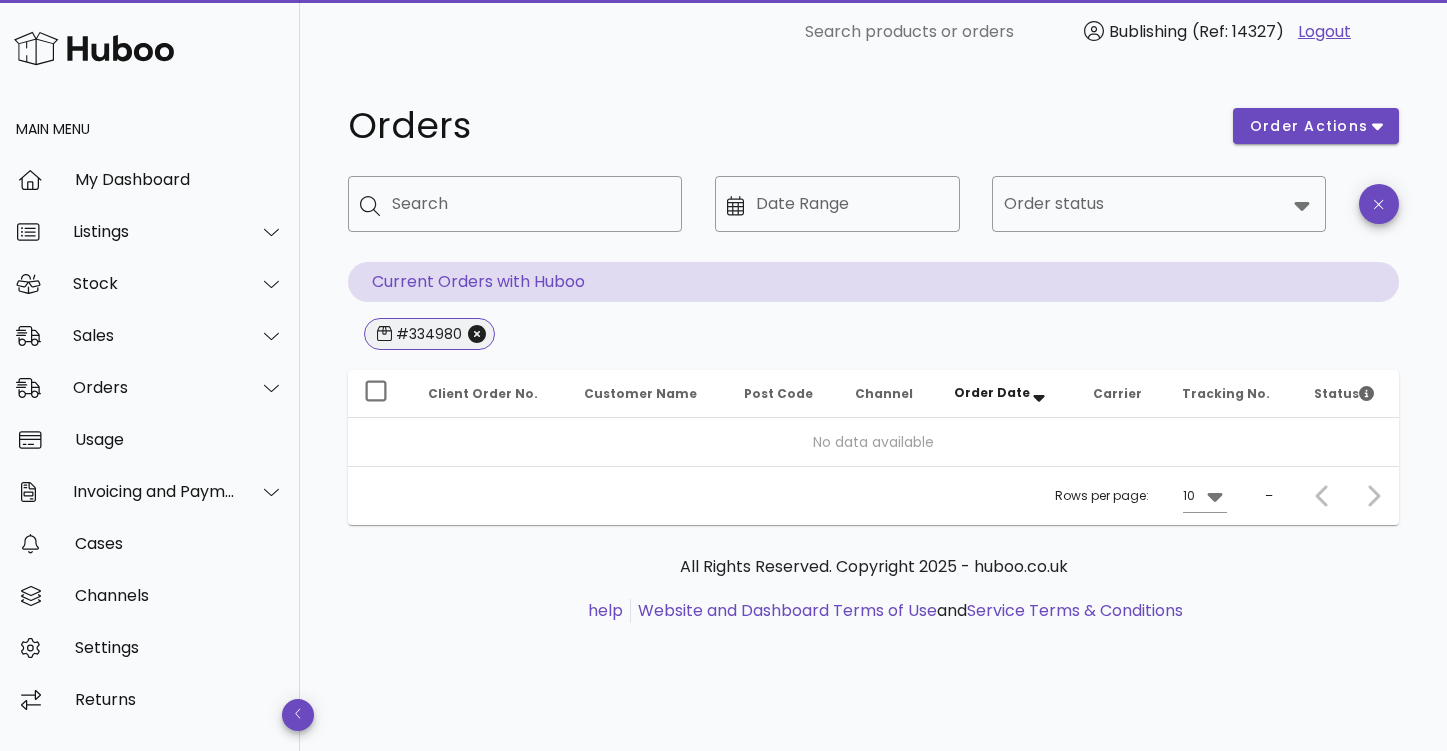 click on "#334980" at bounding box center (427, 334) 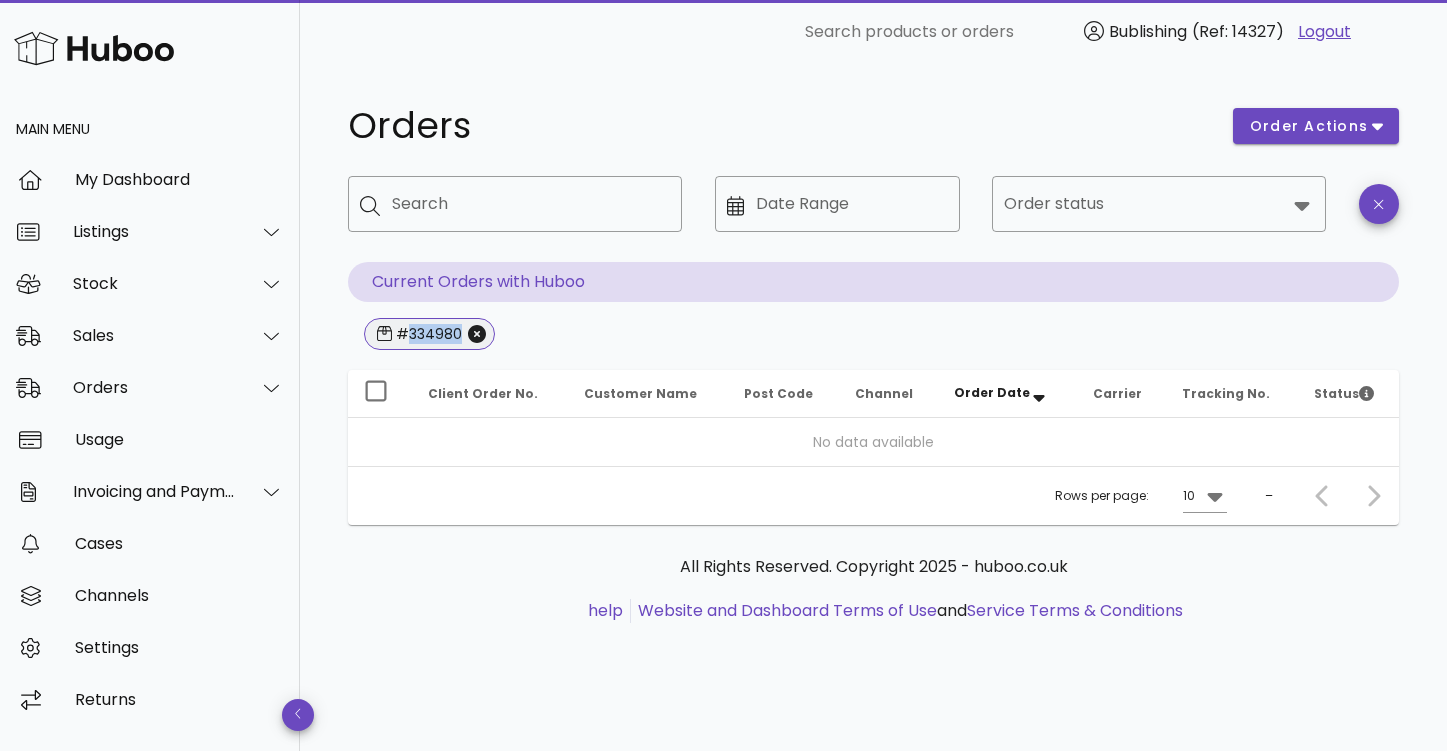 click on "#334980" at bounding box center (427, 334) 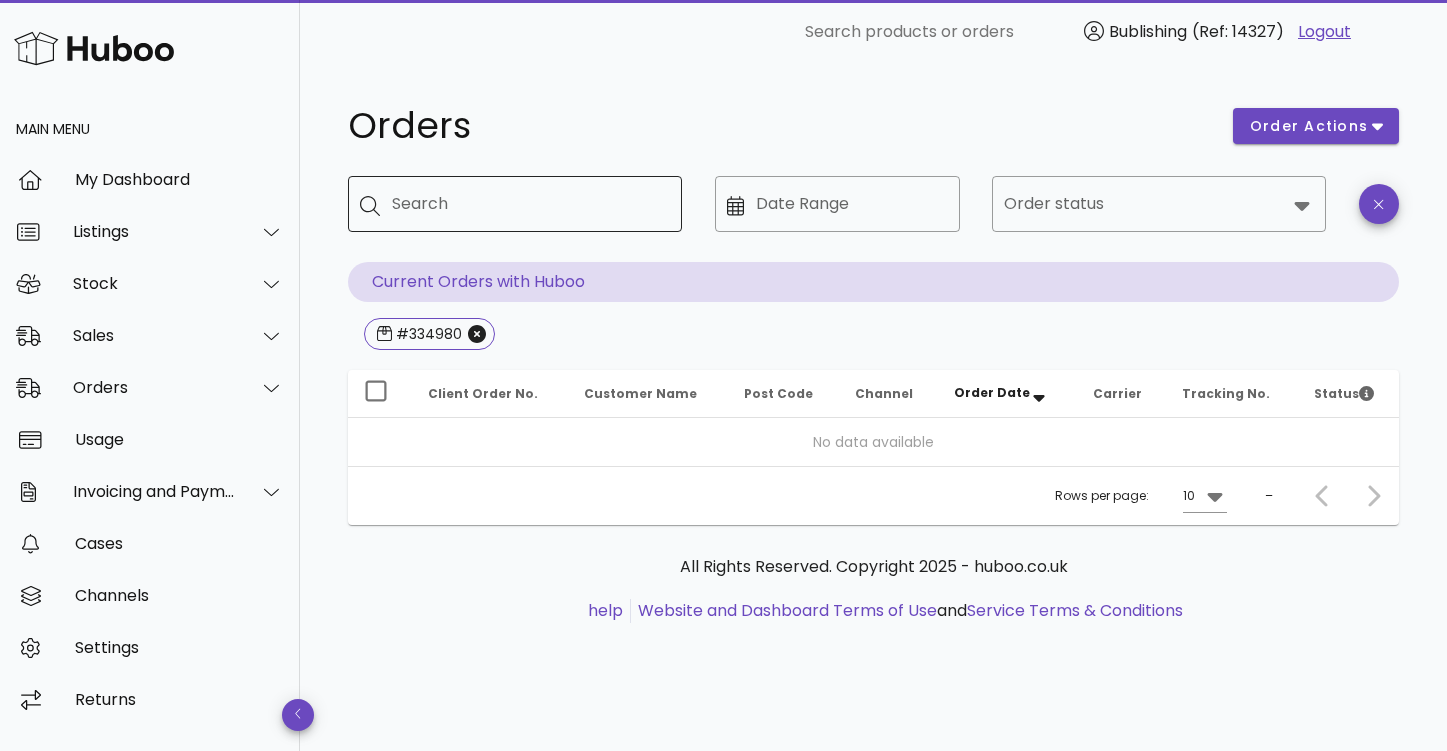 click on "Search" at bounding box center (529, 204) 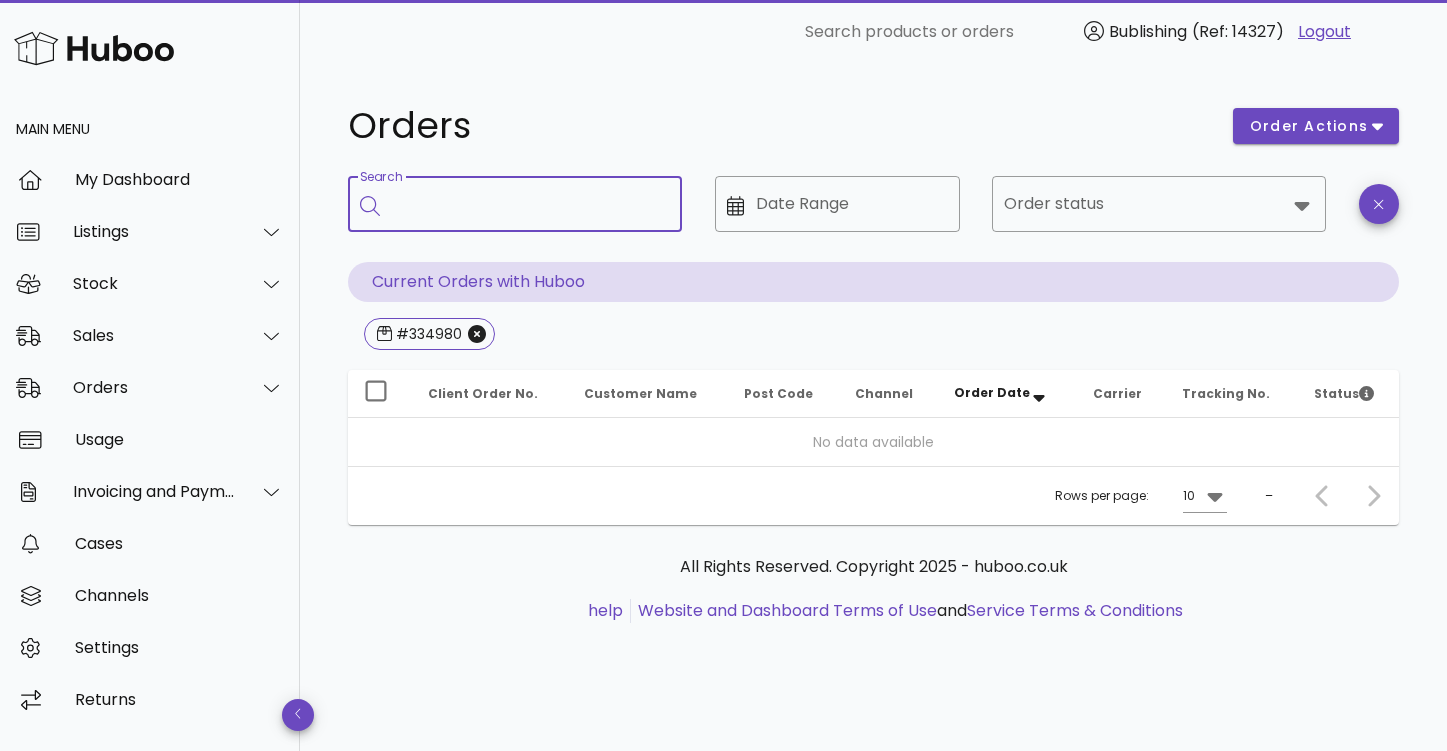 paste on "*******" 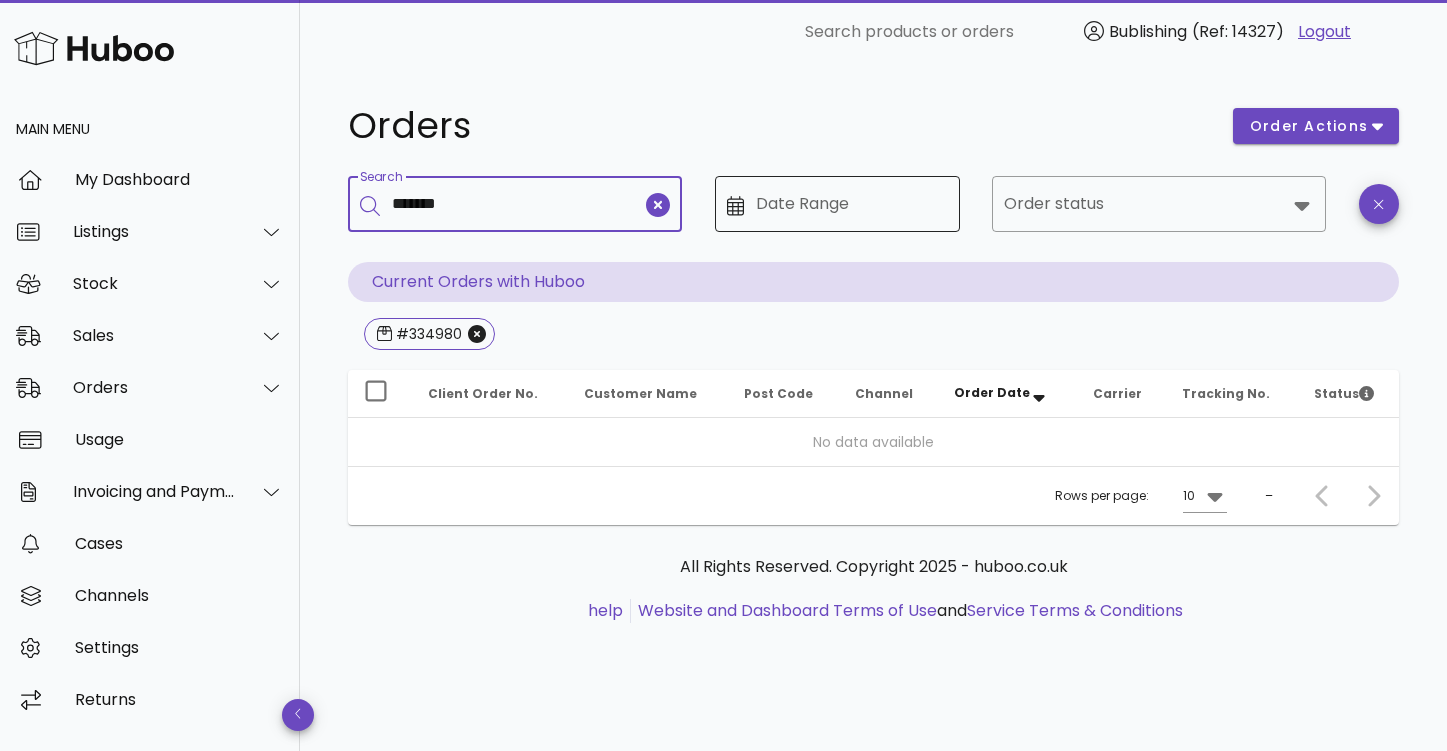 type on "*******" 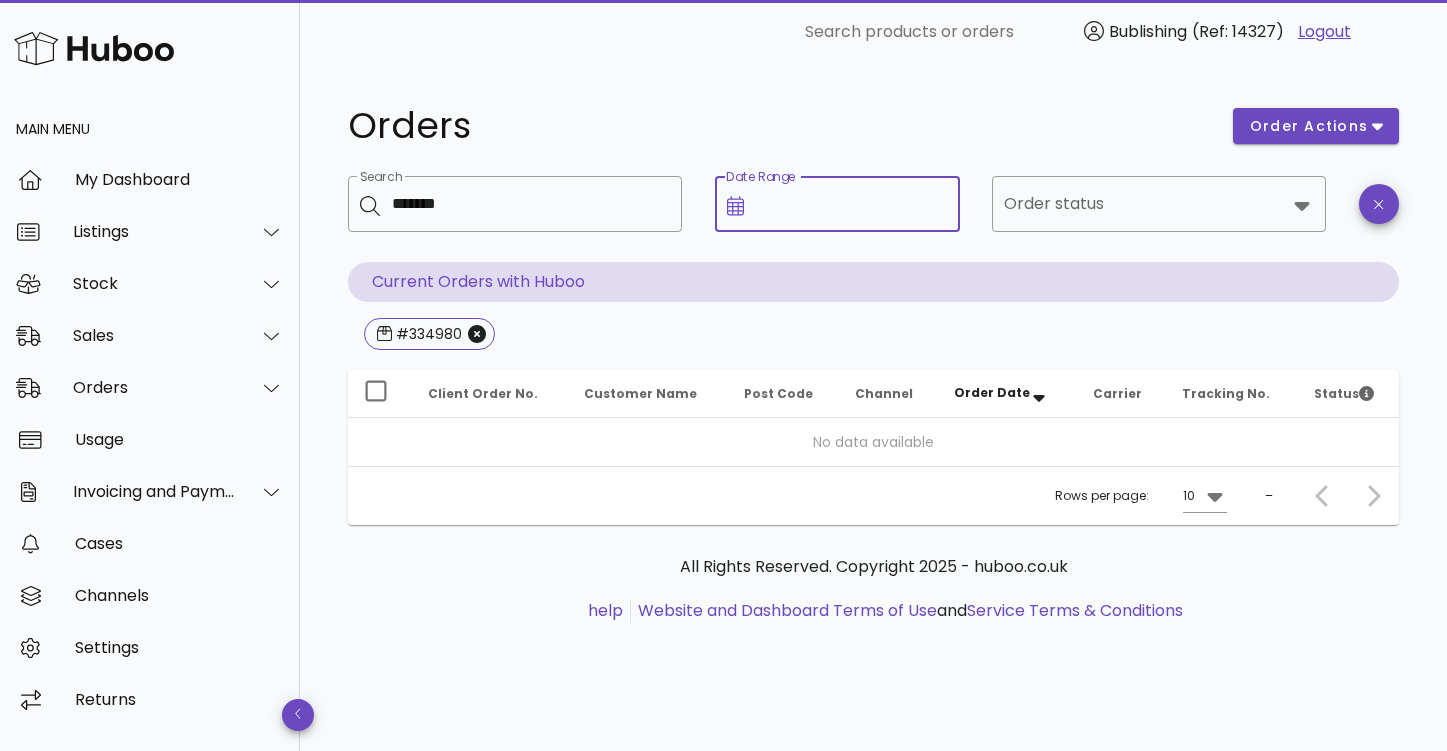 click on "Date Range" at bounding box center (851, 204) 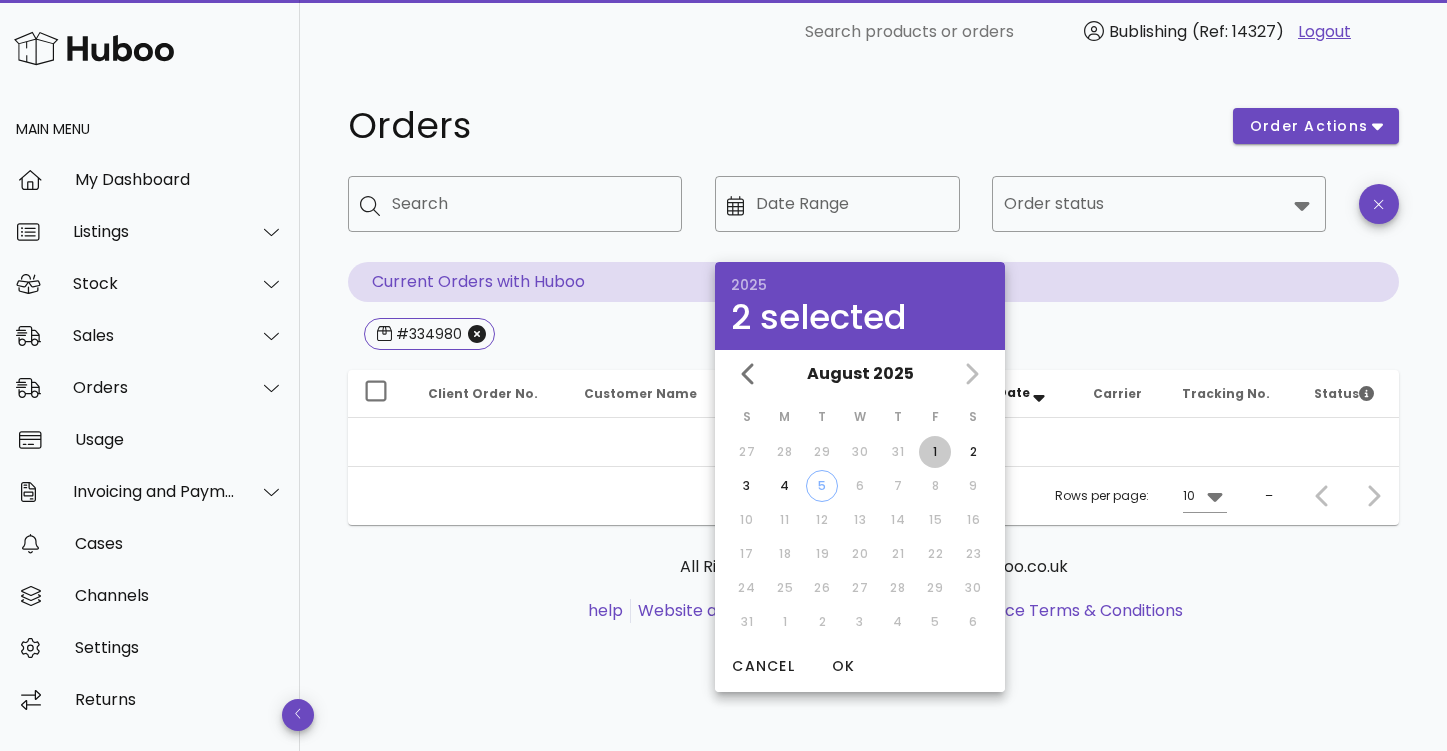 click on "1" at bounding box center (935, 452) 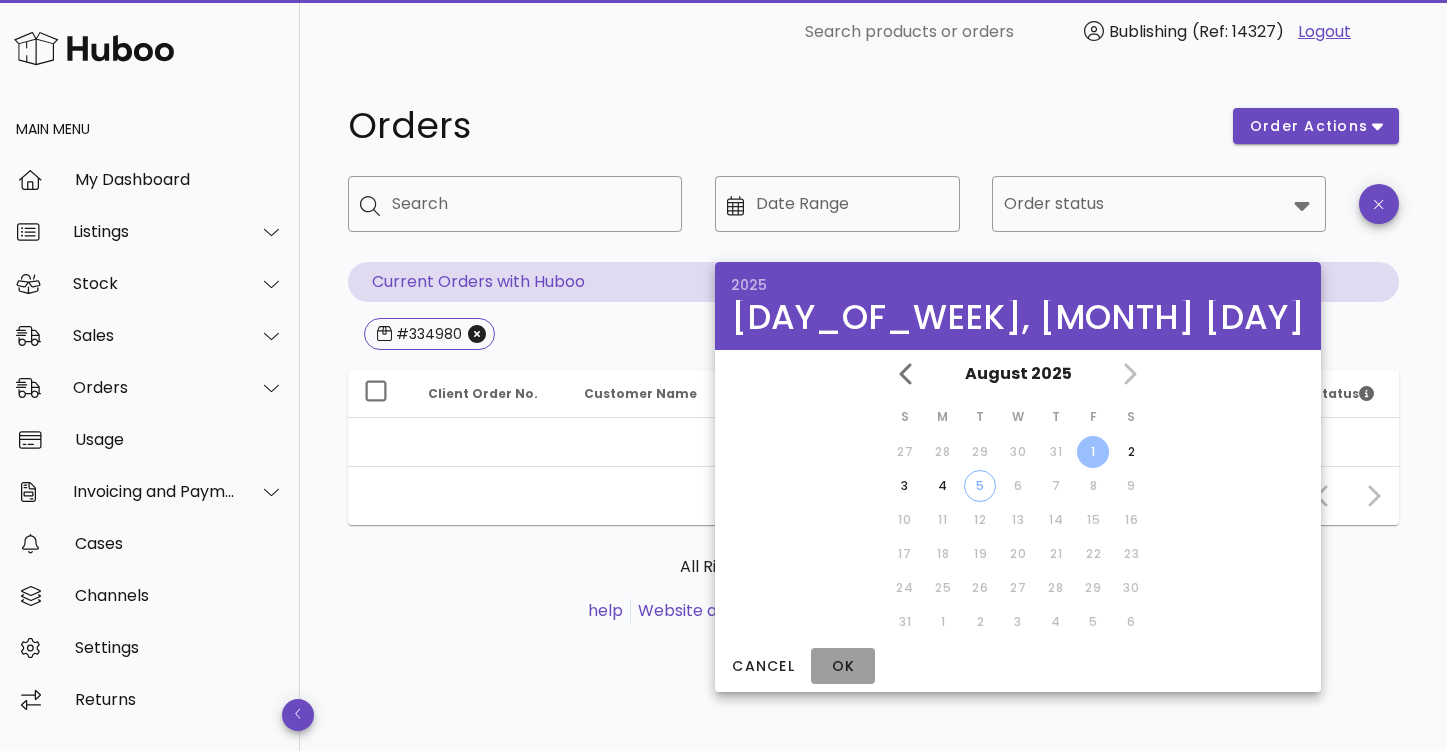 click on "OK" at bounding box center (843, 666) 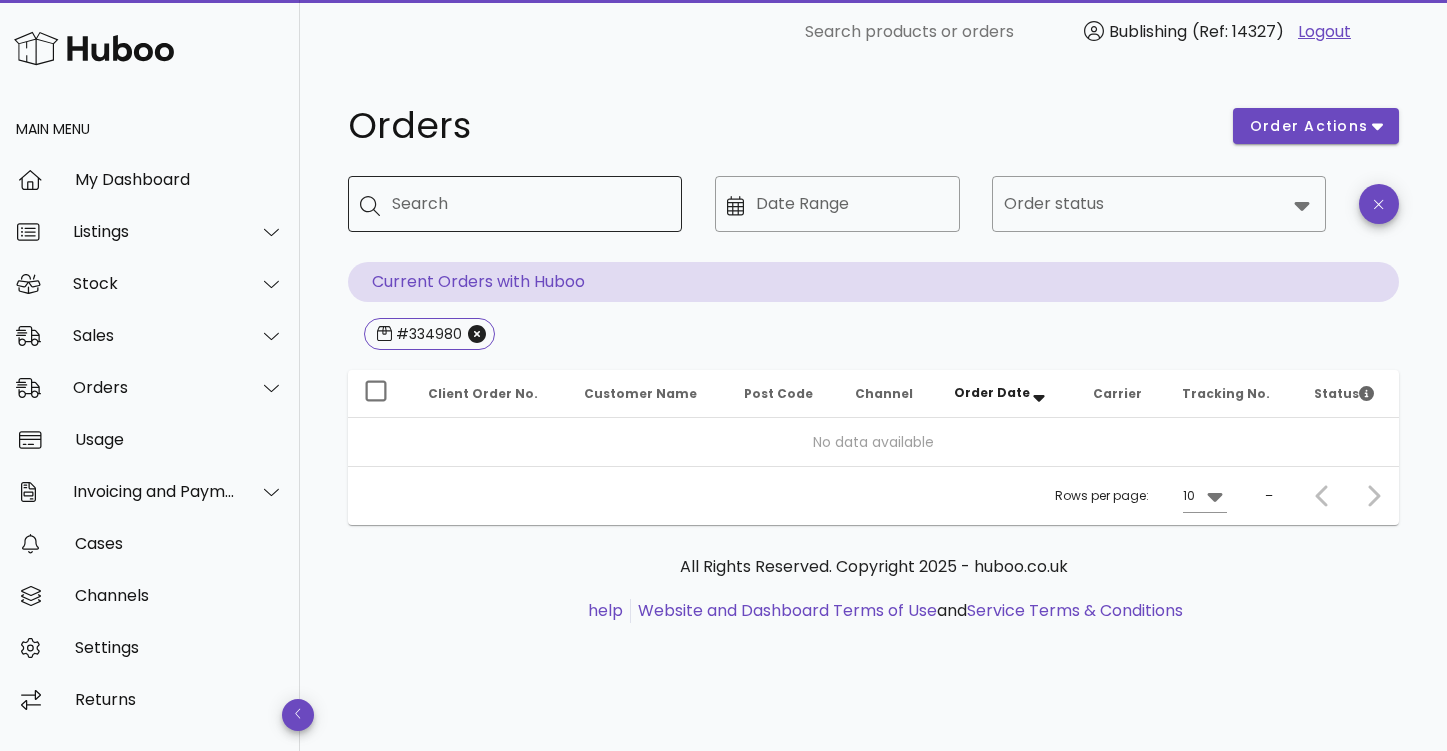 click on "Search" at bounding box center (529, 204) 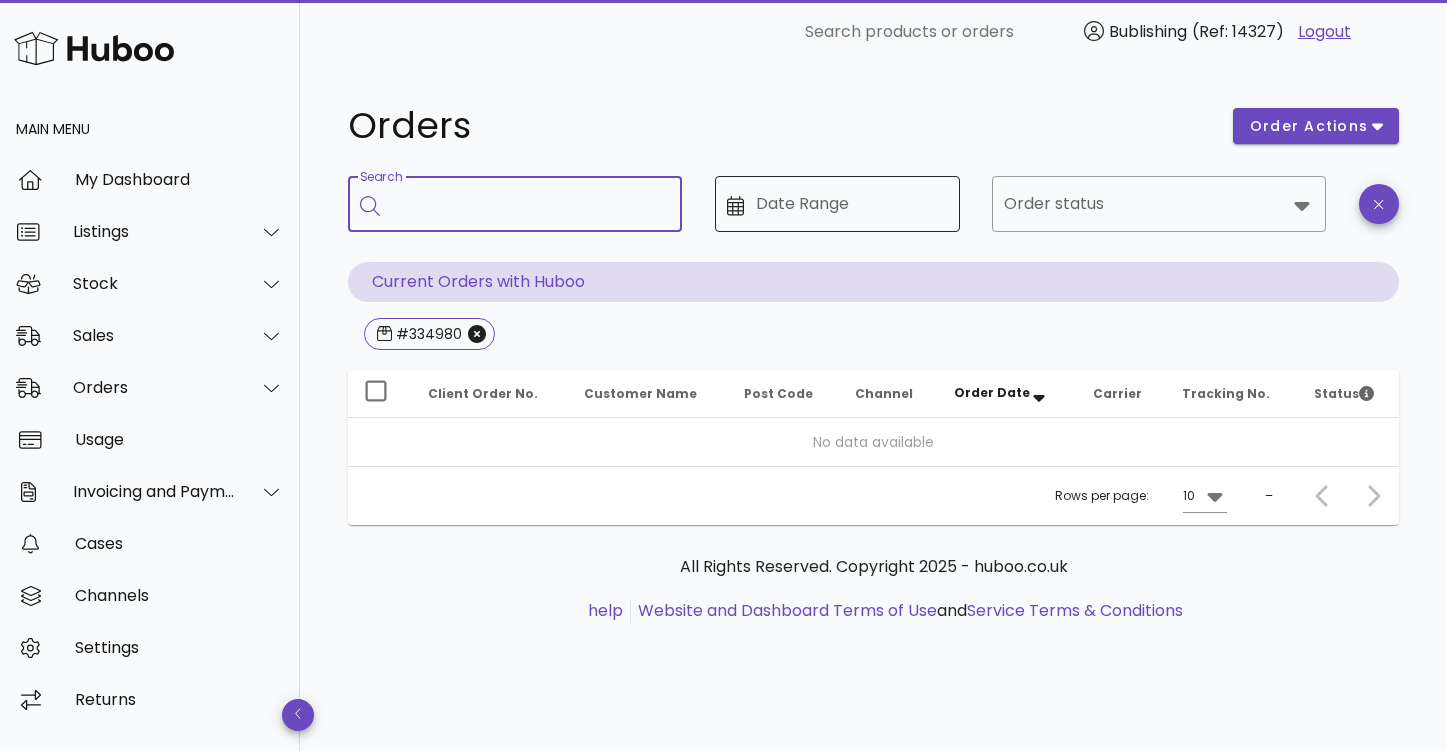 click on "Date Range" at bounding box center [851, 204] 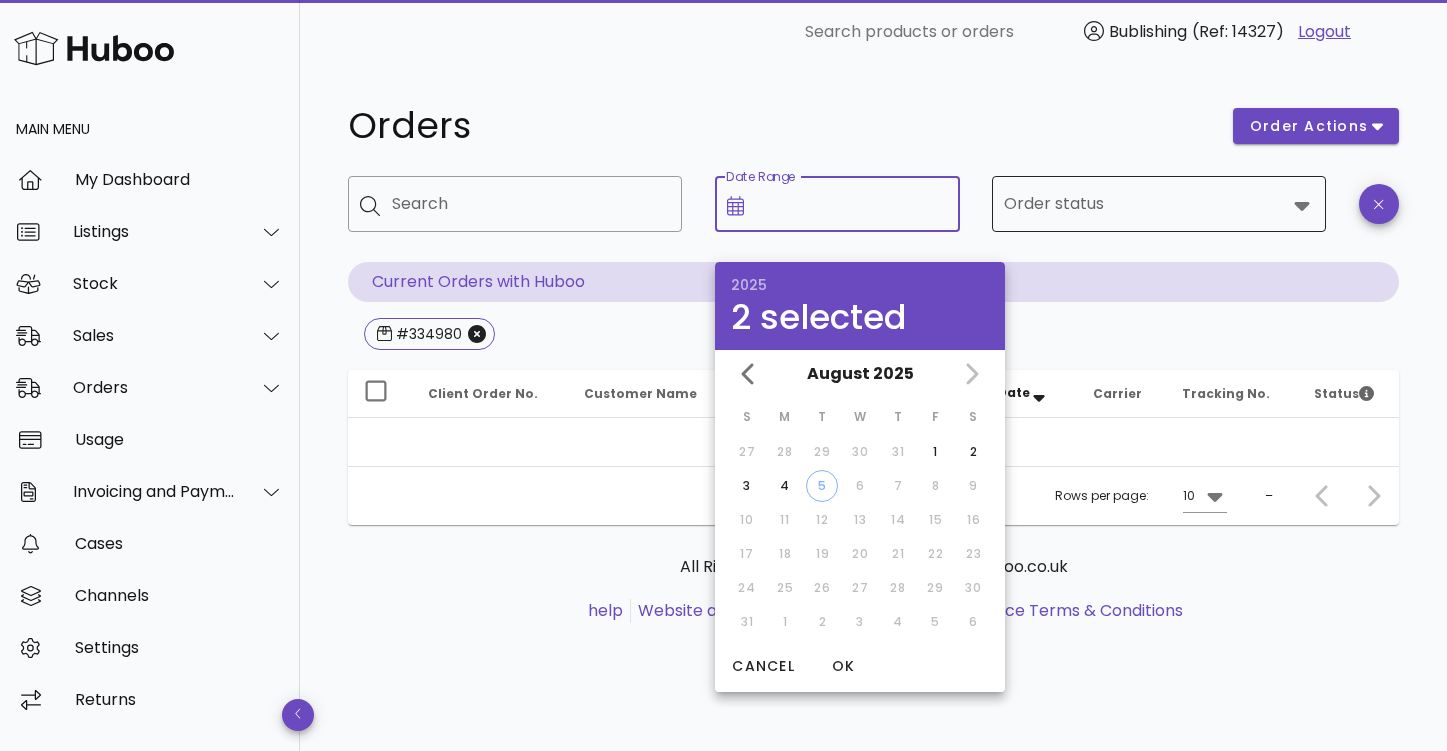 click on "Order status" at bounding box center [1145, 204] 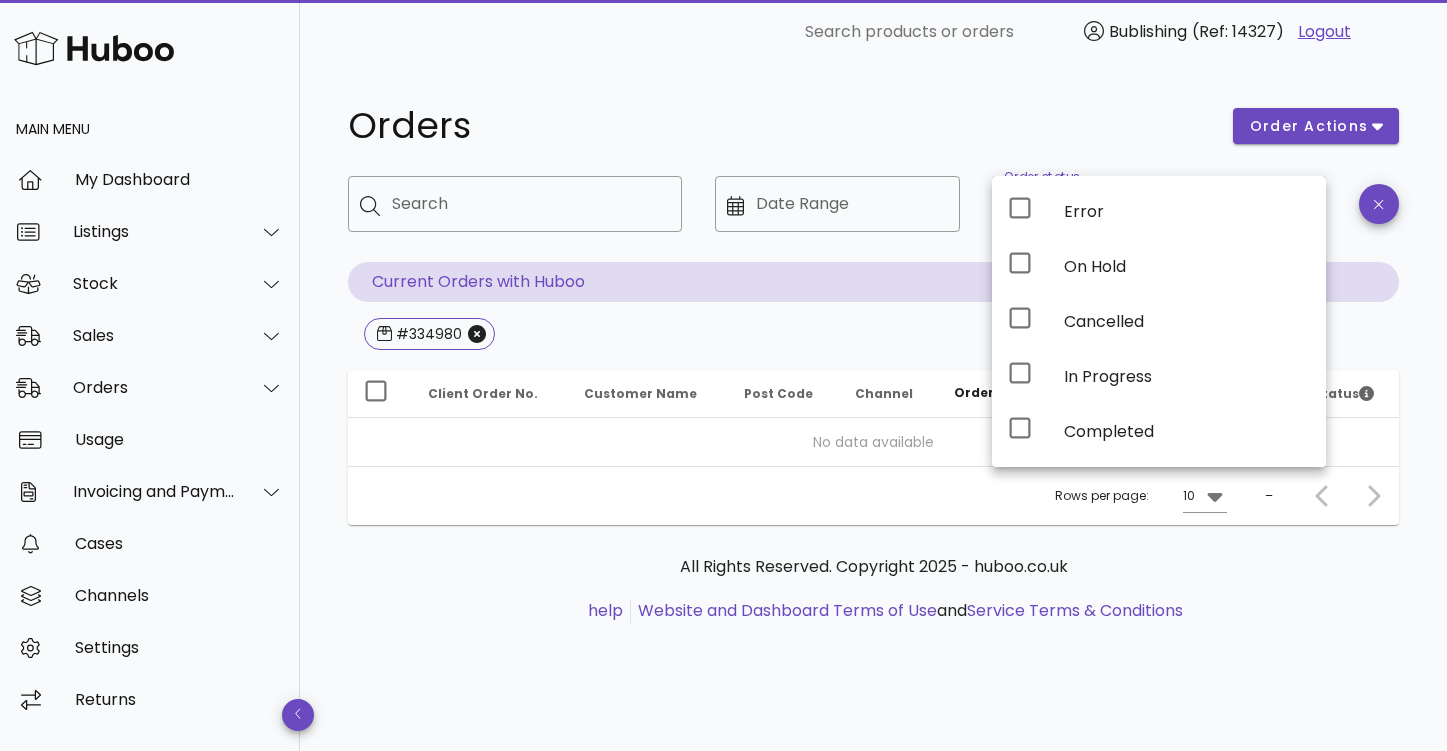 click on "Orders" at bounding box center [778, 126] 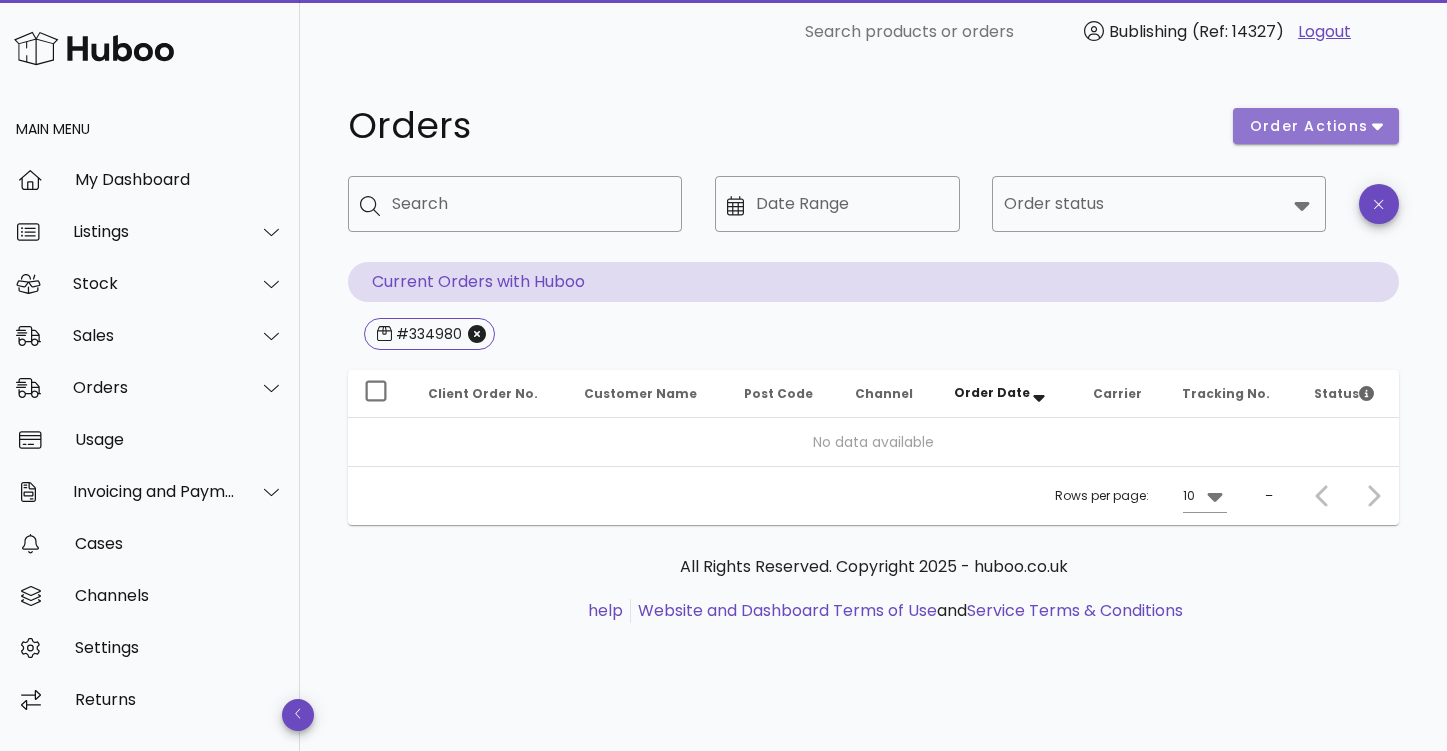 click on "order actions" at bounding box center (1309, 126) 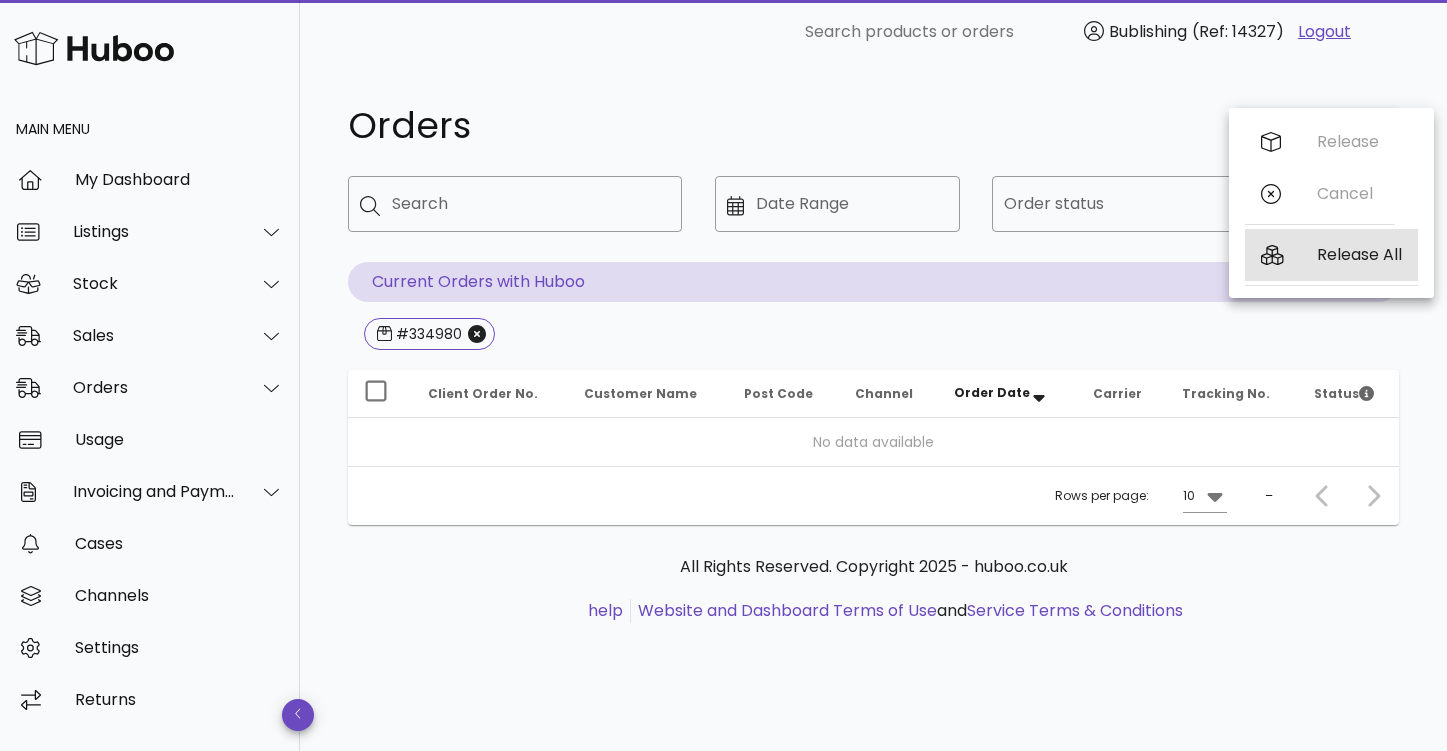 click on "Release All" at bounding box center [1331, 255] 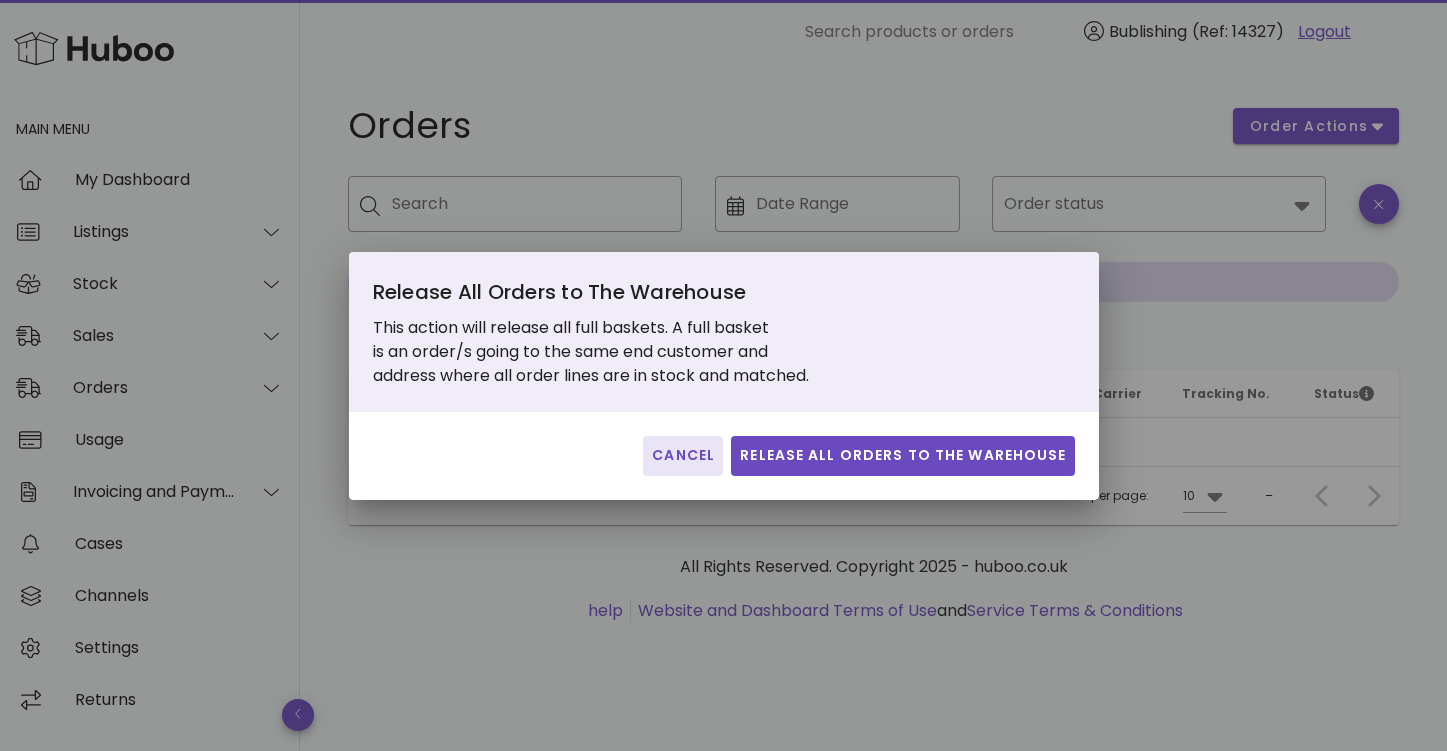 click on "Cancel" at bounding box center [683, 455] 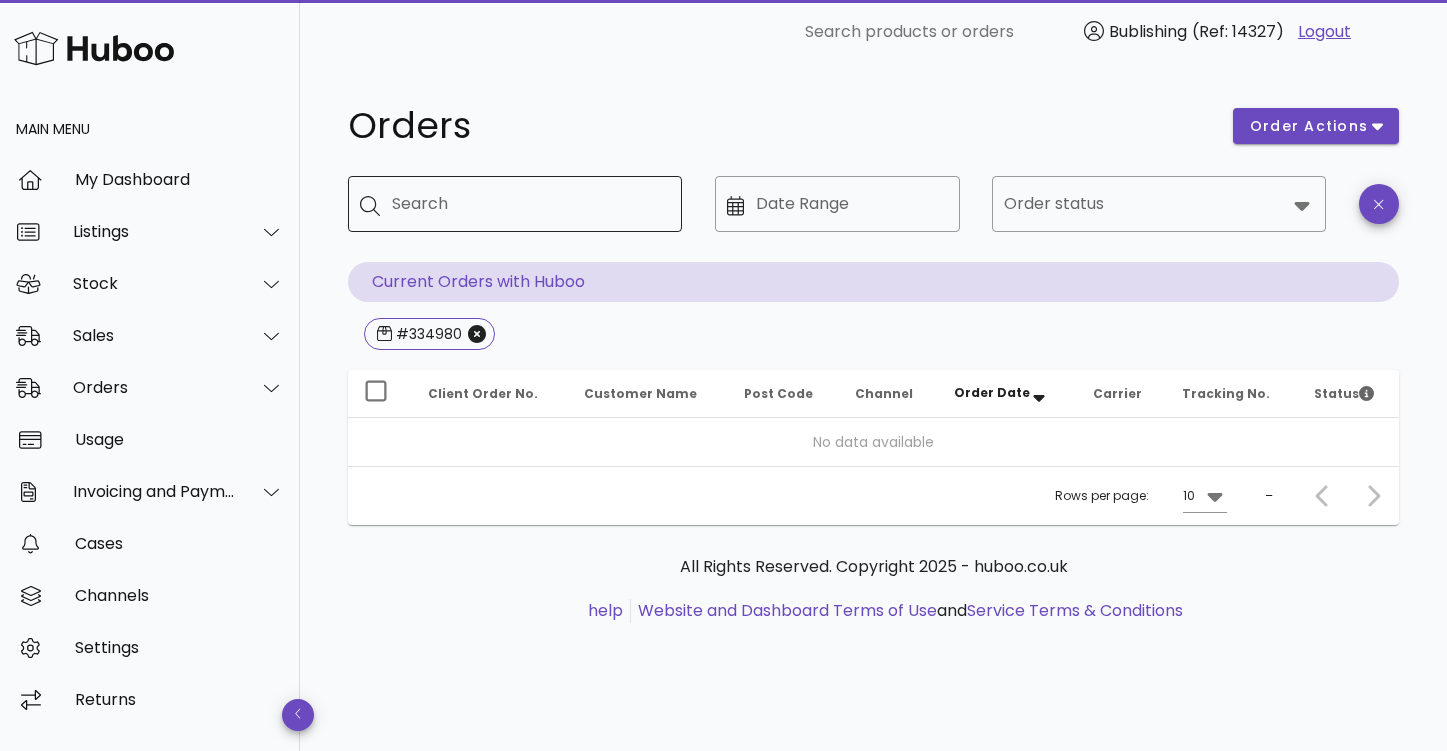 click on "Search" at bounding box center [529, 204] 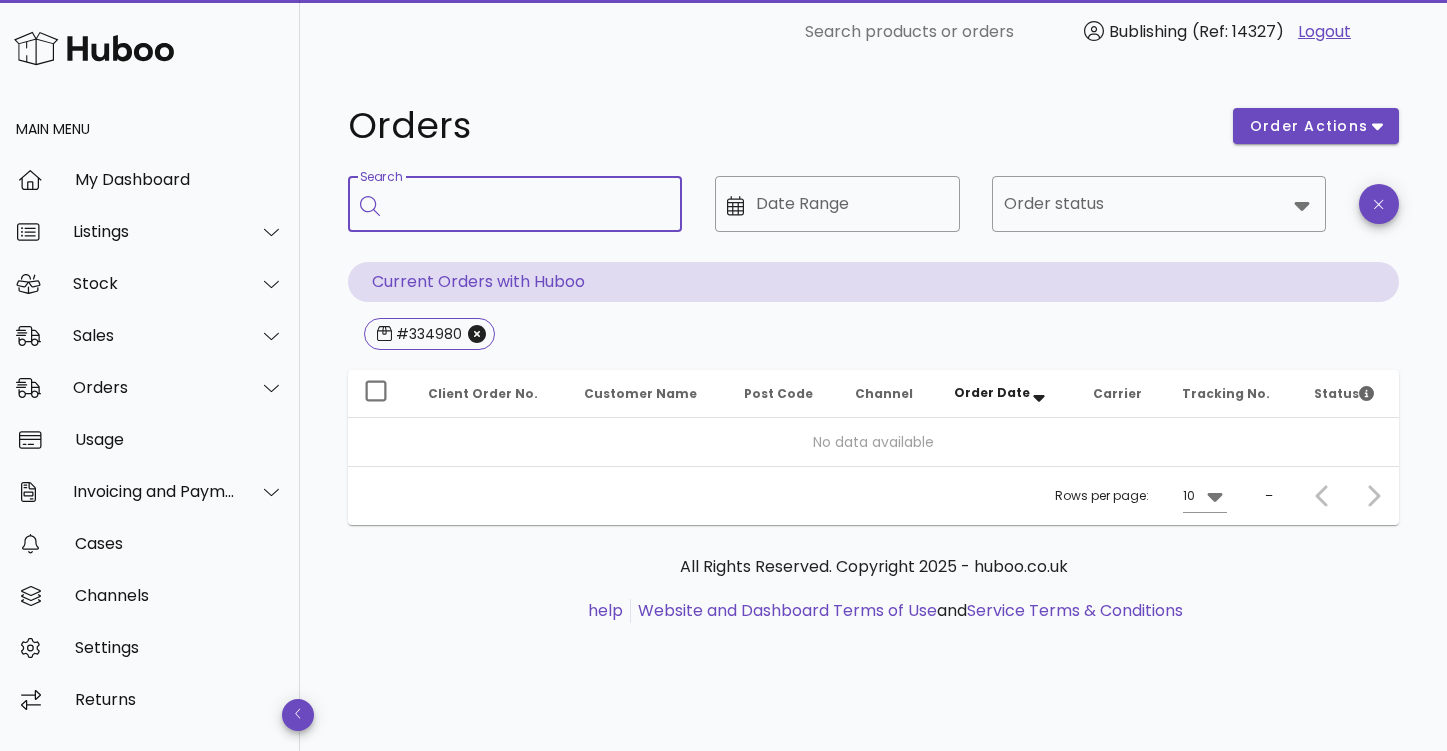 paste on "*******" 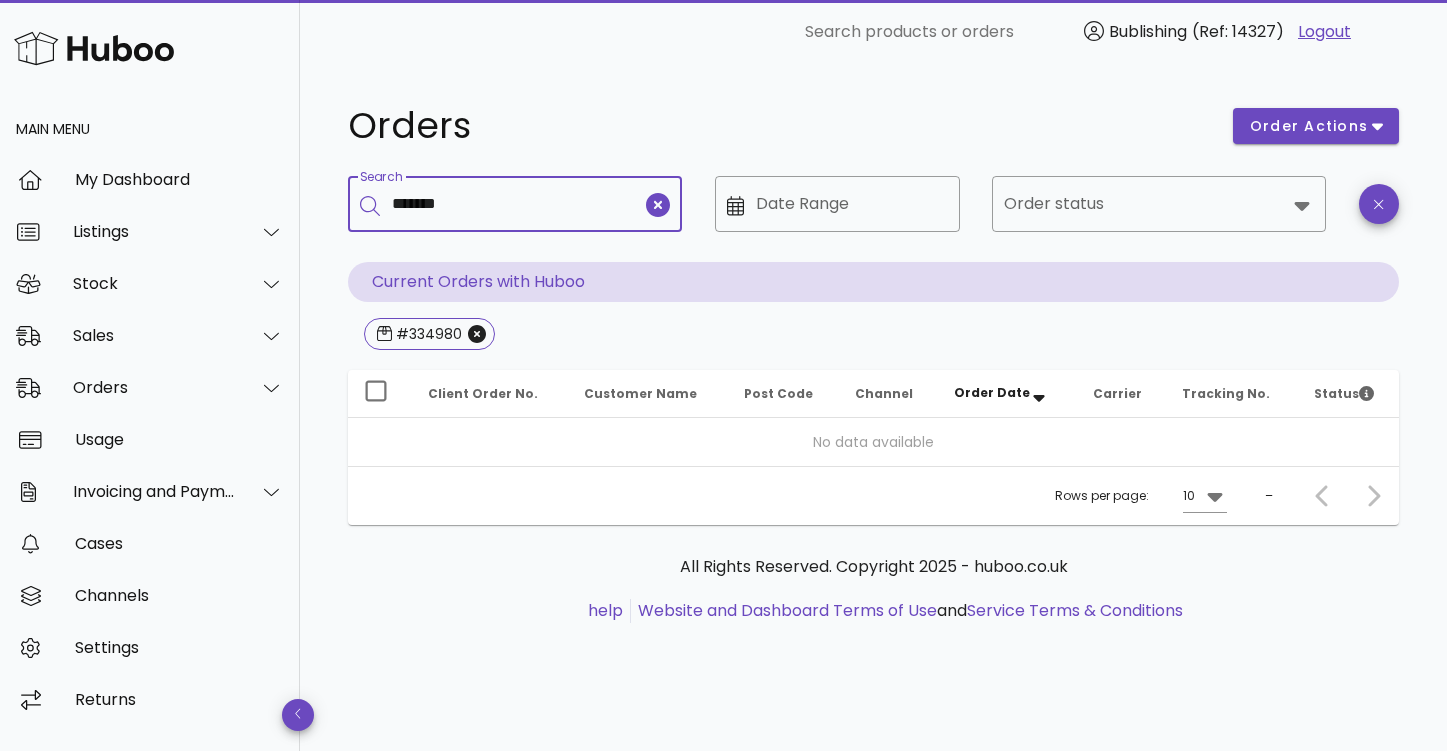 type on "*******" 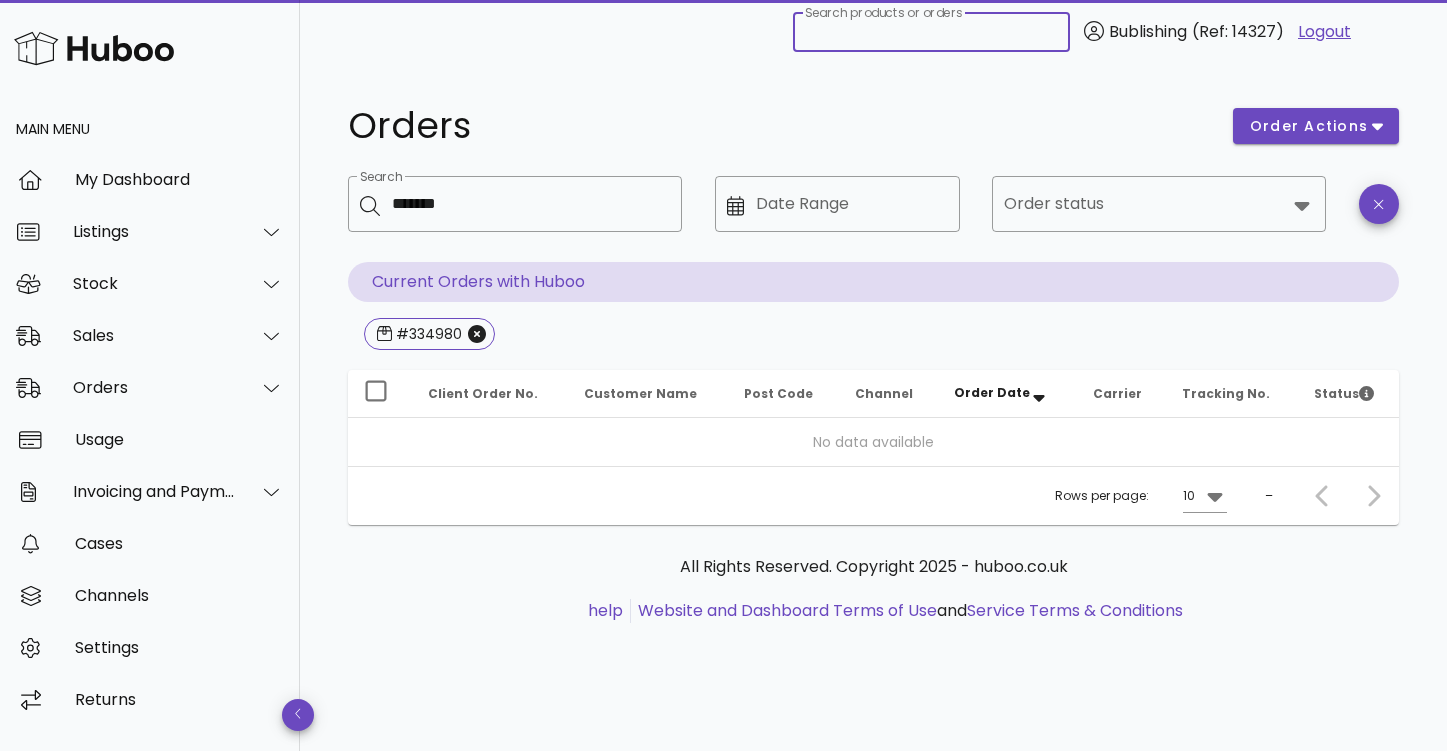 click on "Search products or orders" at bounding box center [931, 32] 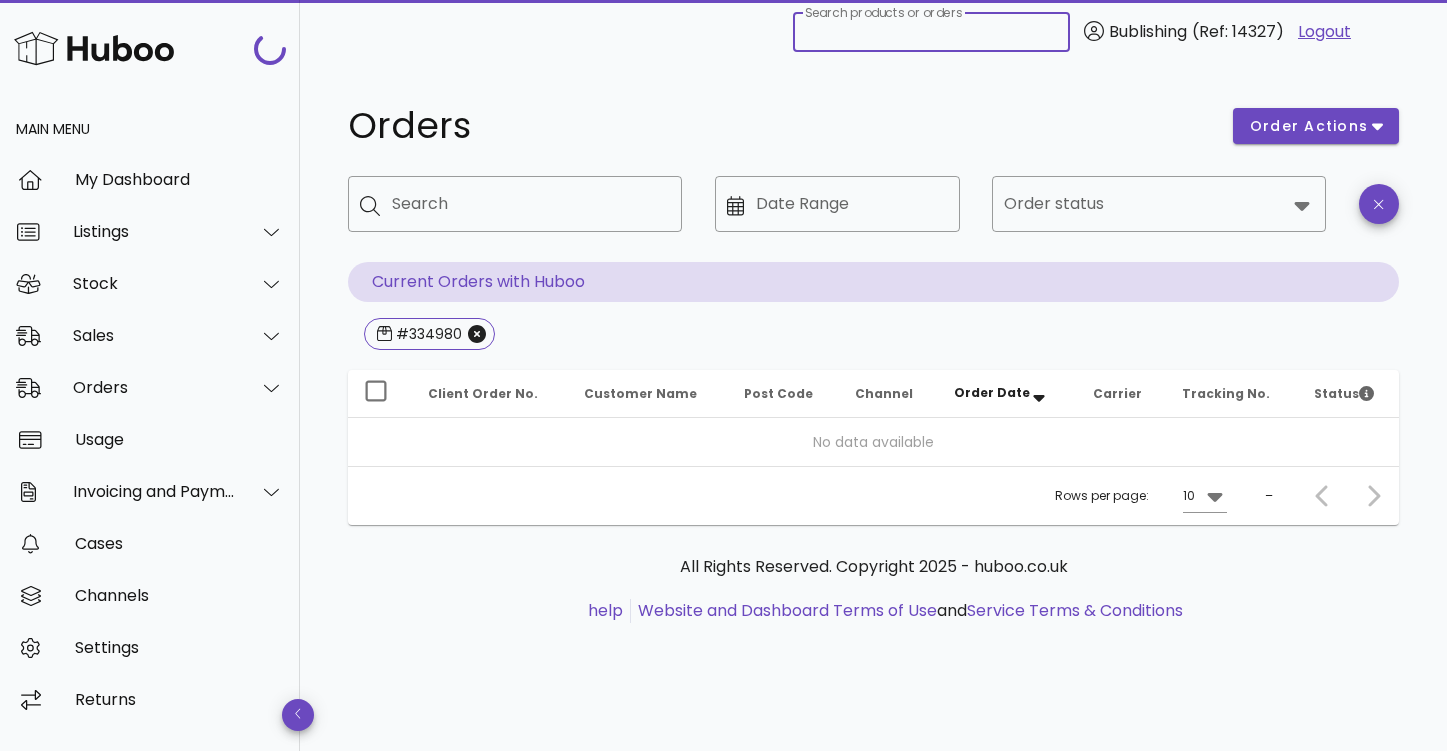 paste on "*******" 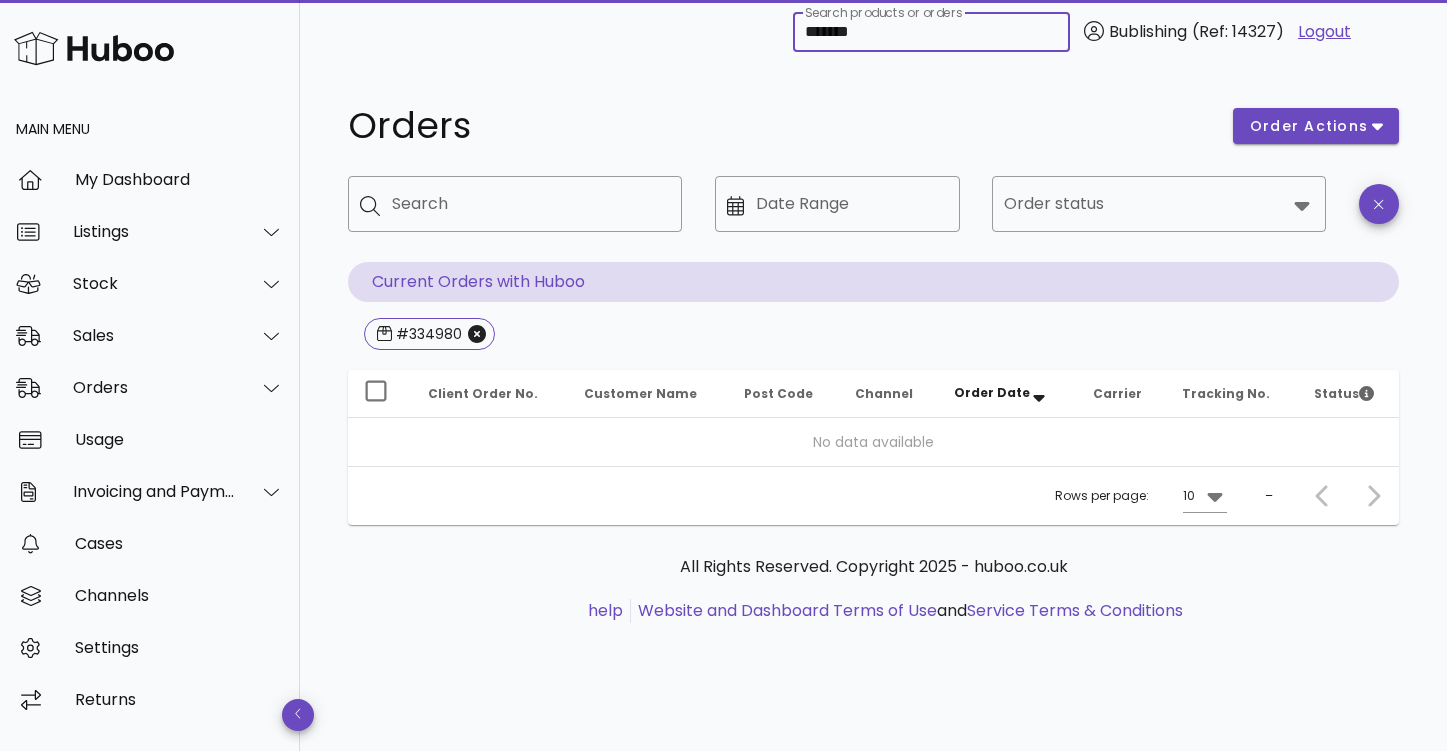 type on "*******" 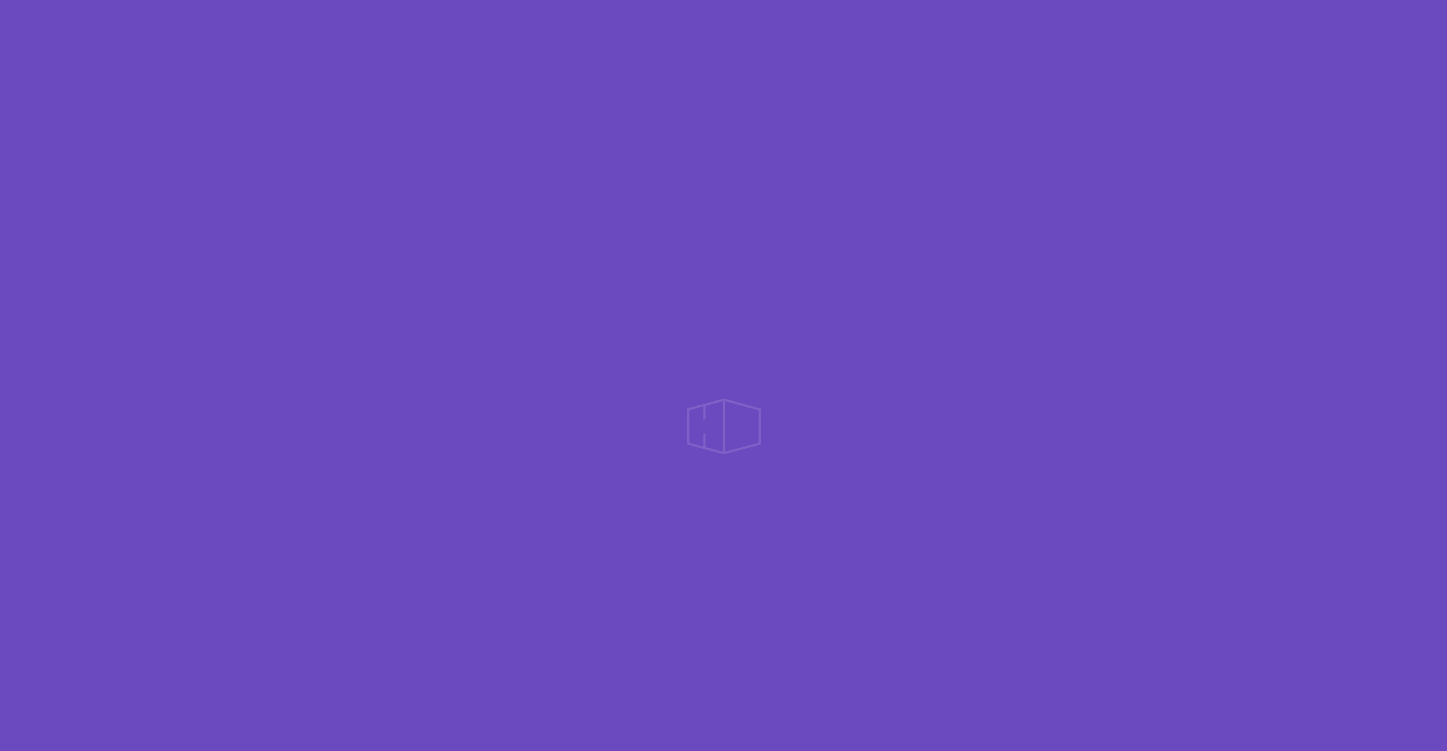 scroll, scrollTop: 0, scrollLeft: 0, axis: both 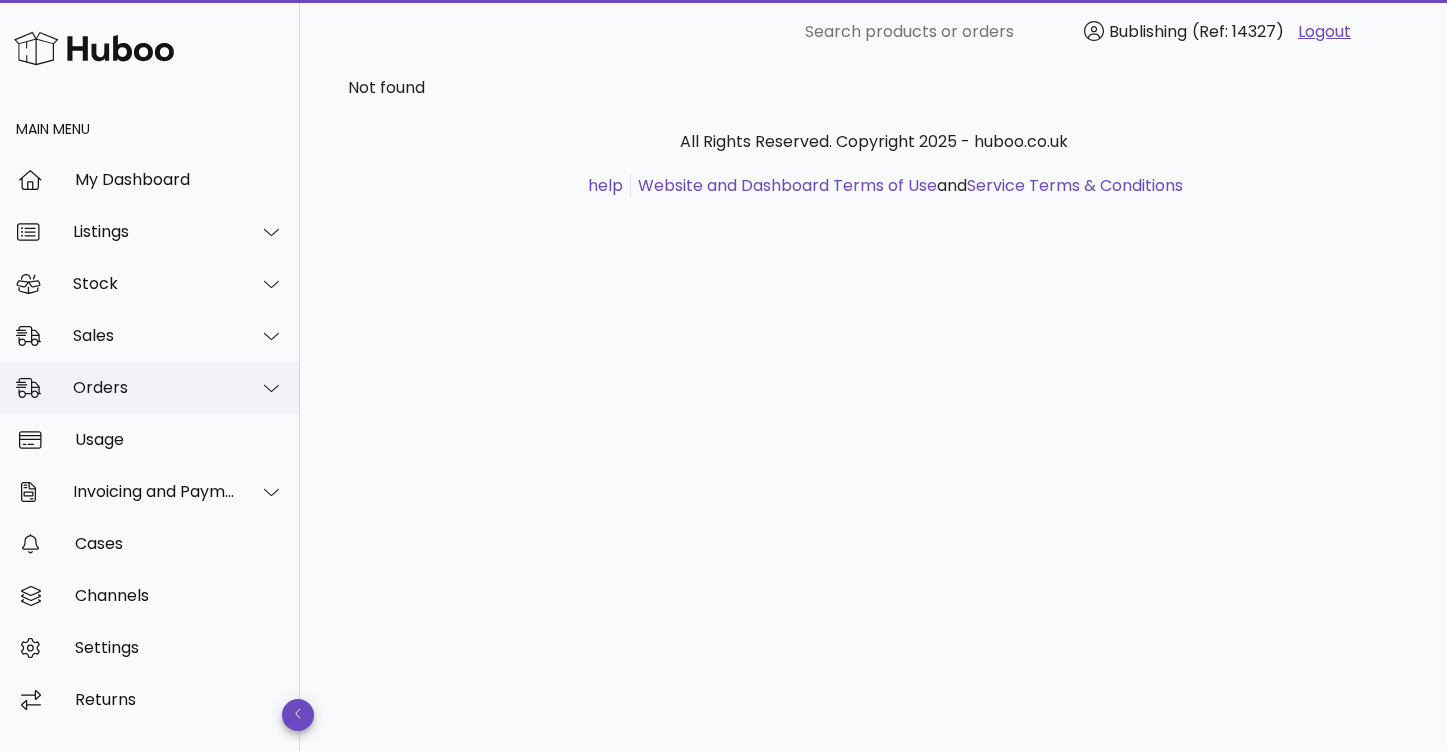 click on "Orders" at bounding box center [154, 387] 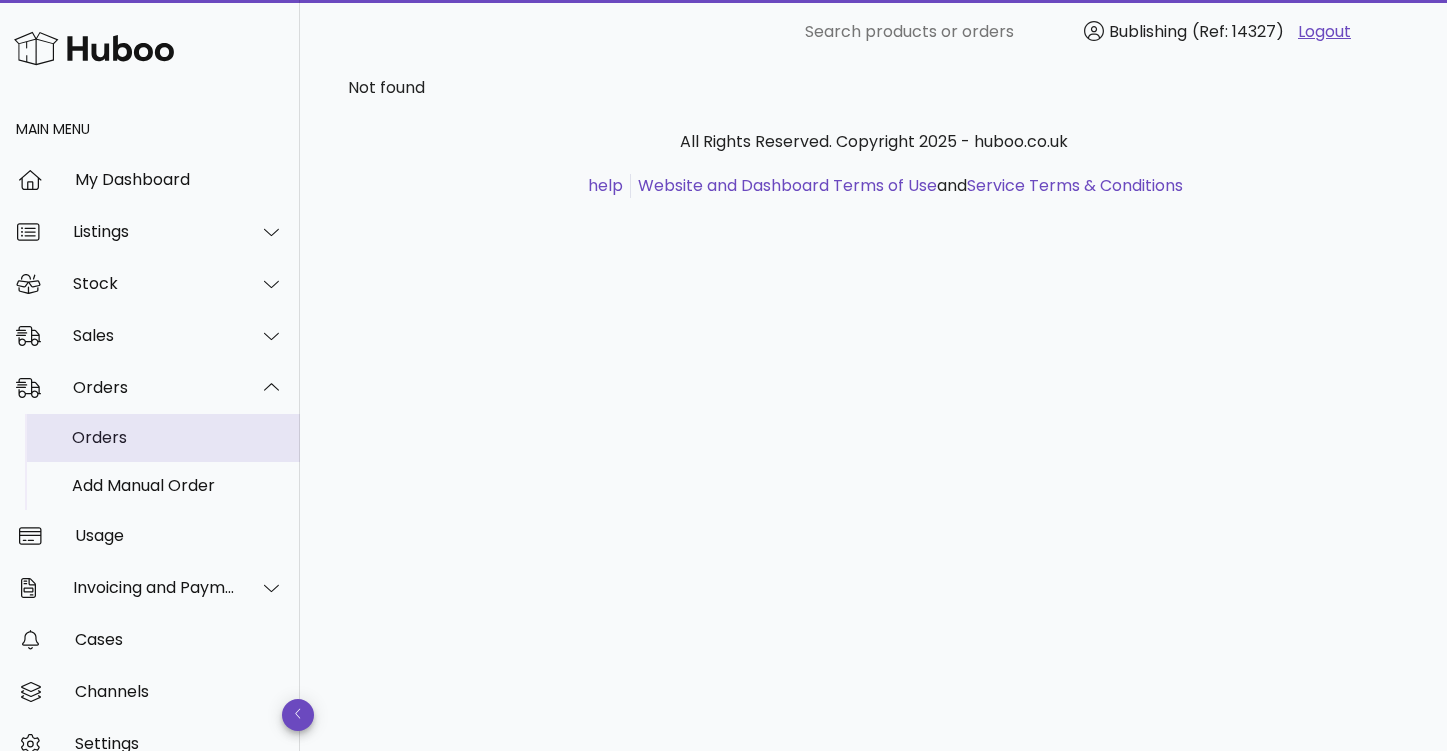 click on "Orders" at bounding box center [178, 437] 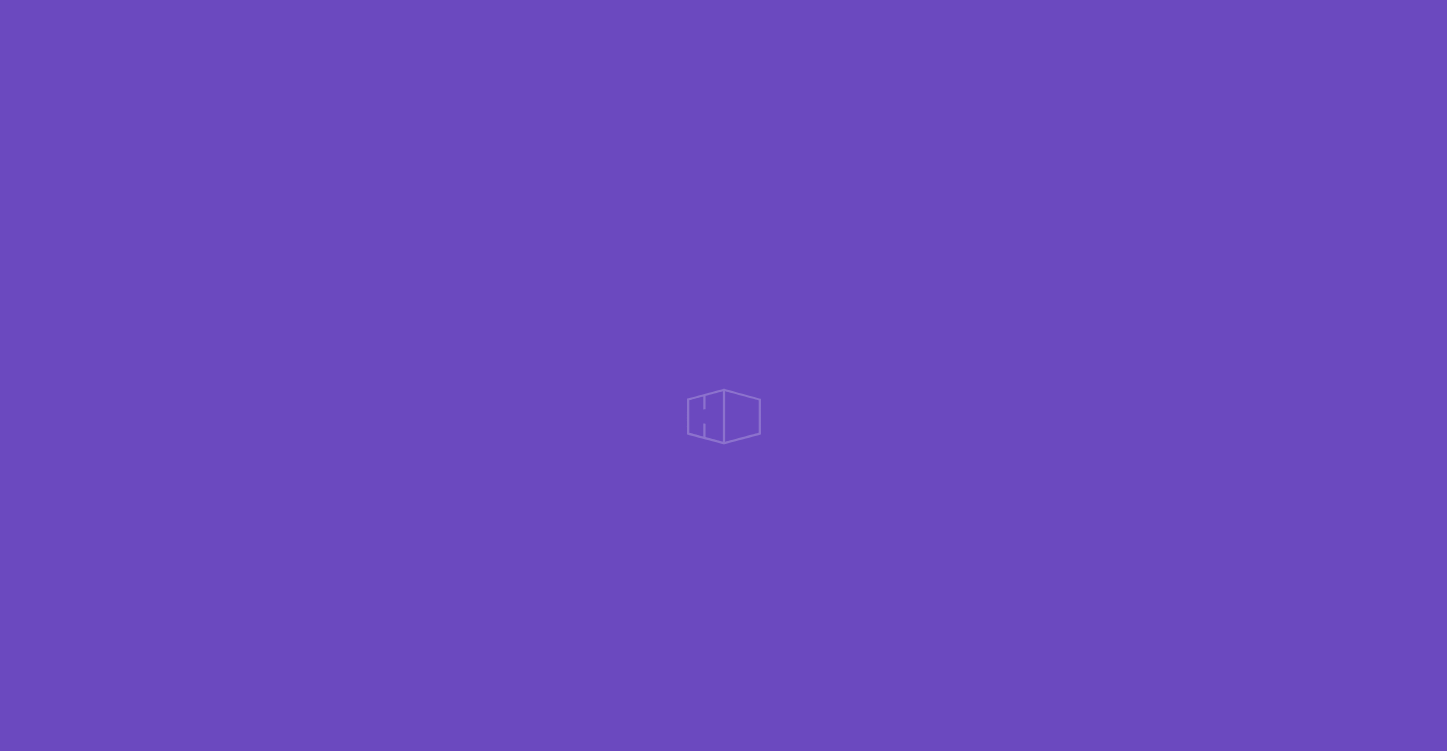 scroll, scrollTop: 0, scrollLeft: 0, axis: both 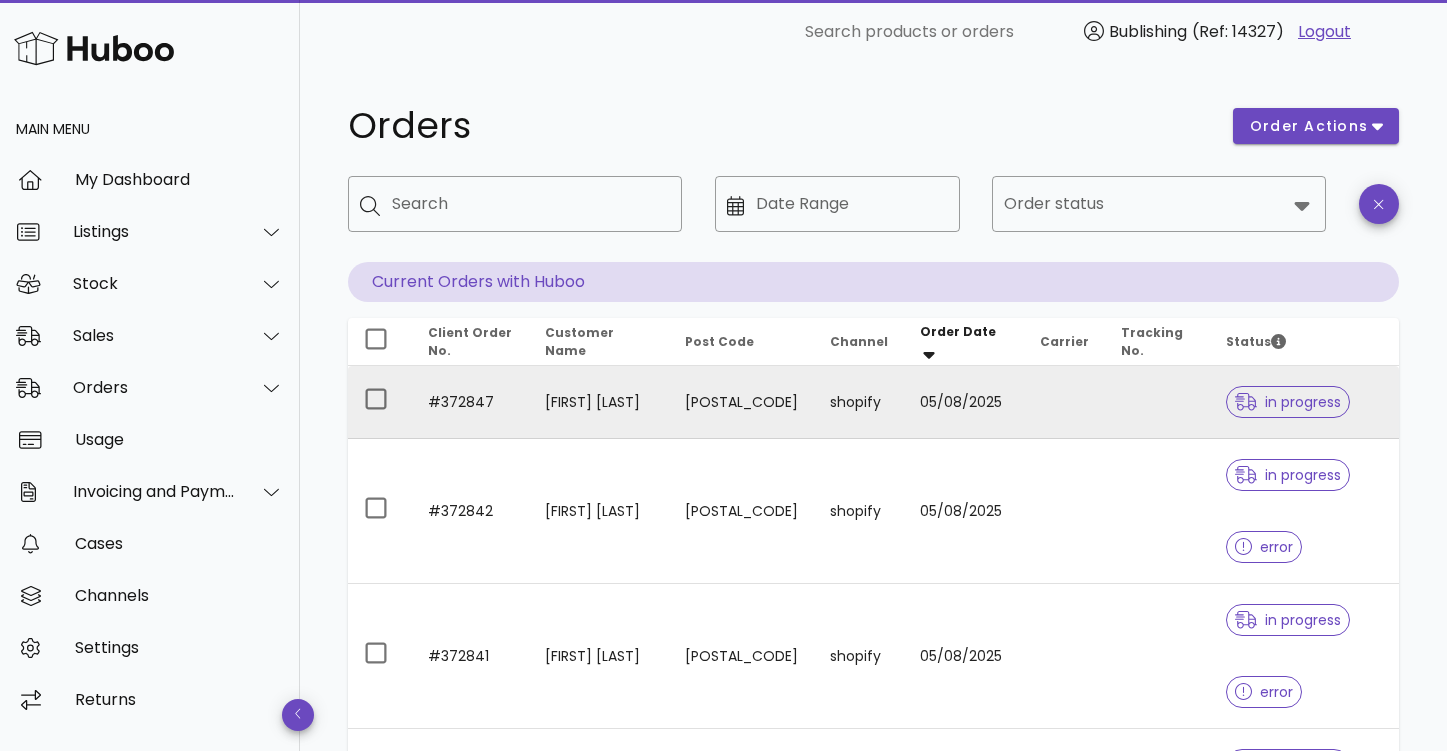 click on "#372847" at bounding box center [470, 402] 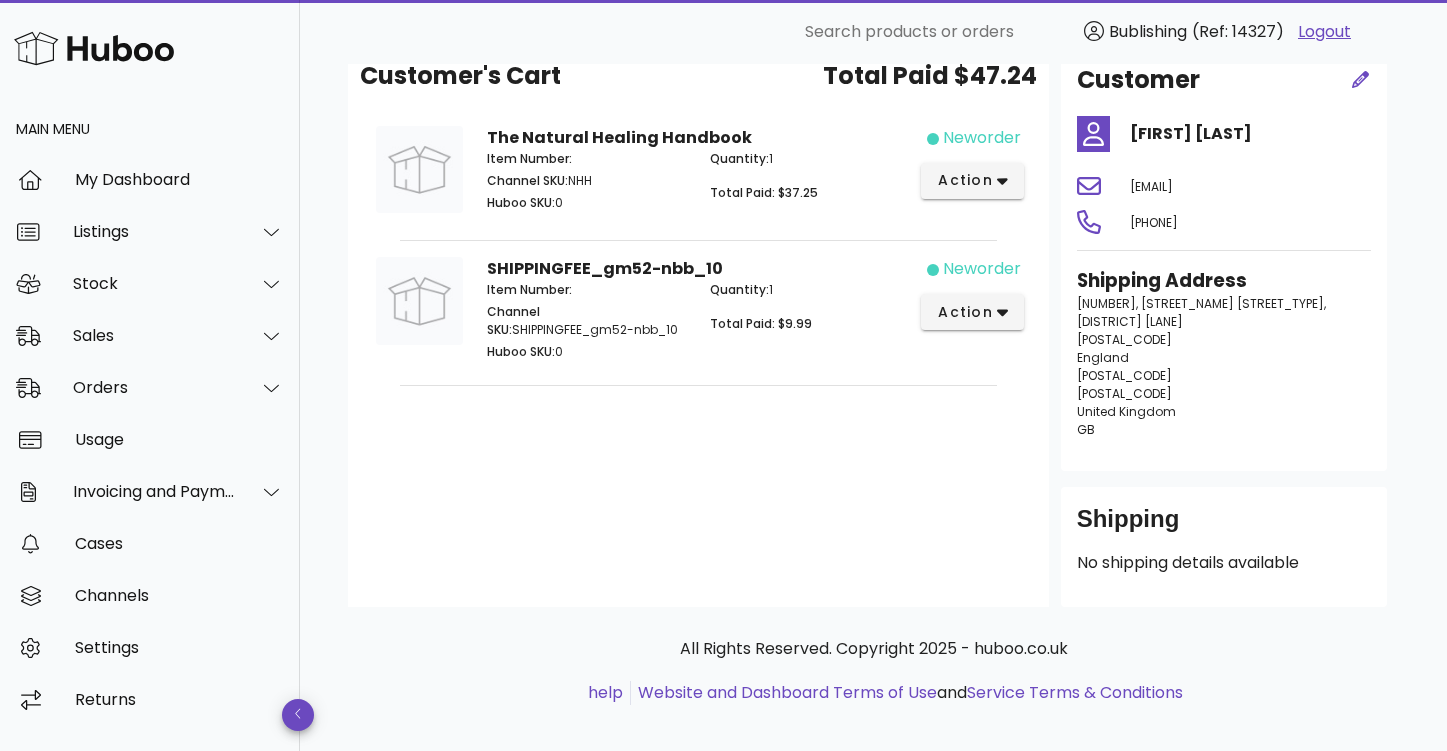 scroll, scrollTop: 0, scrollLeft: 0, axis: both 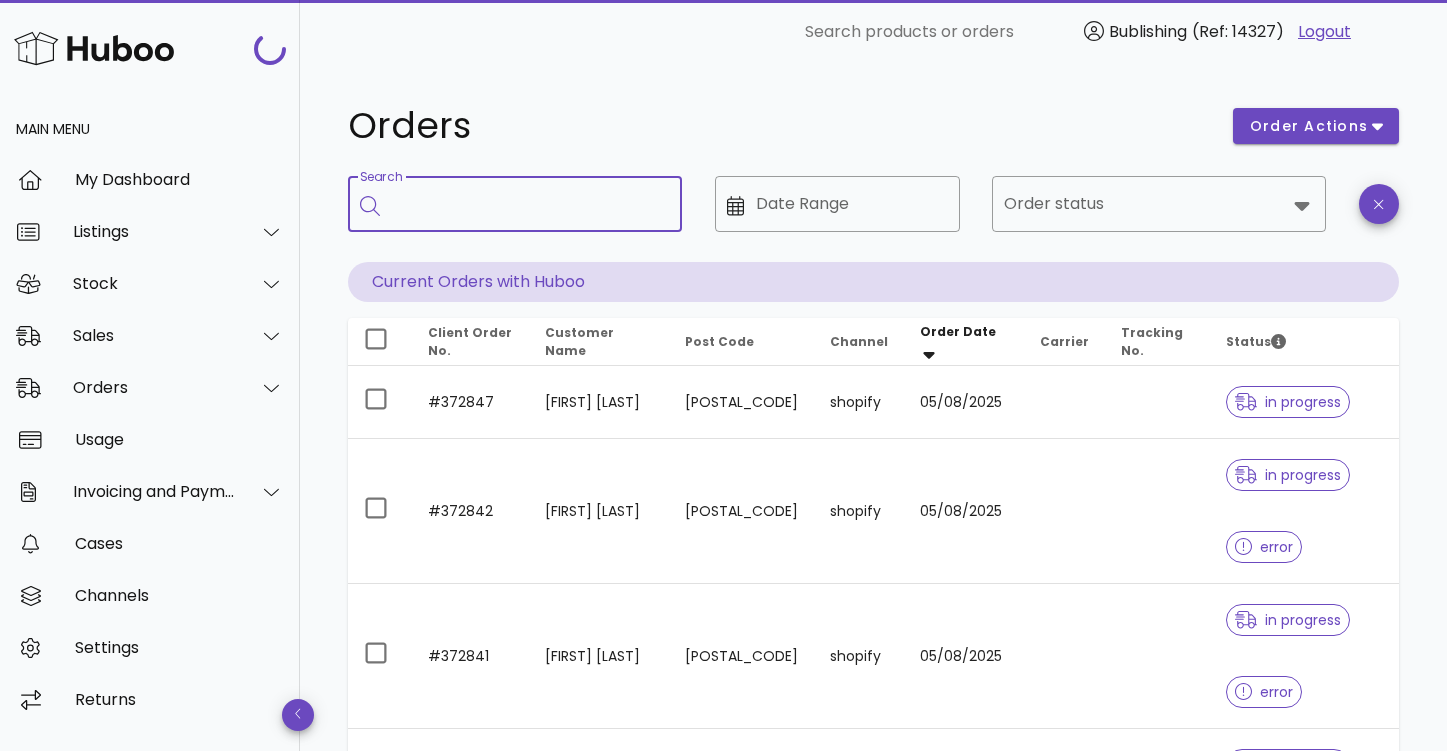 click on "Search" at bounding box center (529, 204) 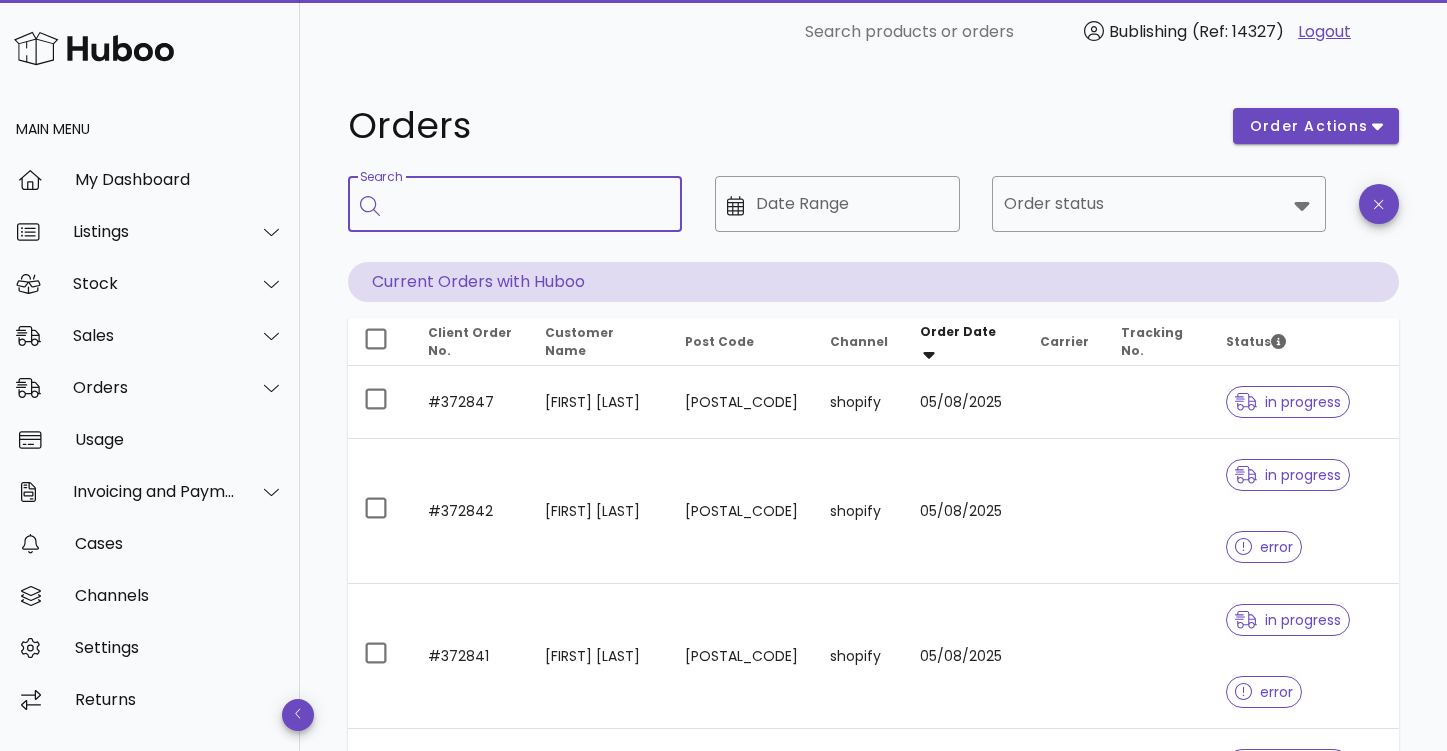 click on "Search" at bounding box center (529, 204) 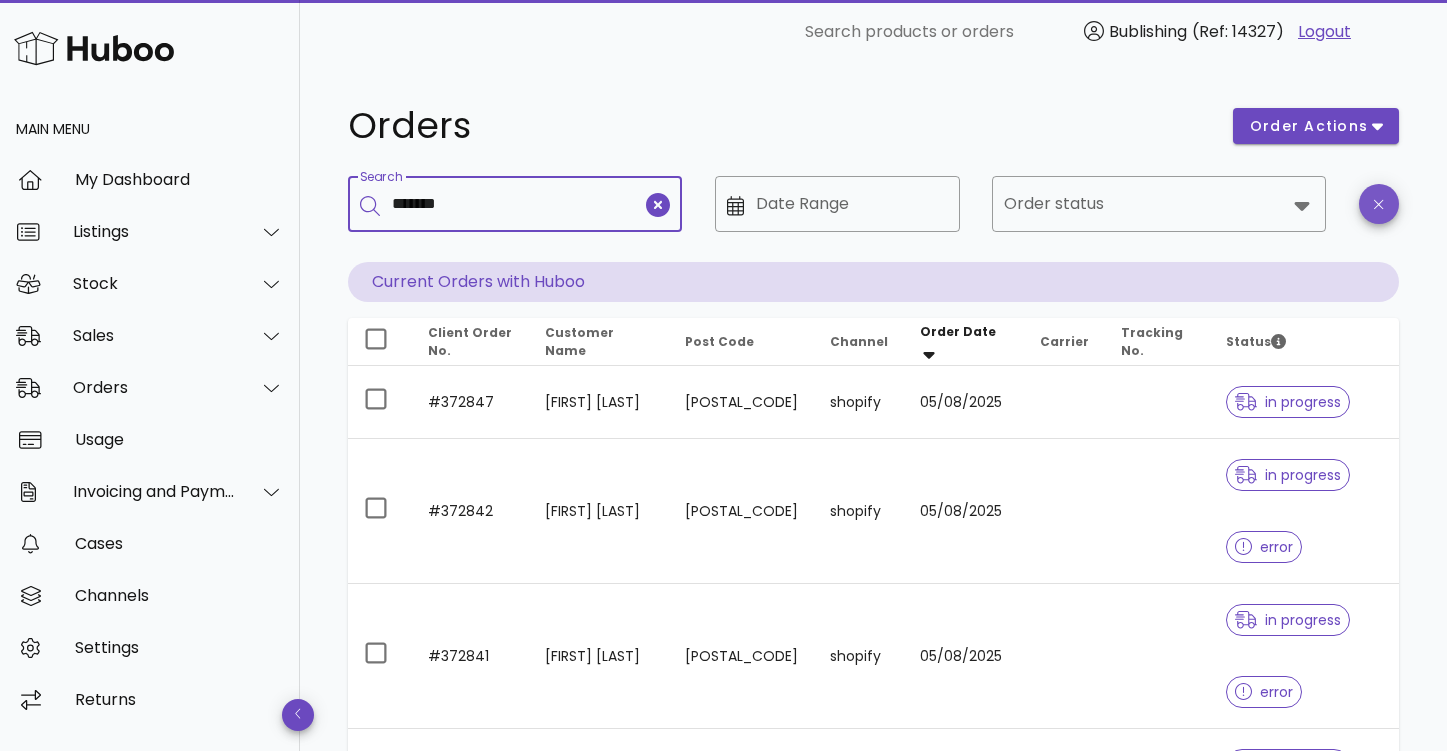 type on "*******" 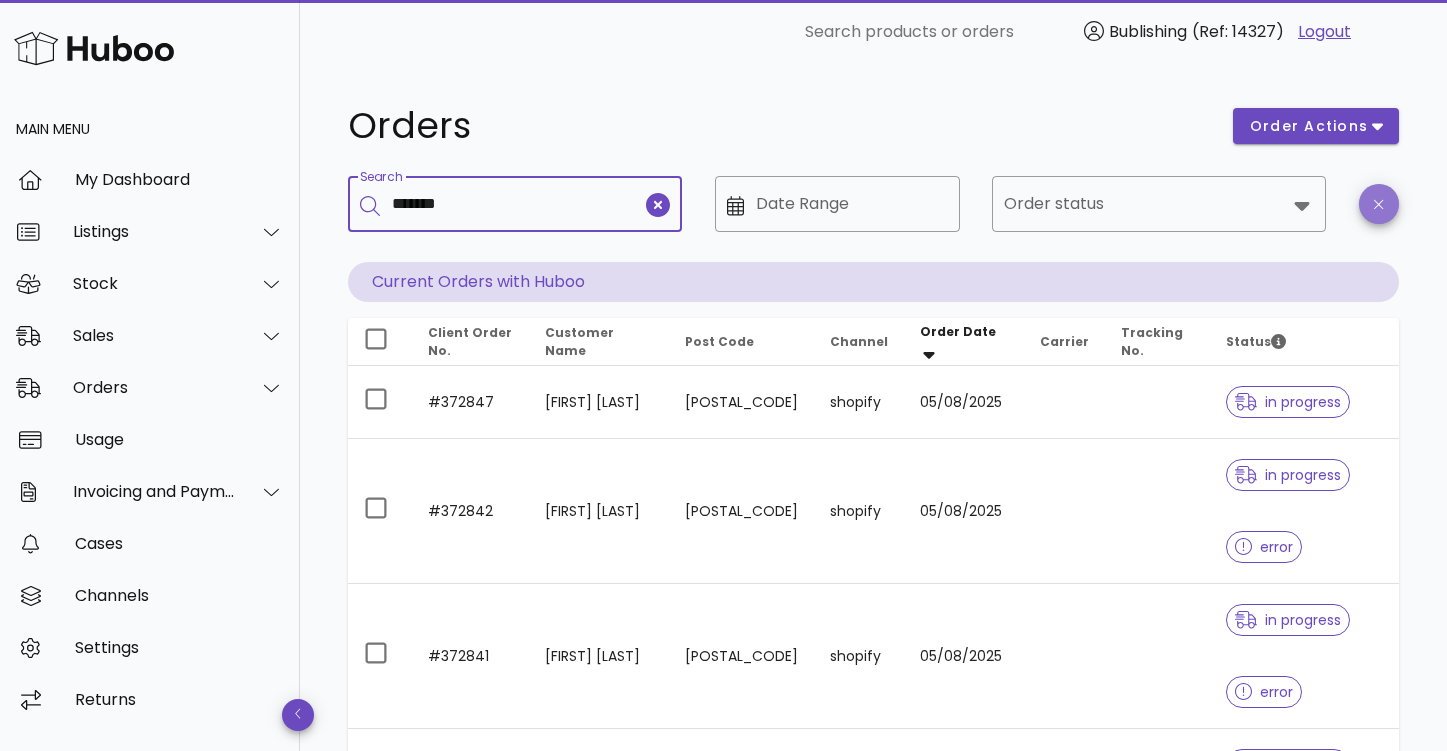 click at bounding box center (1379, 204) 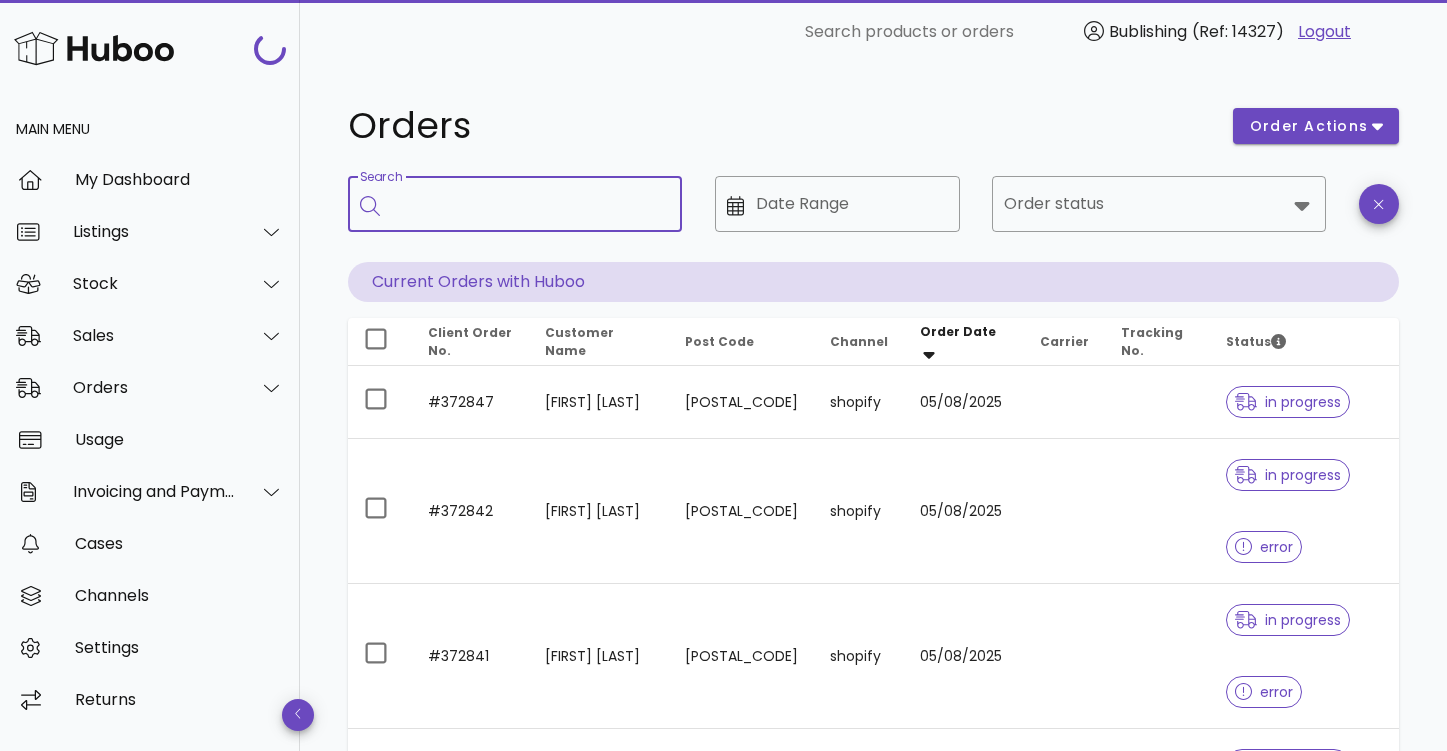 click on "Search" at bounding box center [529, 204] 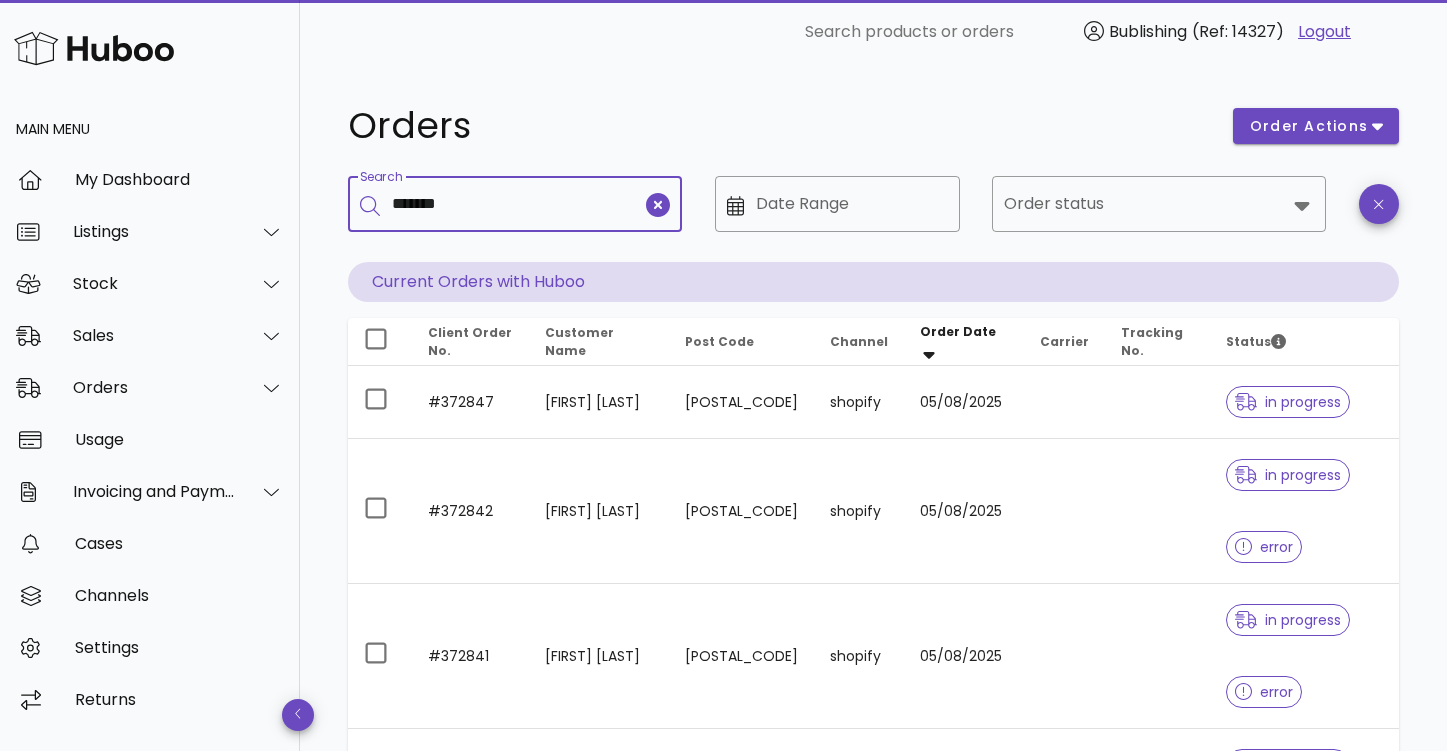 type on "*******" 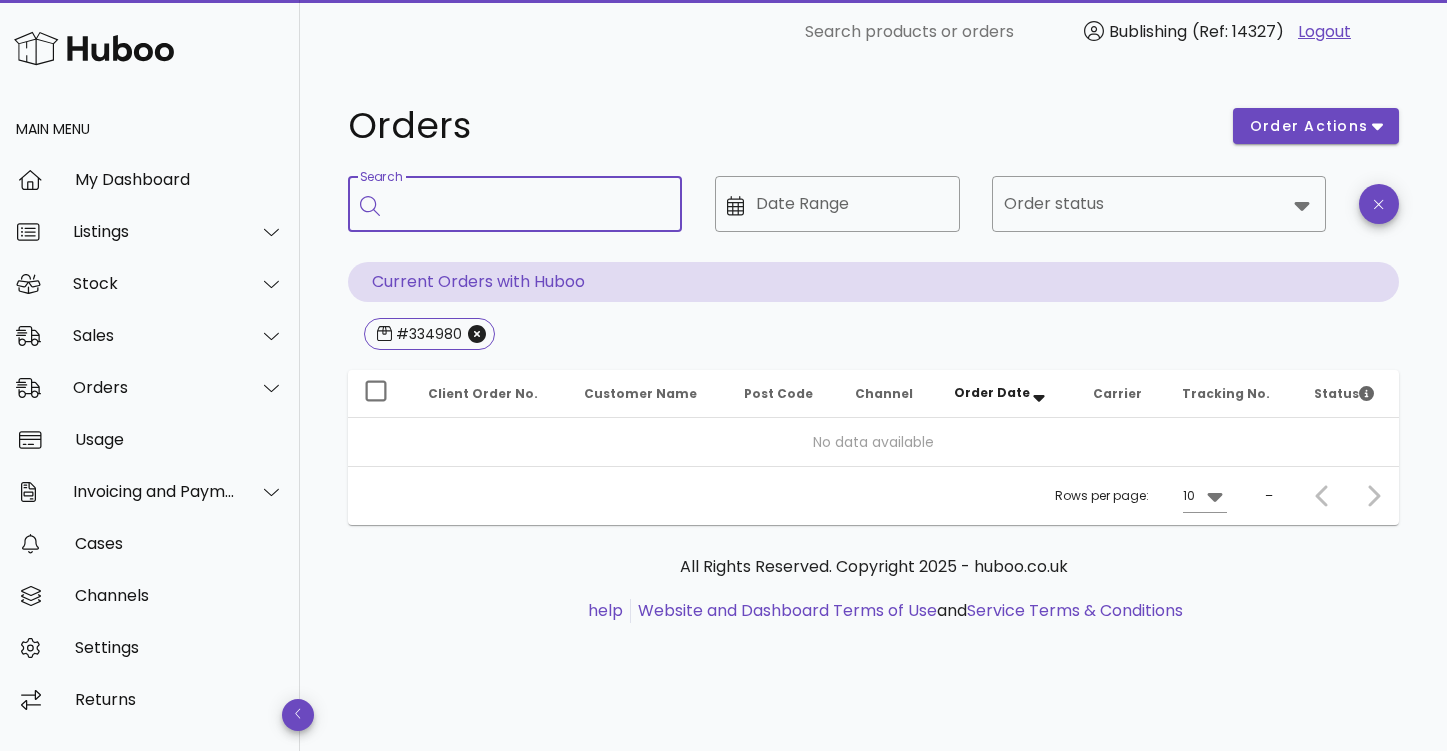 click on "Client Order No." at bounding box center (483, 393) 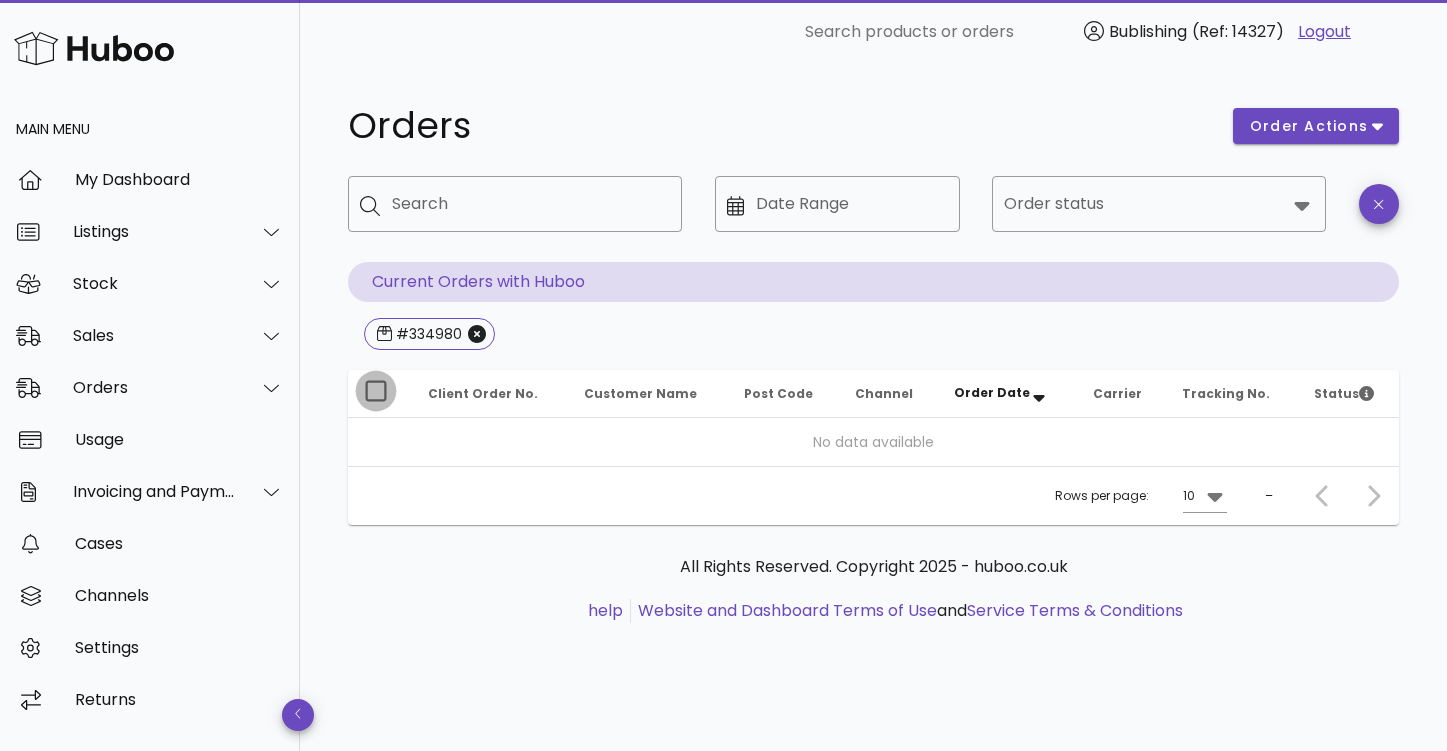 click at bounding box center [376, 391] 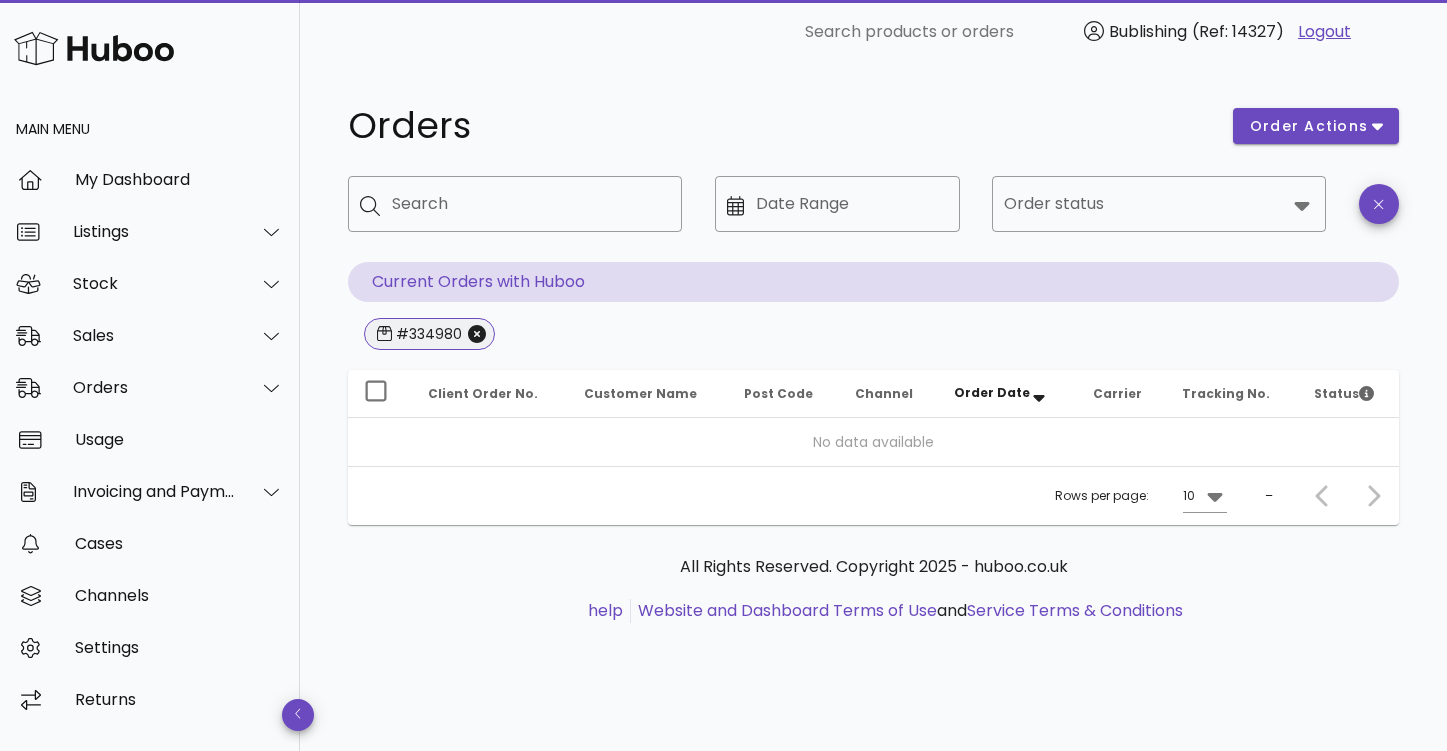 click on "#334980" at bounding box center (427, 334) 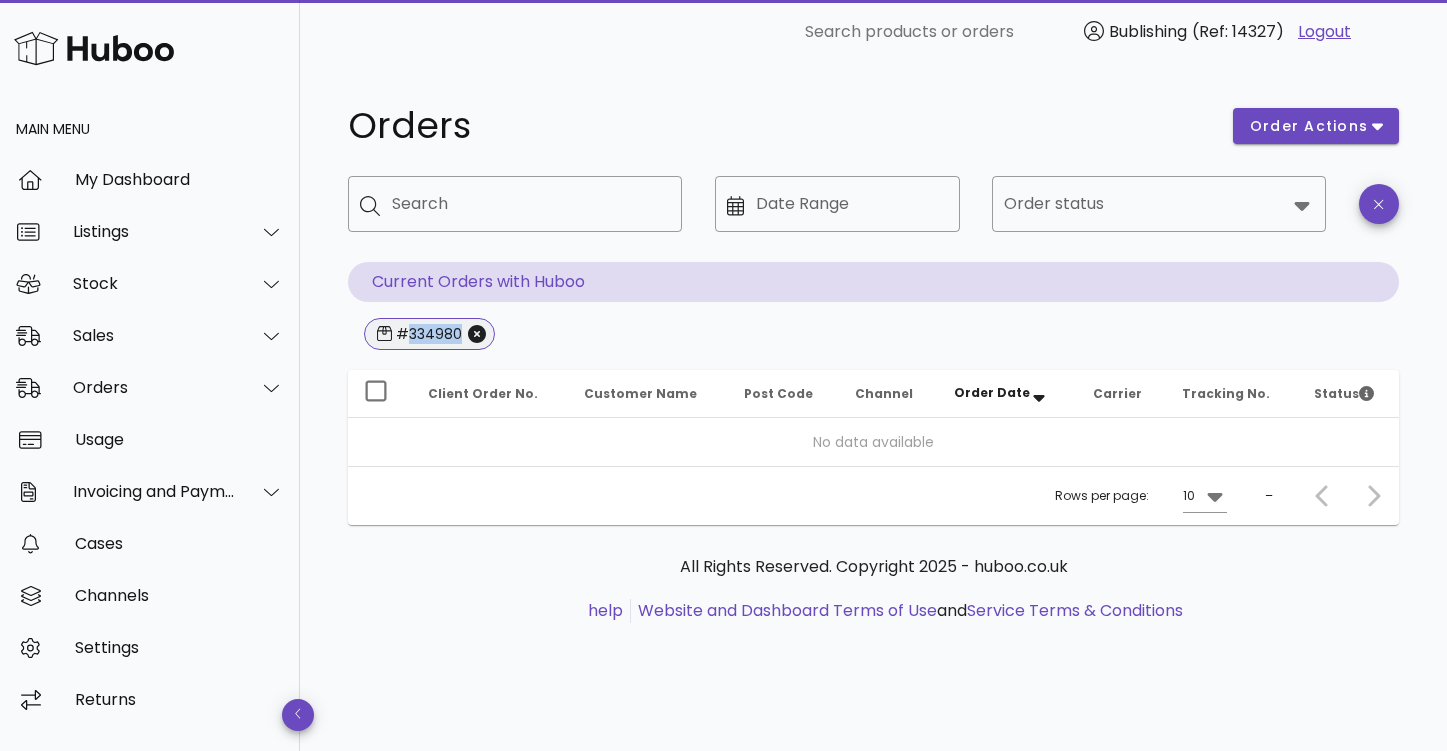click on "#334980" at bounding box center [427, 334] 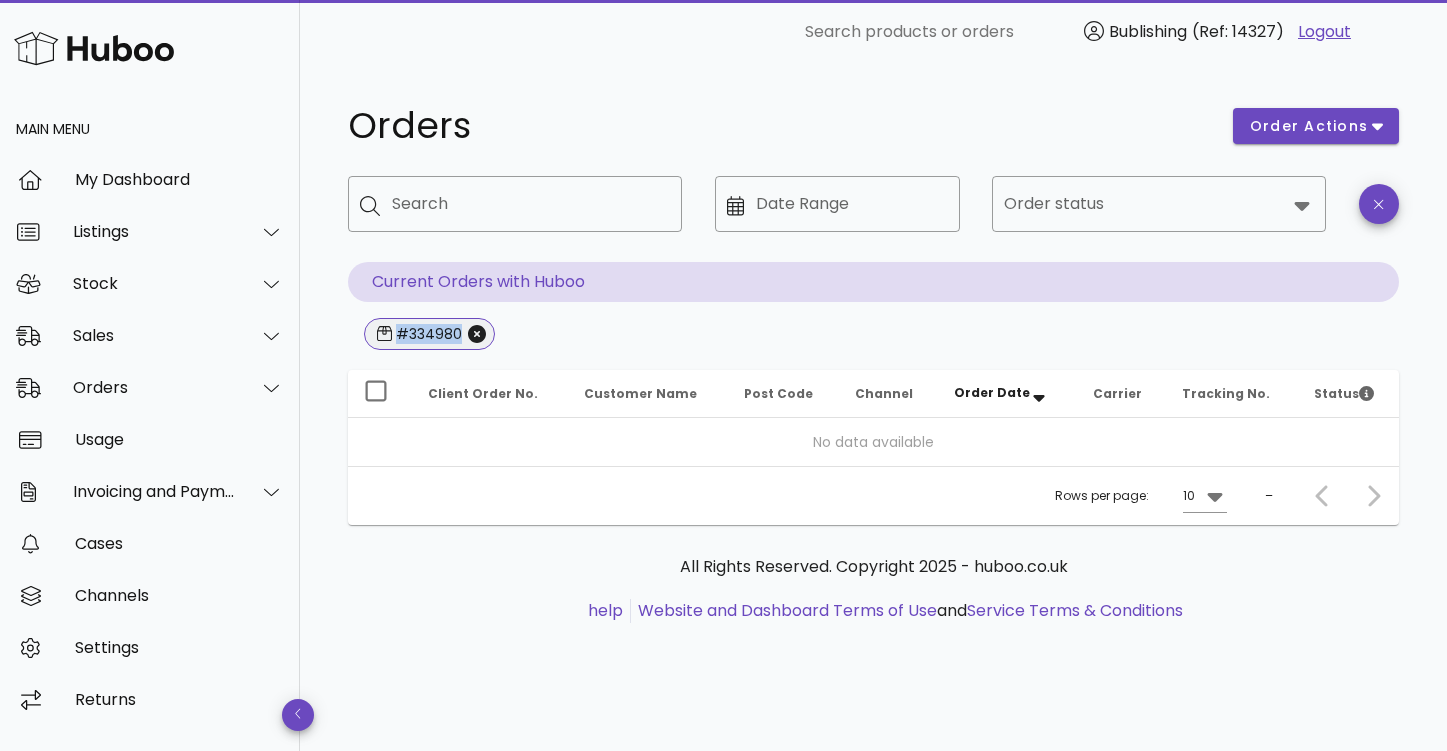click on "#334980" at bounding box center (427, 334) 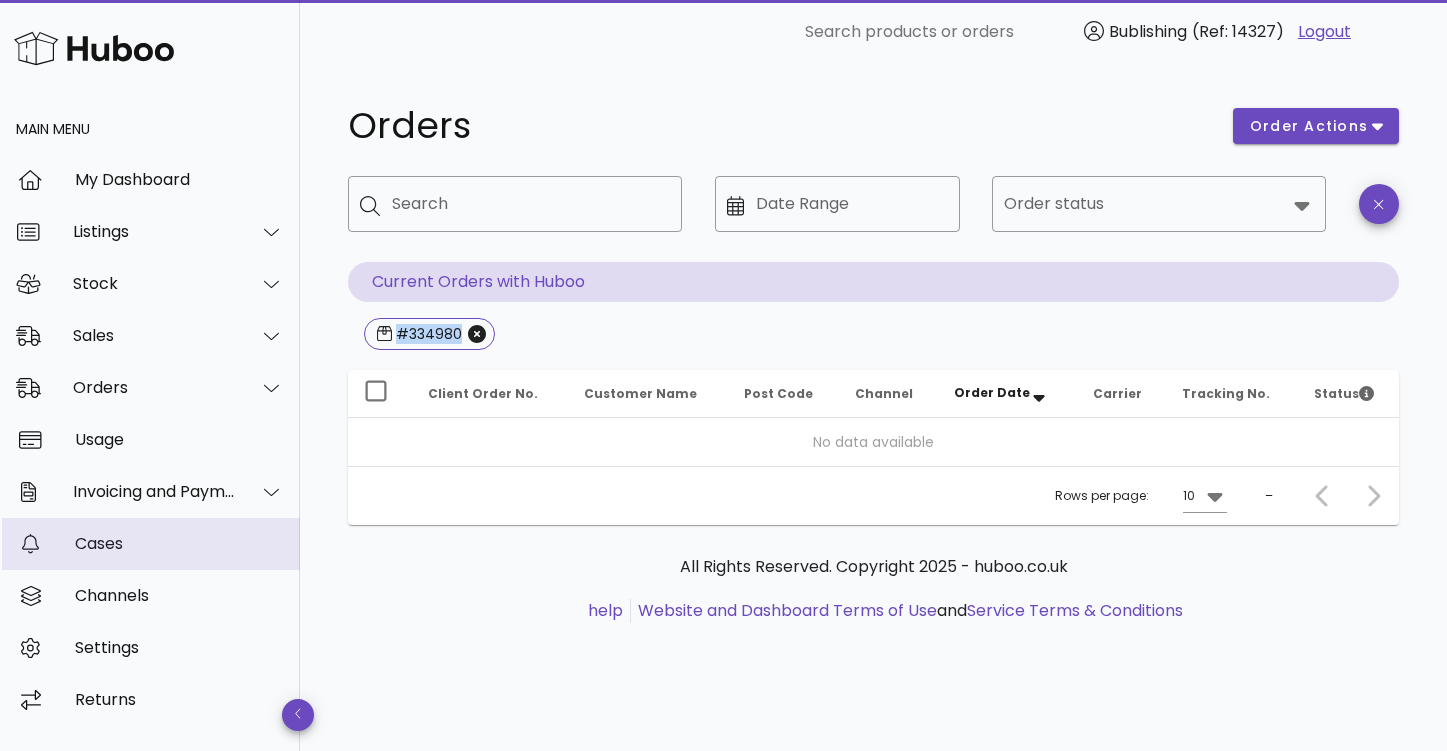click on "Cases" at bounding box center [179, 543] 